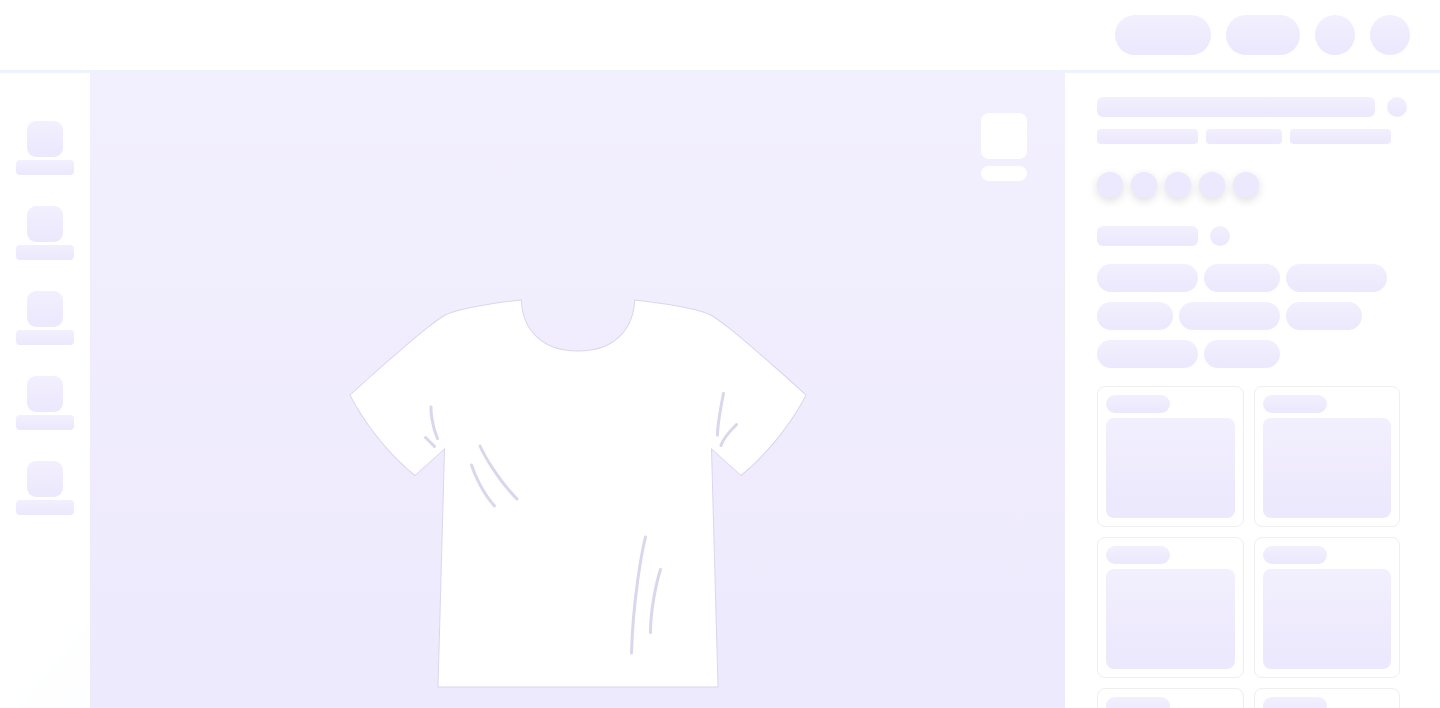 scroll, scrollTop: 0, scrollLeft: 0, axis: both 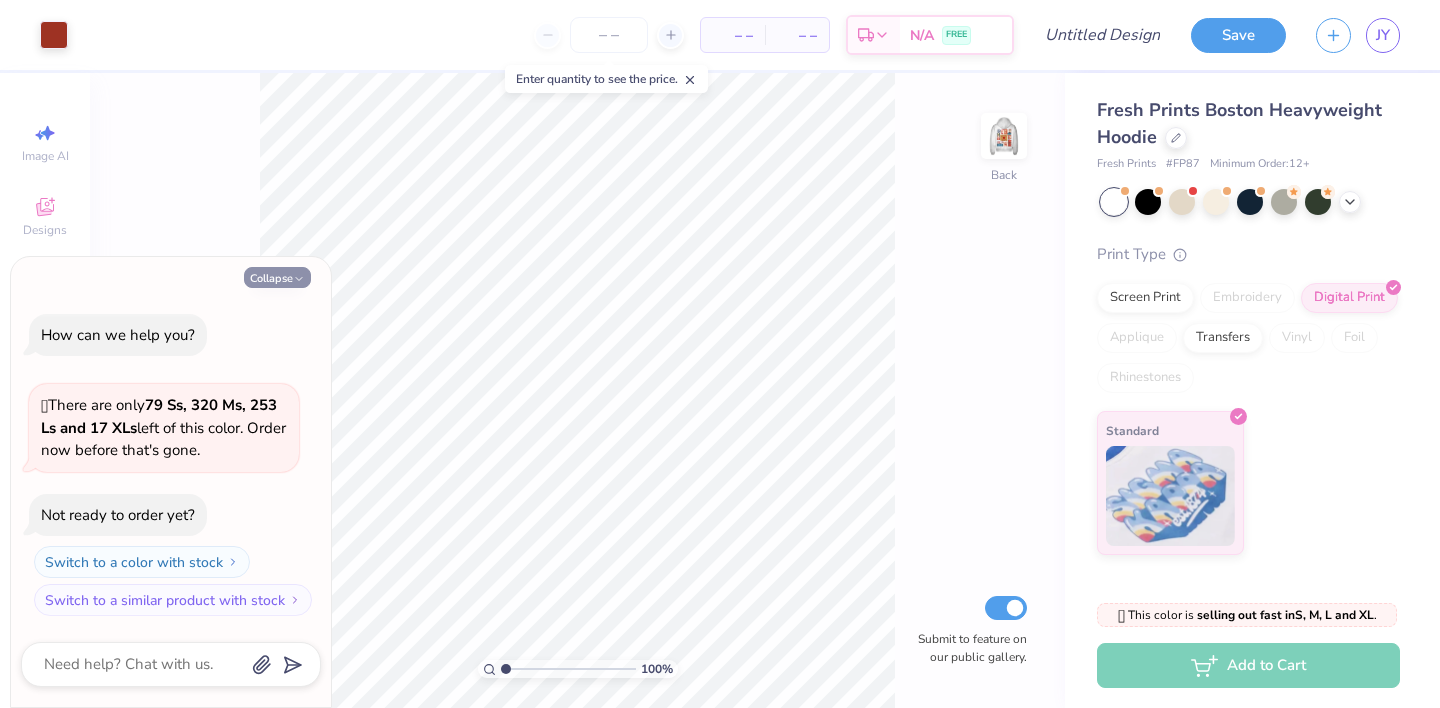 click 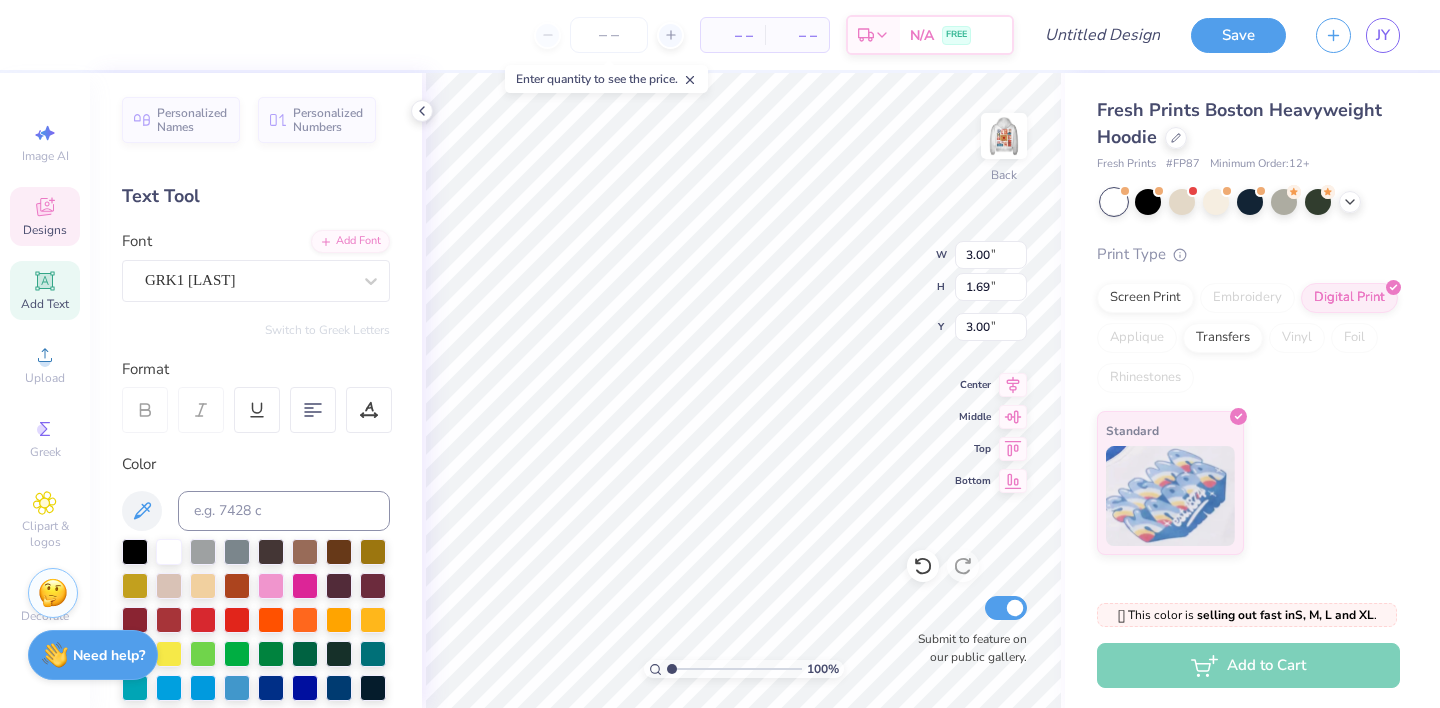 type on "SQY" 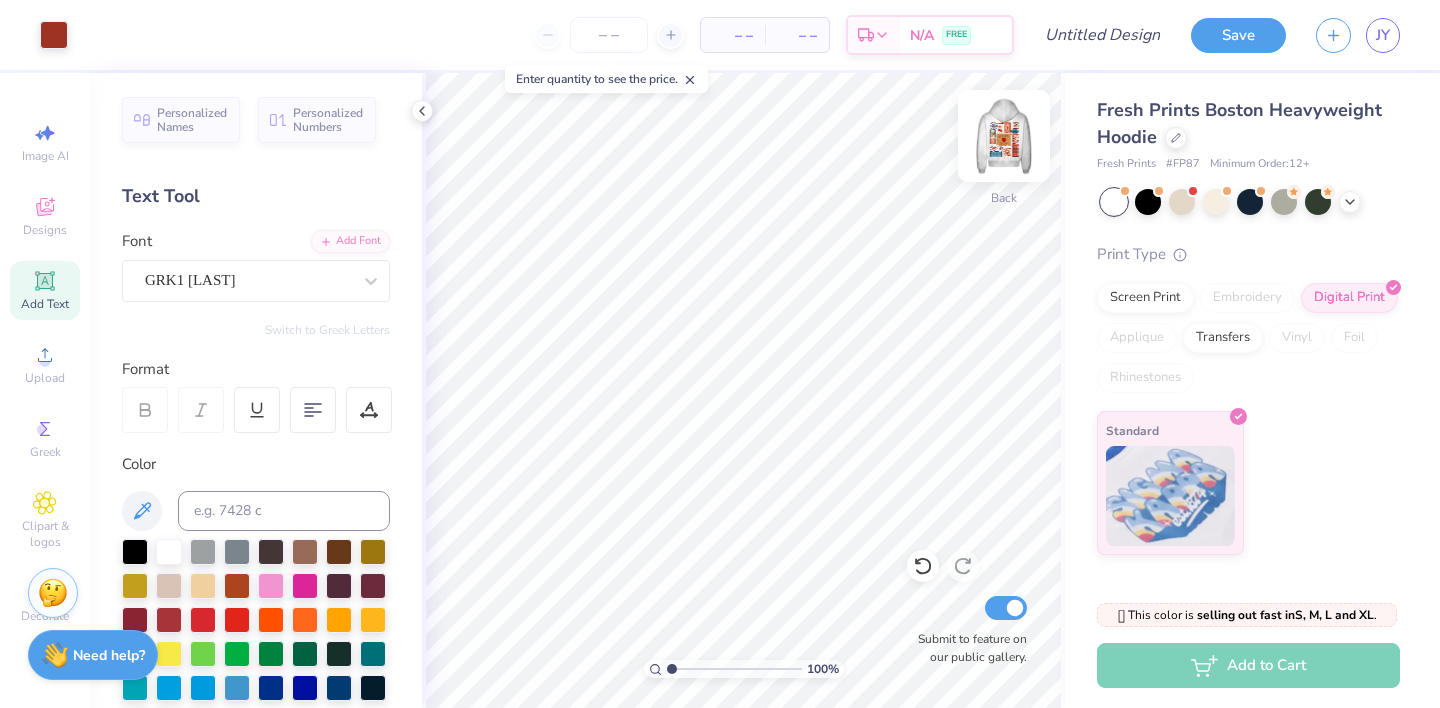 click at bounding box center [1004, 136] 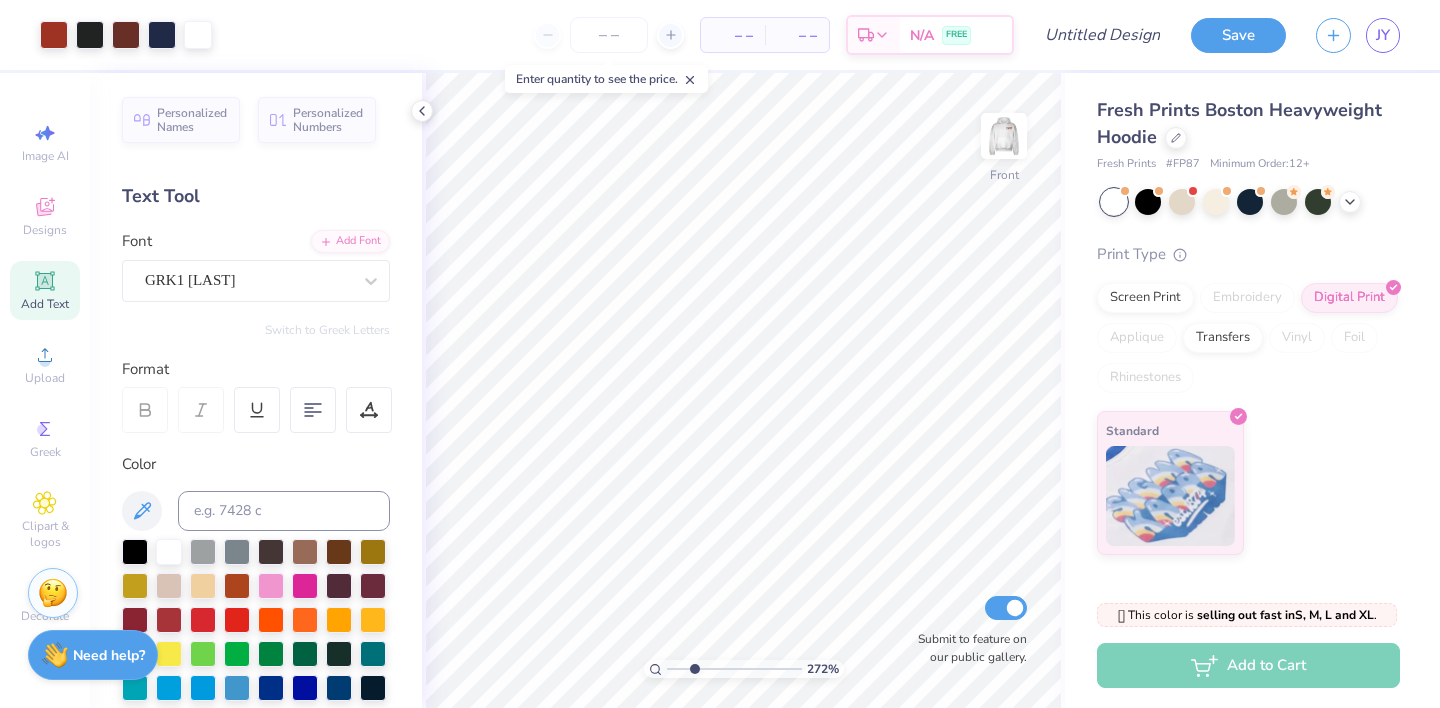 drag, startPoint x: 672, startPoint y: 668, endPoint x: 694, endPoint y: 672, distance: 22.36068 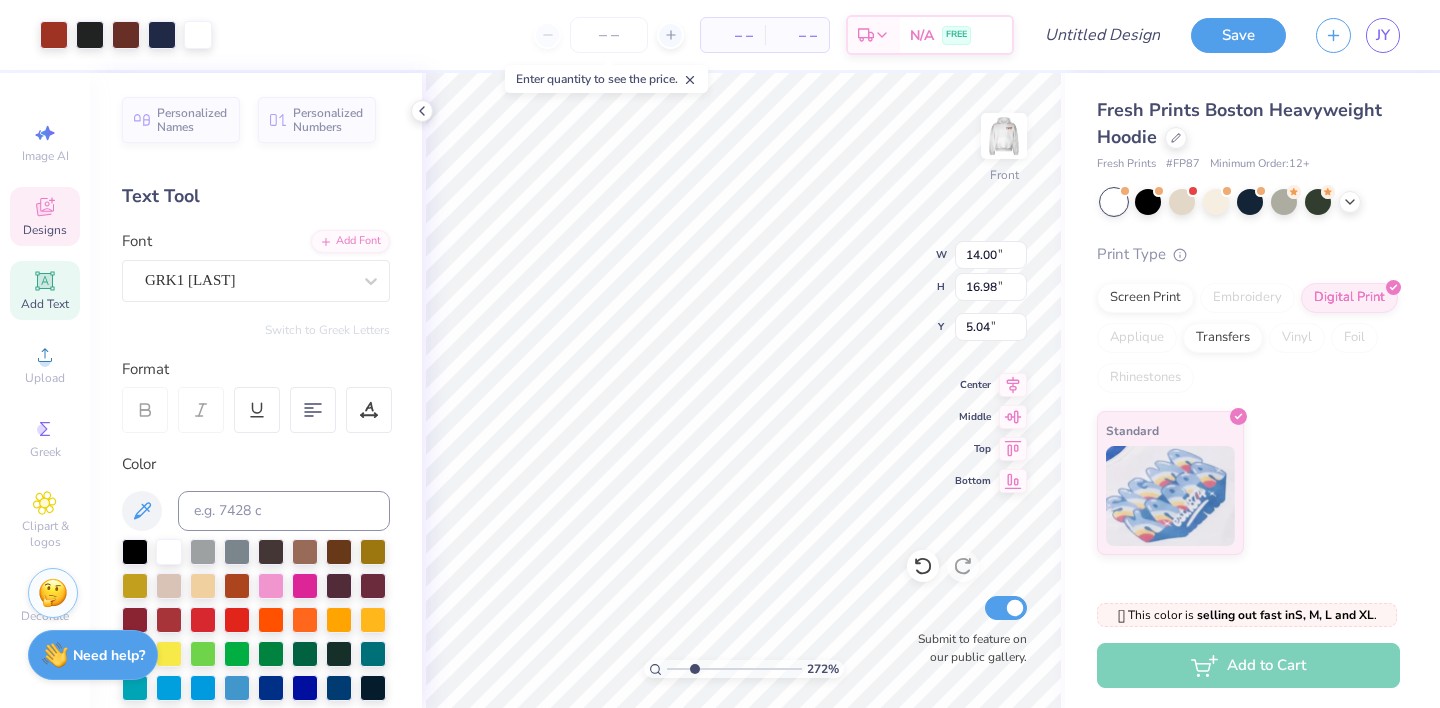 type on "5.00" 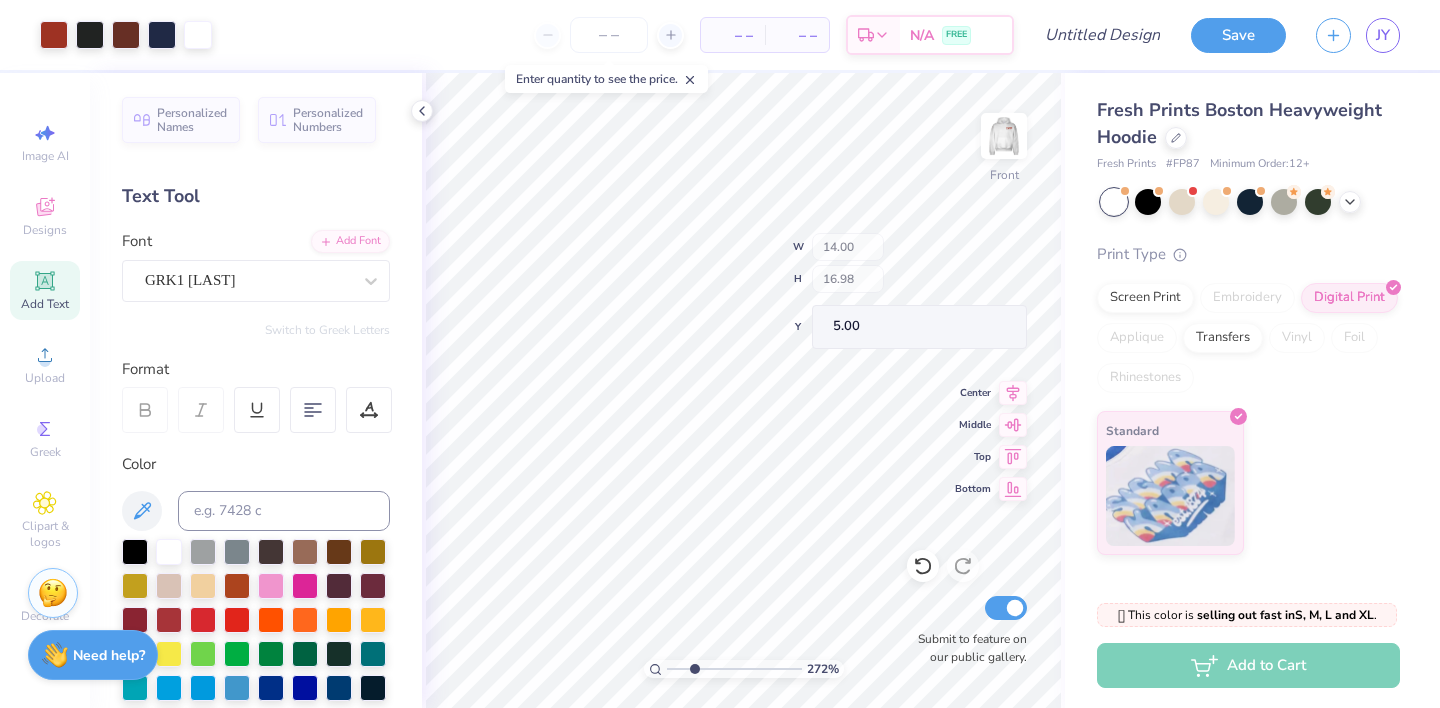 type on "1.52" 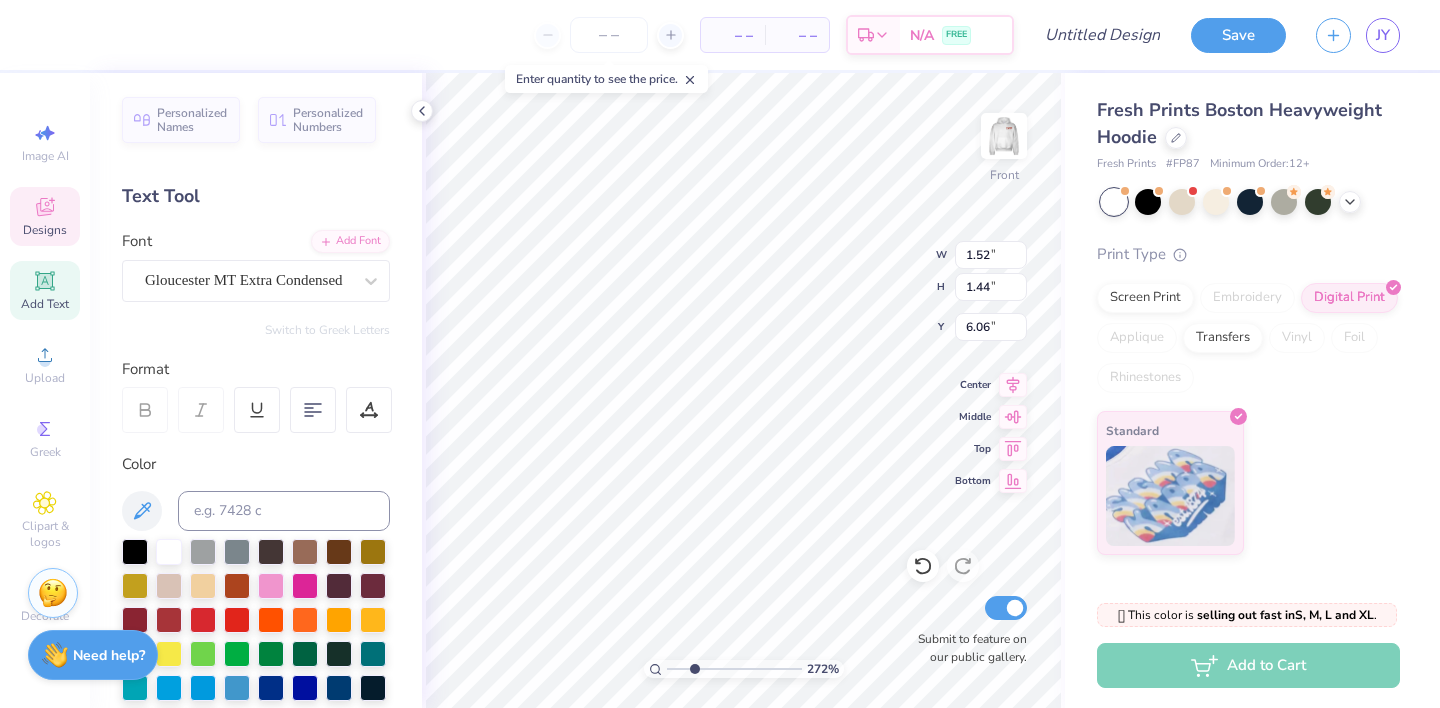 type on "6.12" 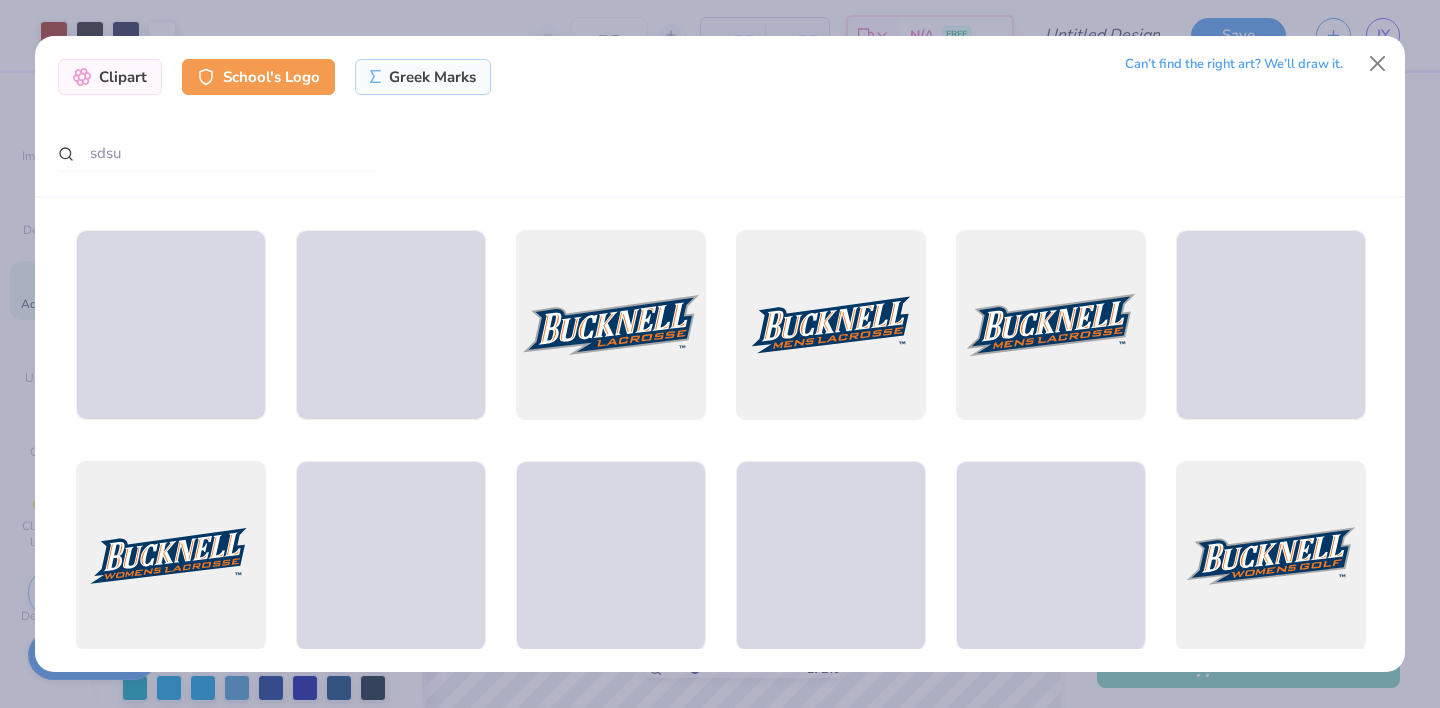 scroll, scrollTop: 0, scrollLeft: 0, axis: both 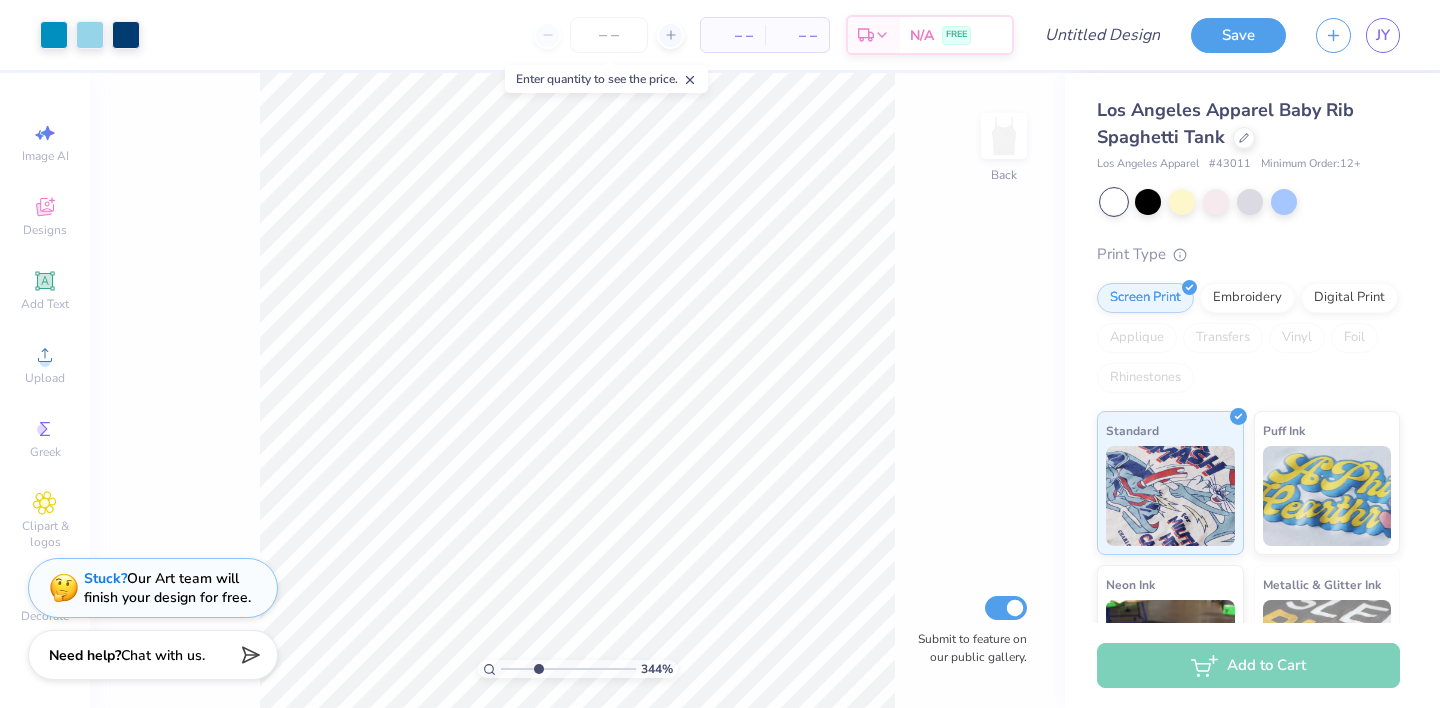 drag, startPoint x: 503, startPoint y: 667, endPoint x: 538, endPoint y: 681, distance: 37.696156 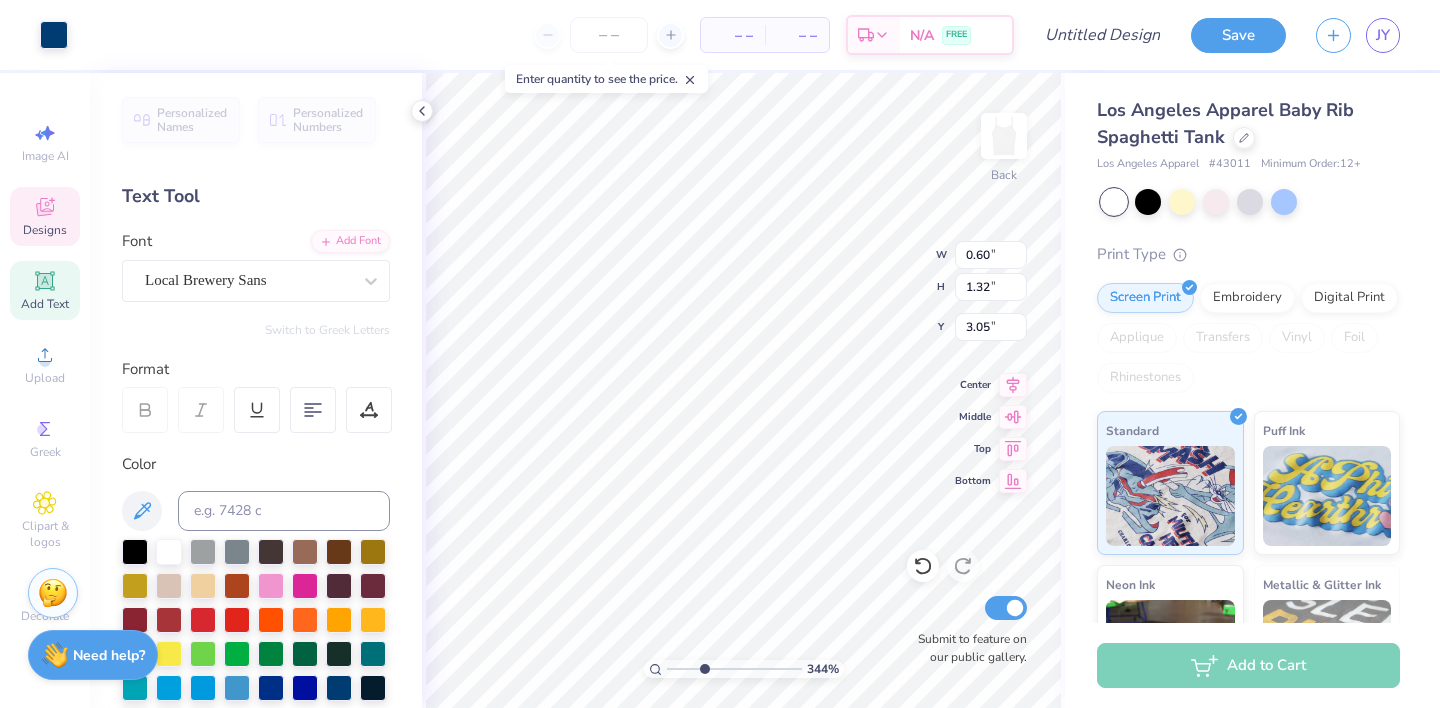 type on "3.05" 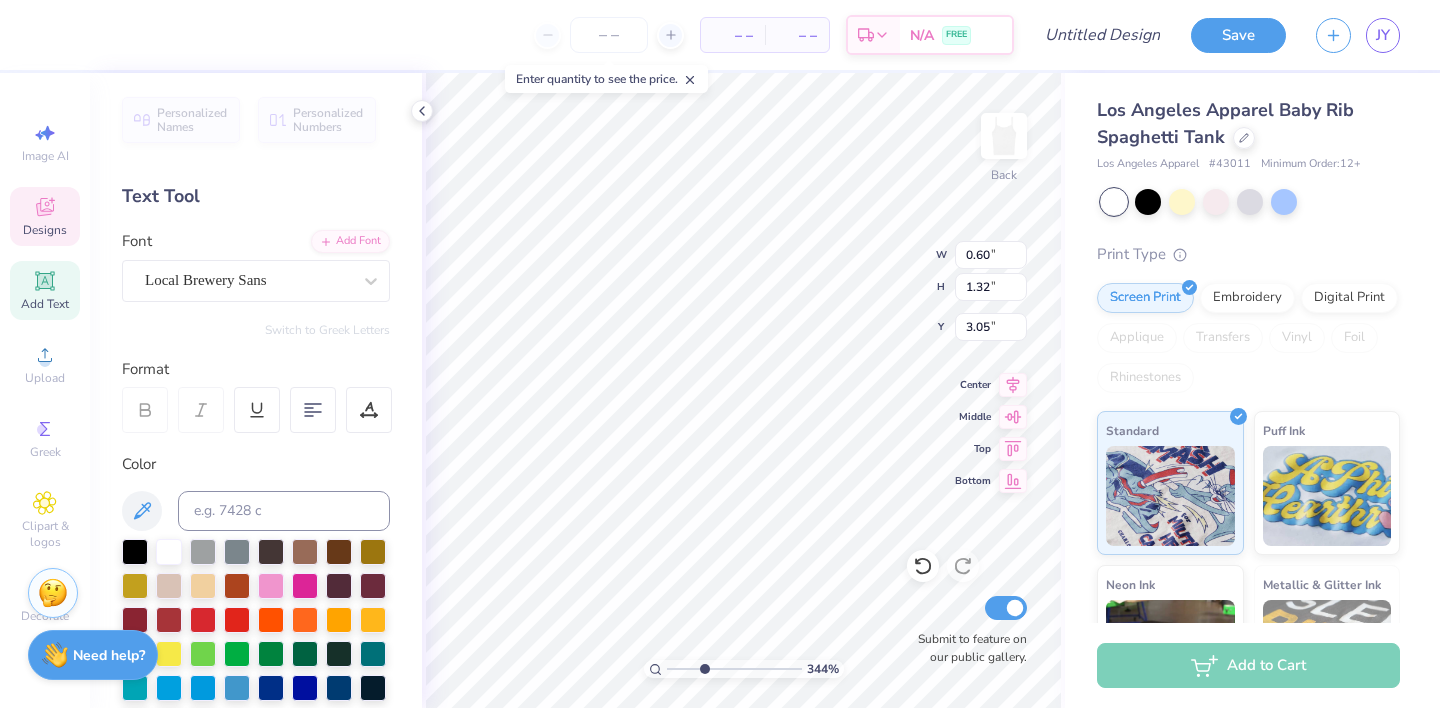 type on "S" 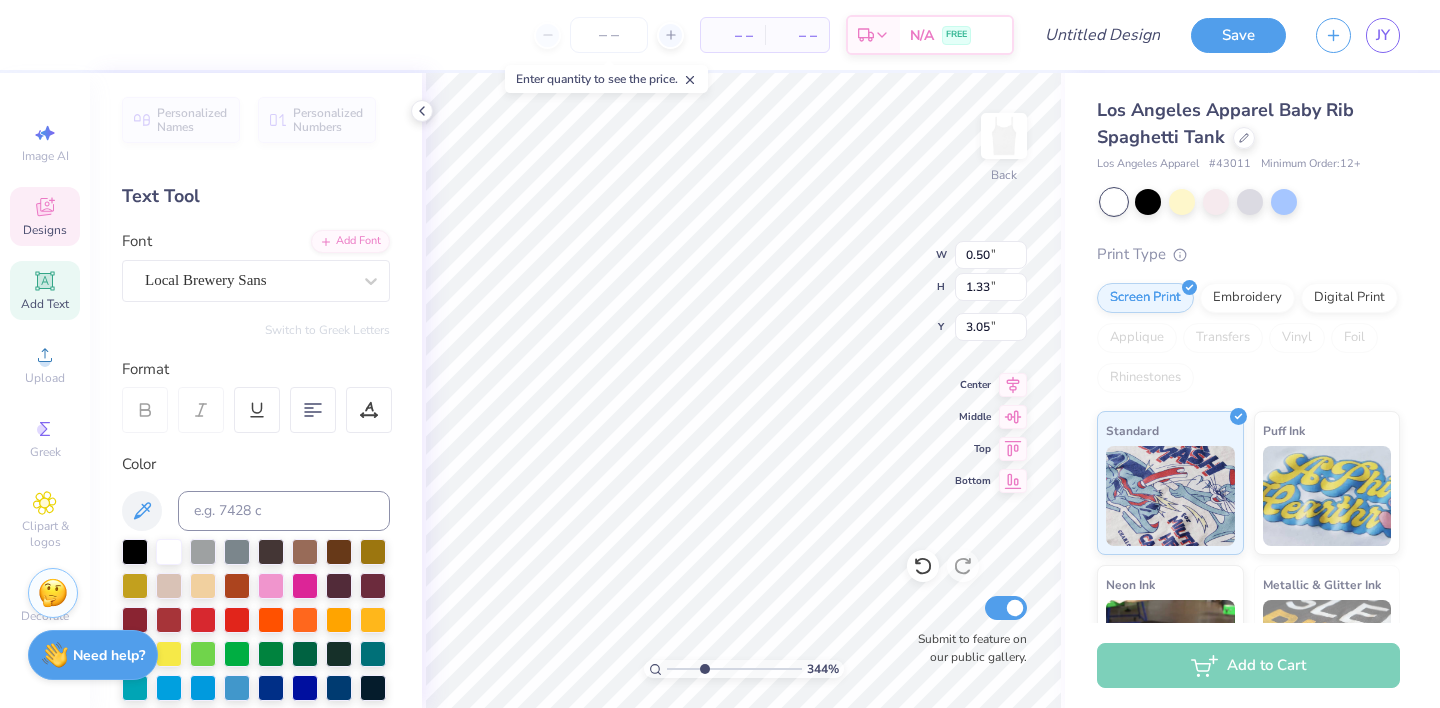type on "0.50" 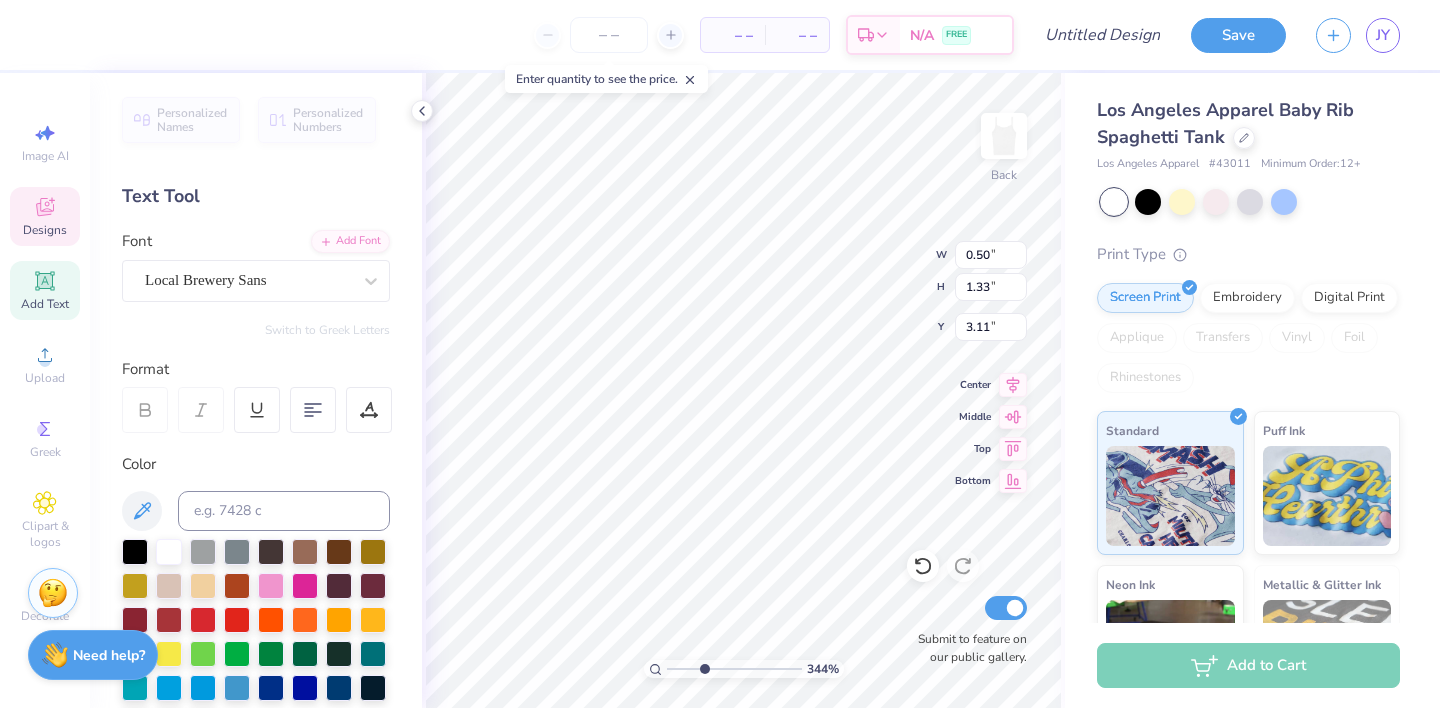 type on "0.53" 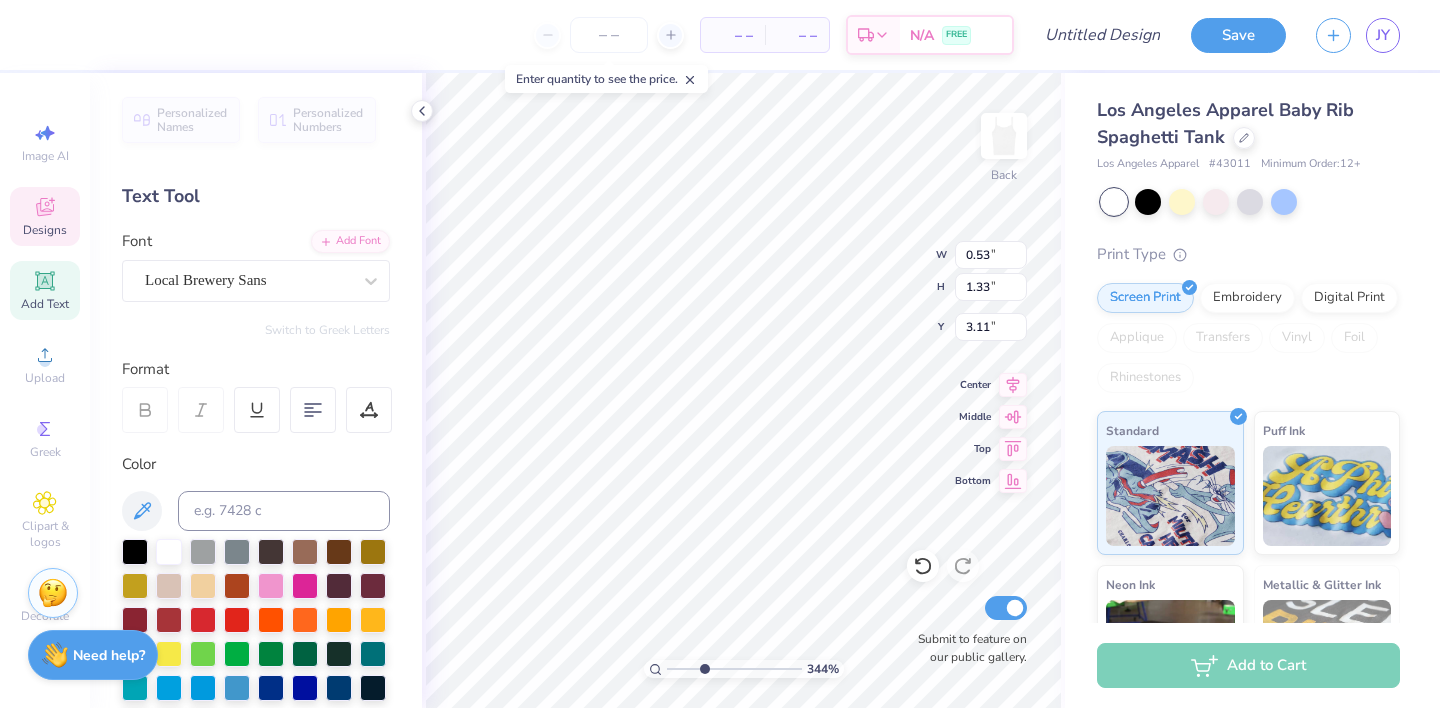type on "1.35" 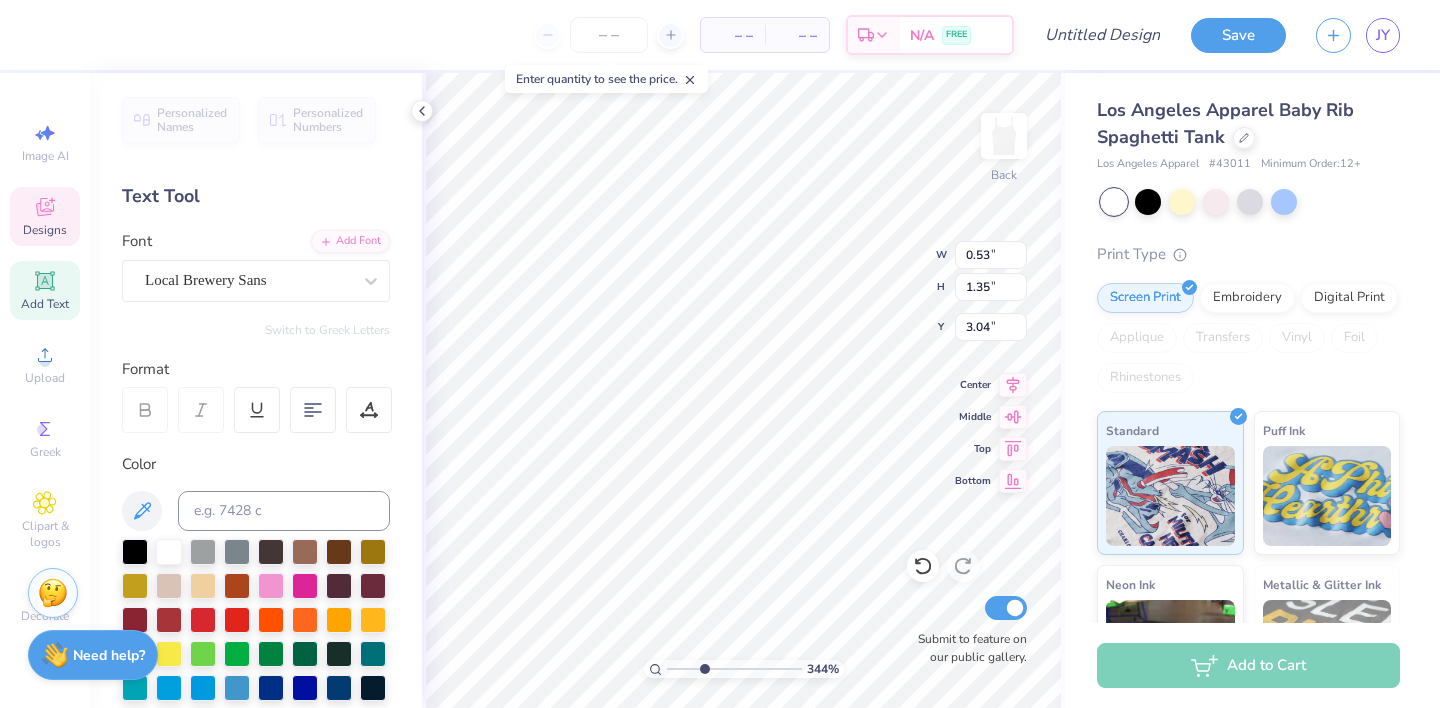 type on "0.50" 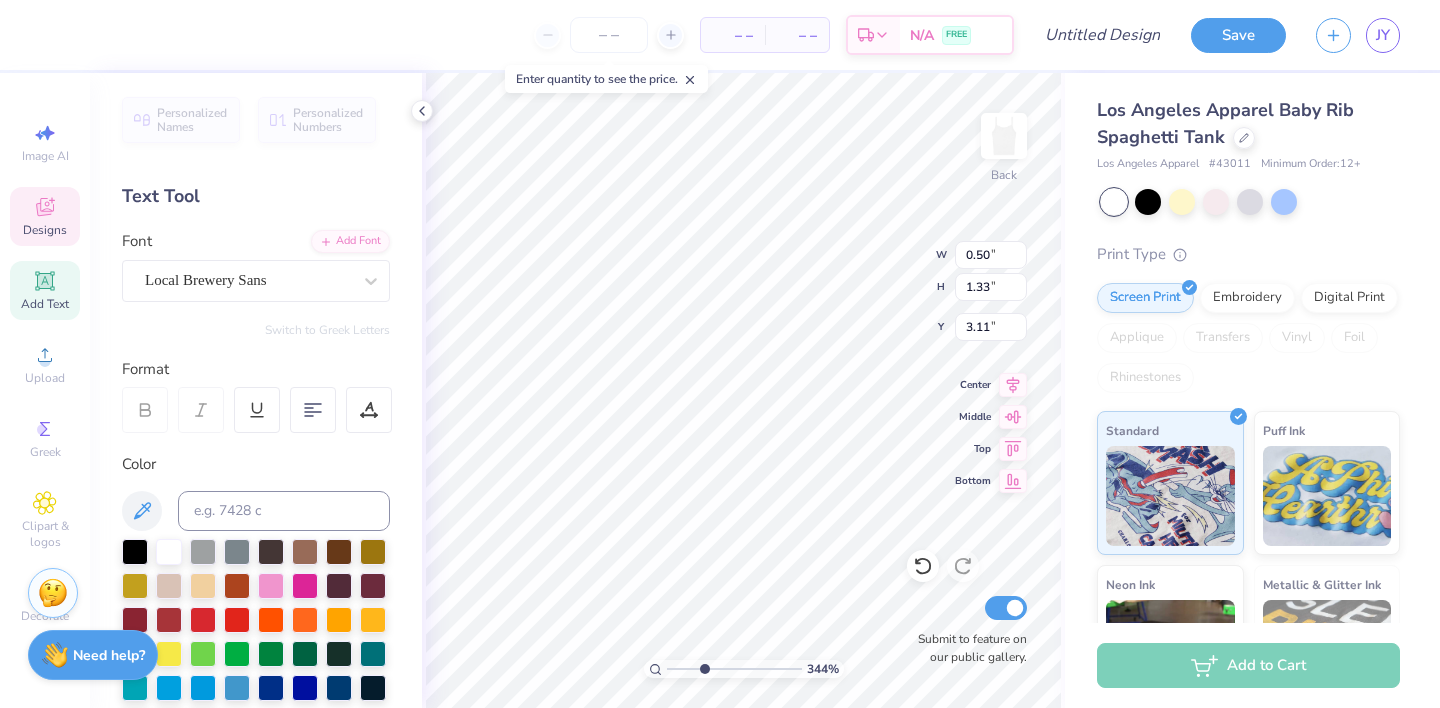 type on "3.16" 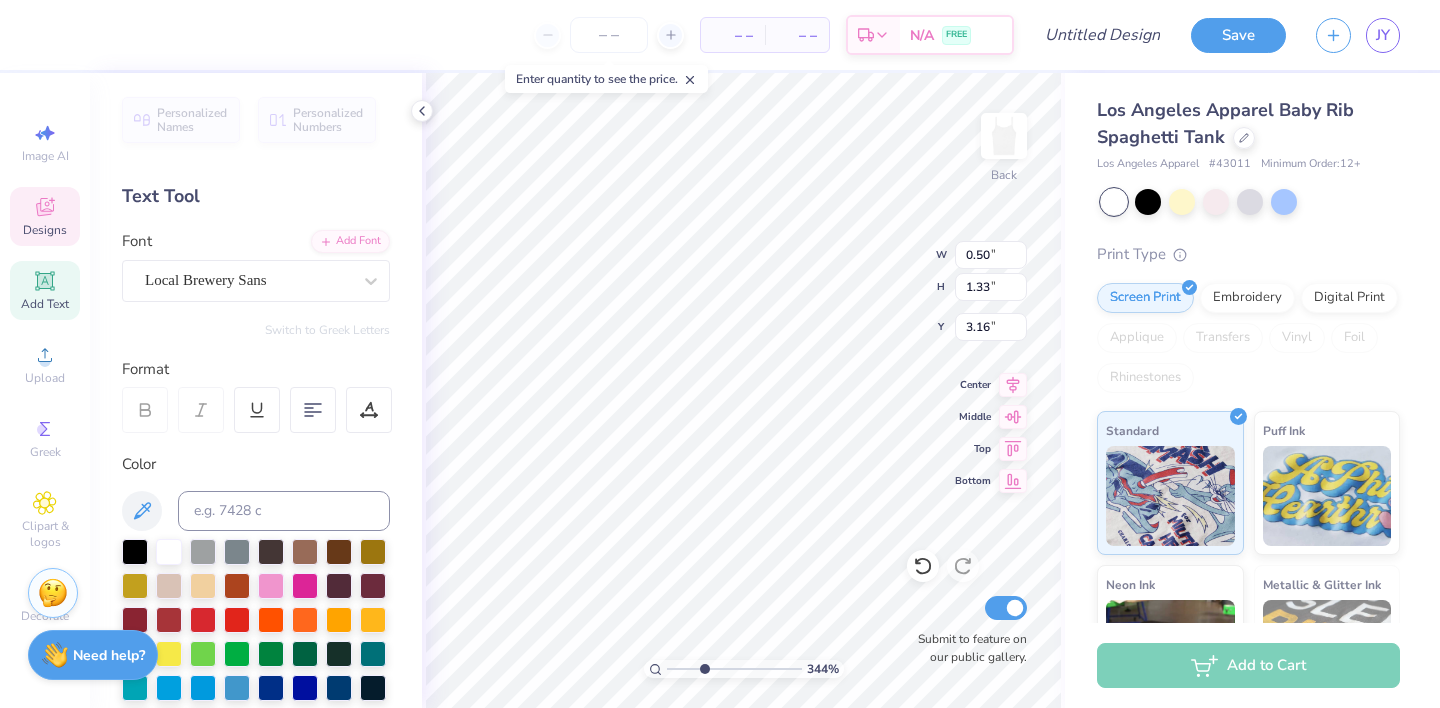 type on "T" 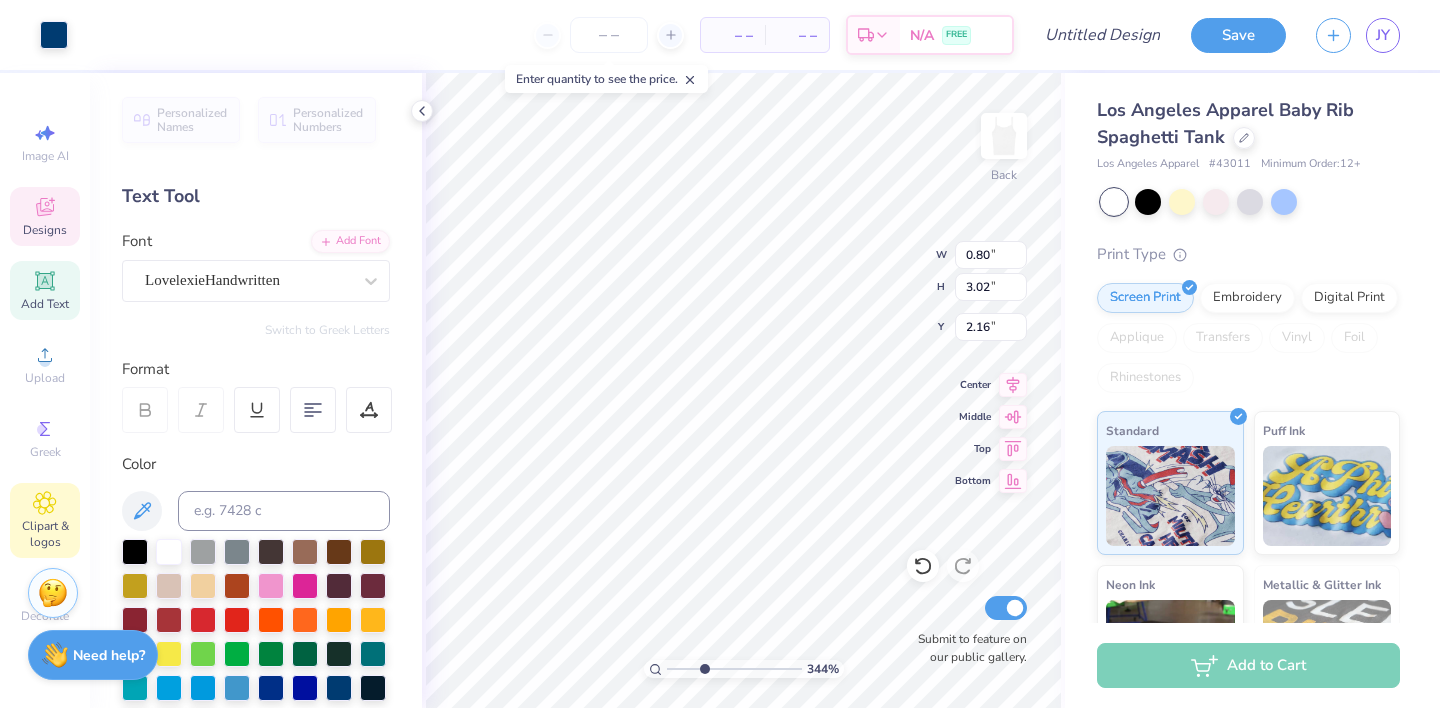 click on "Clipart & logos" at bounding box center [45, 534] 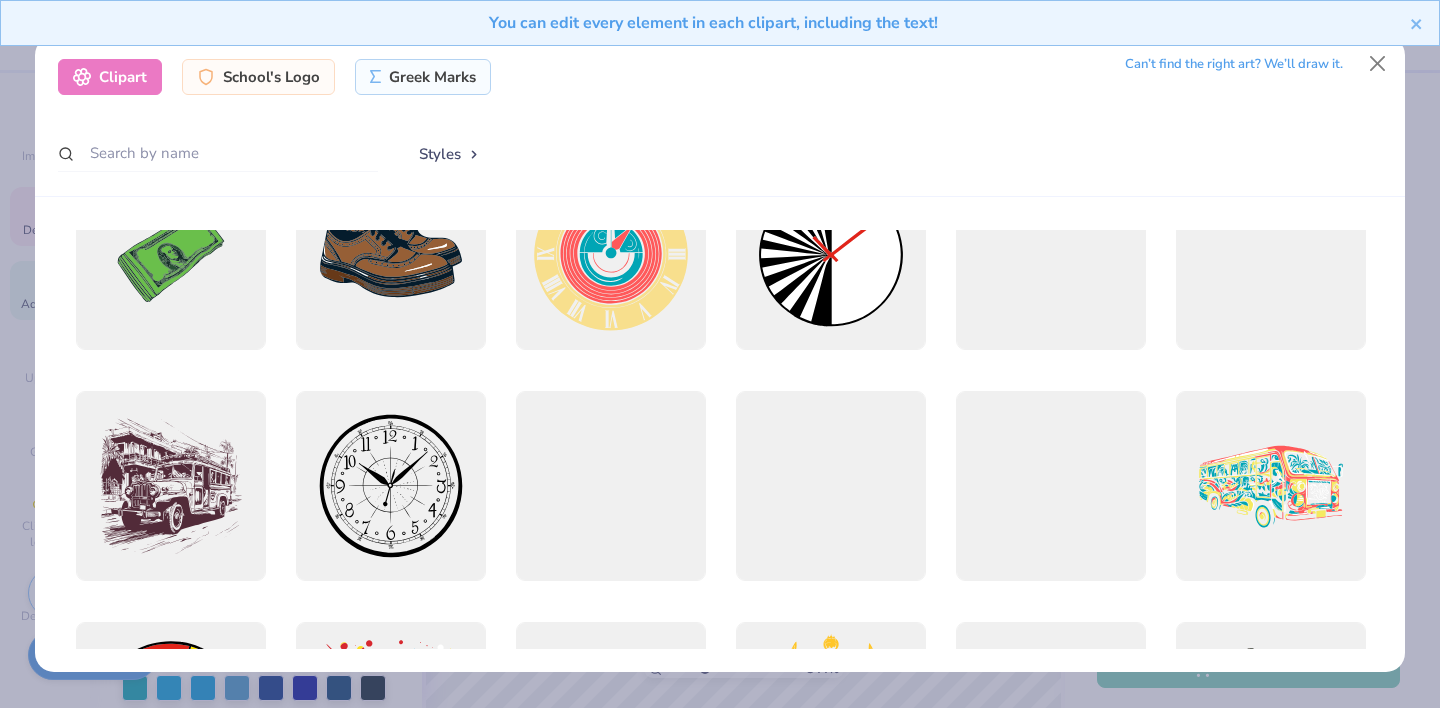 scroll, scrollTop: 0, scrollLeft: 0, axis: both 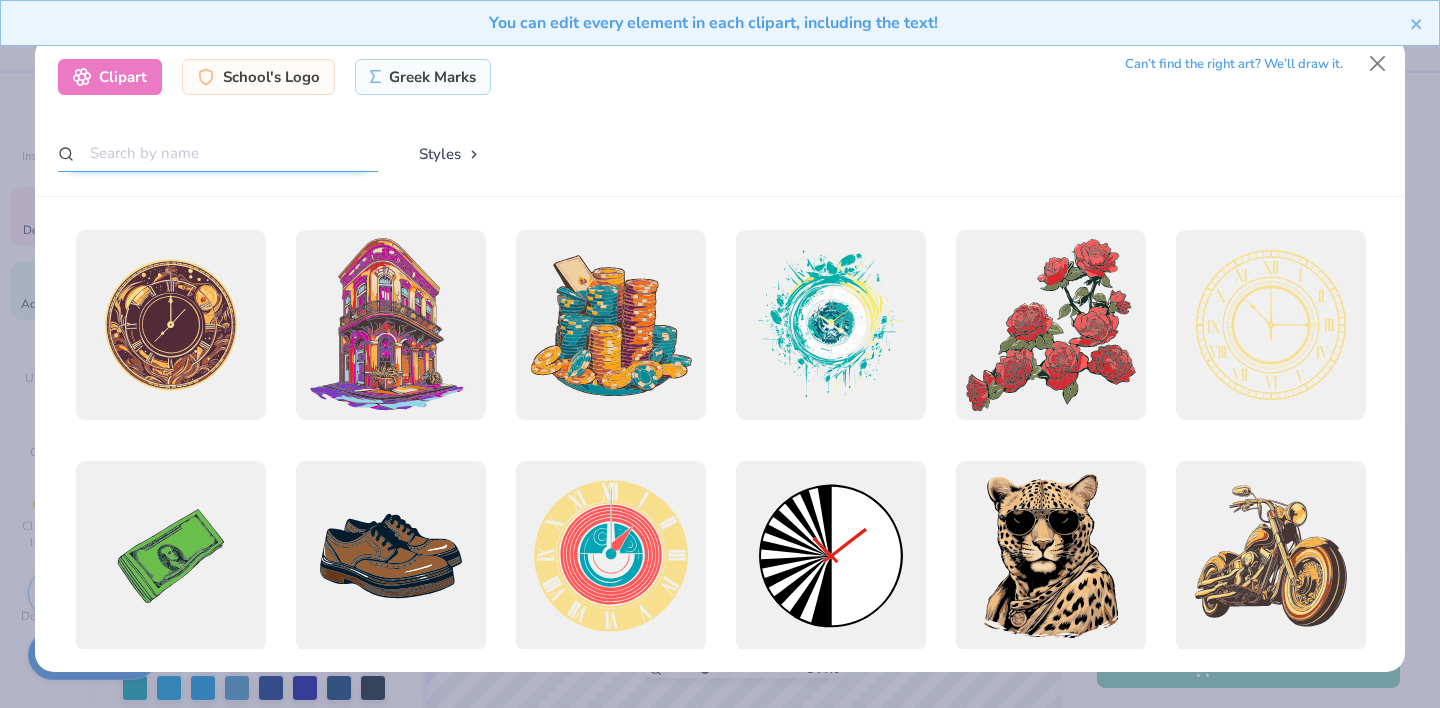 click at bounding box center (218, 153) 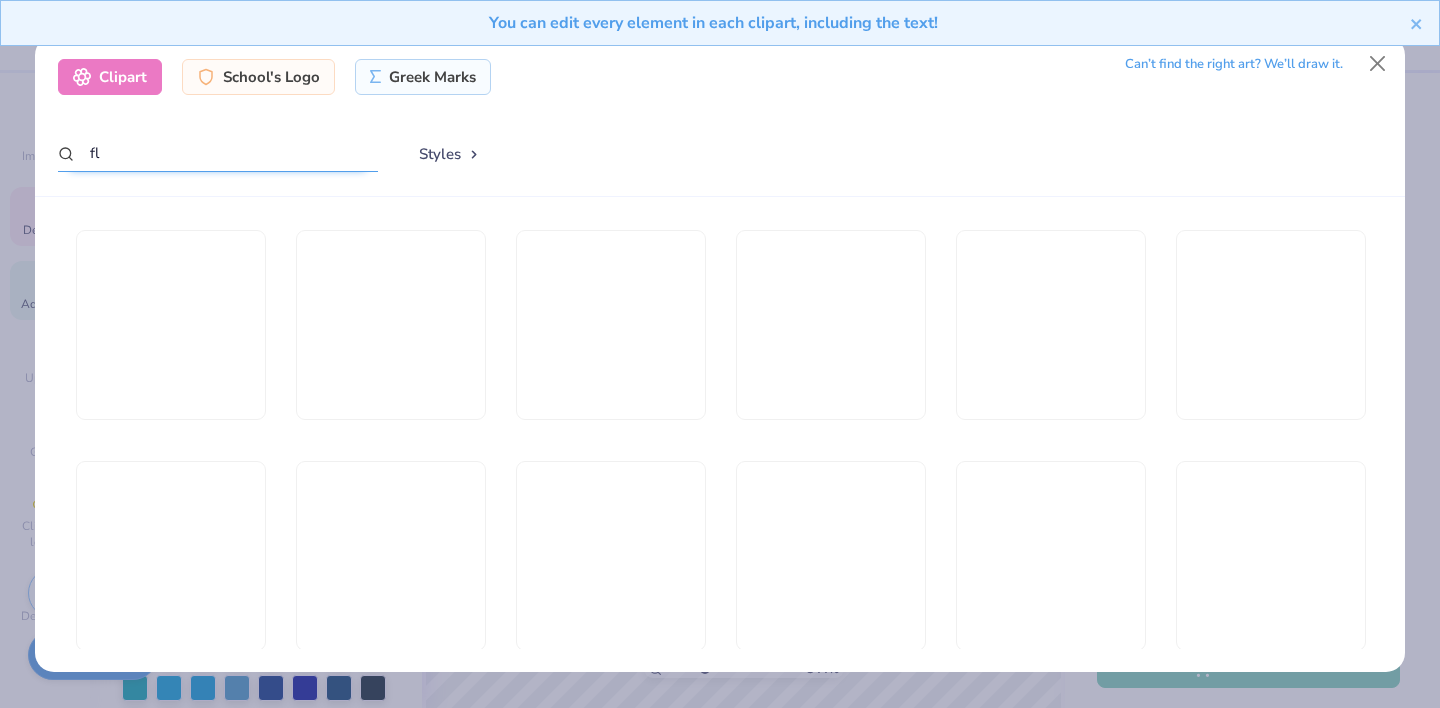 type on "f" 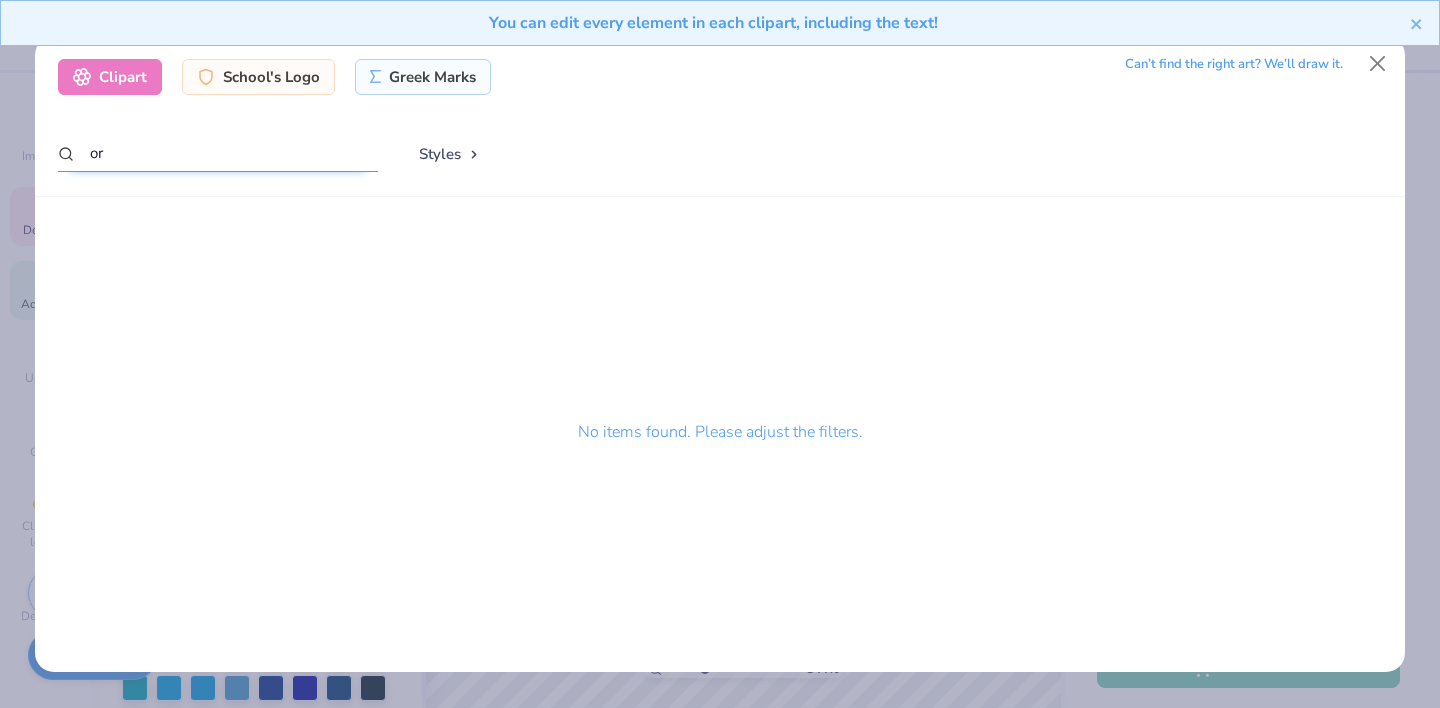 type on "o" 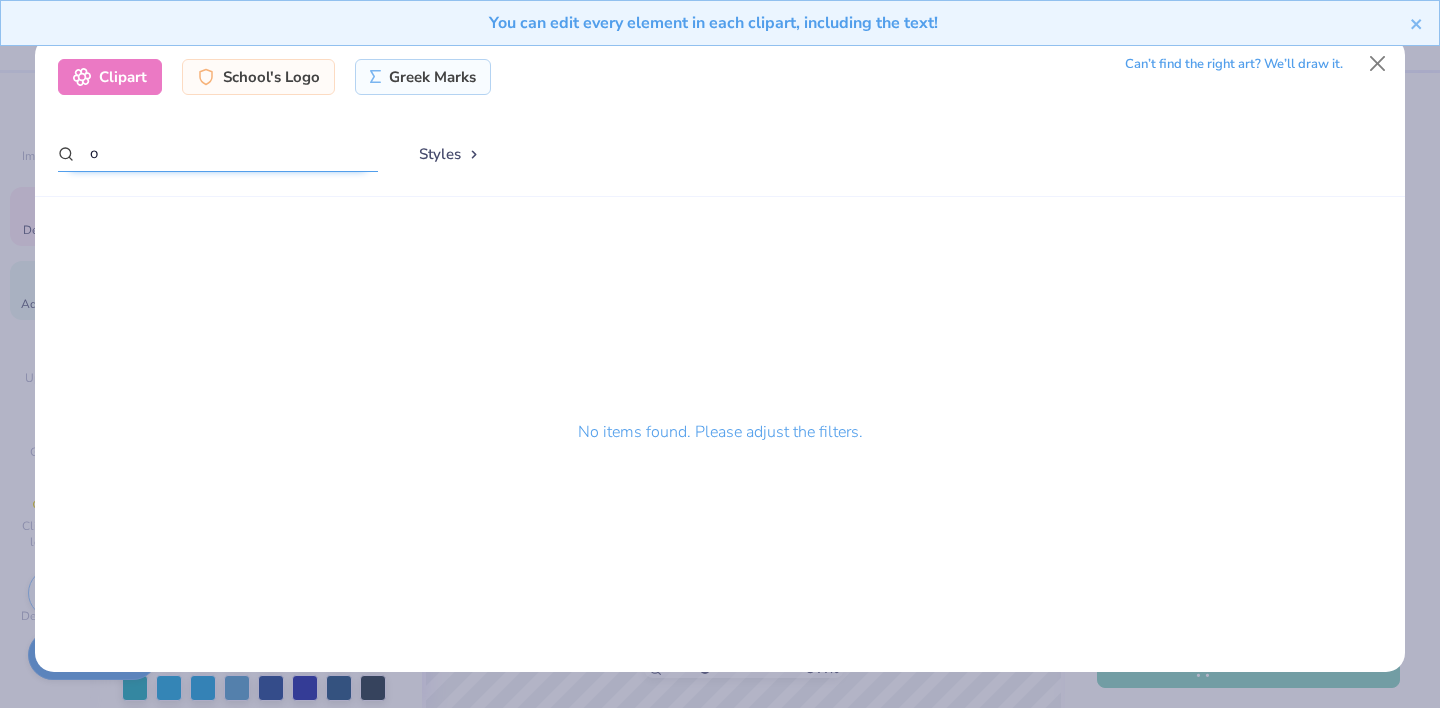type 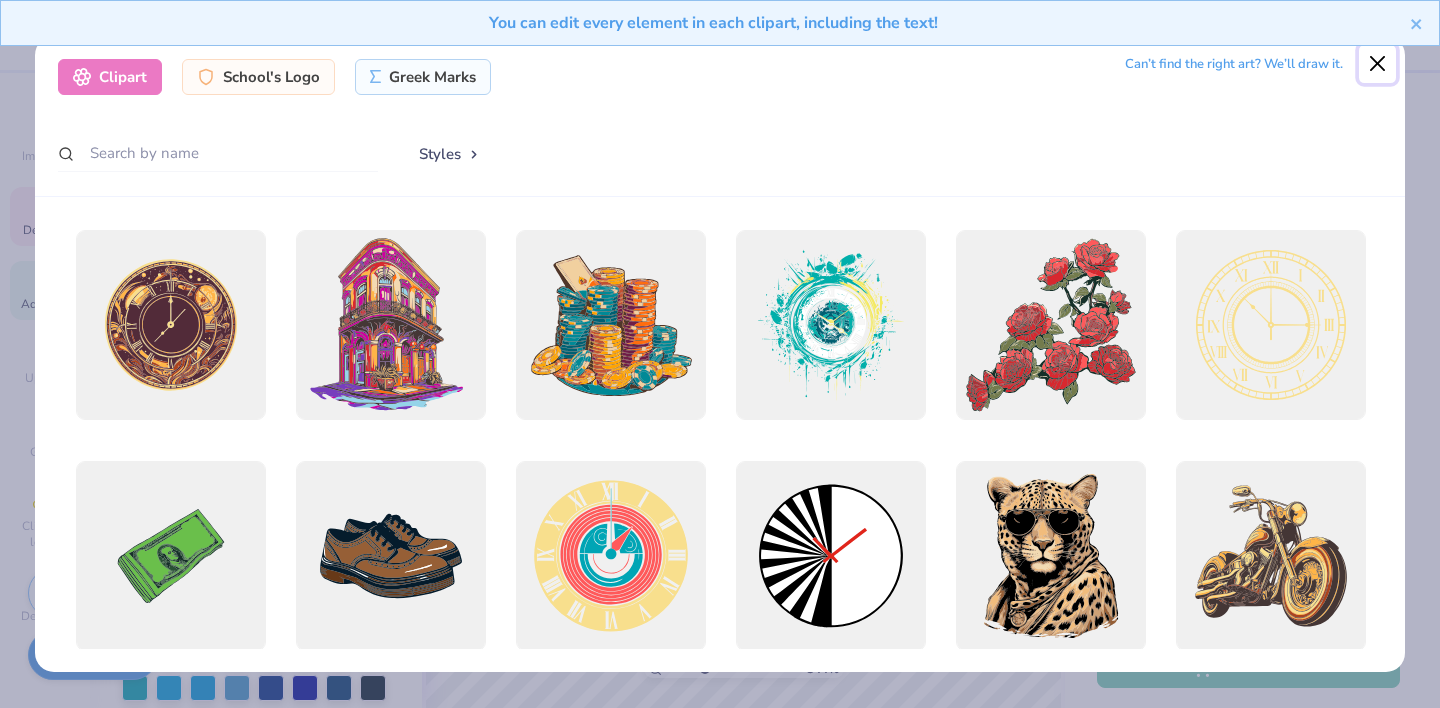 click at bounding box center (1378, 64) 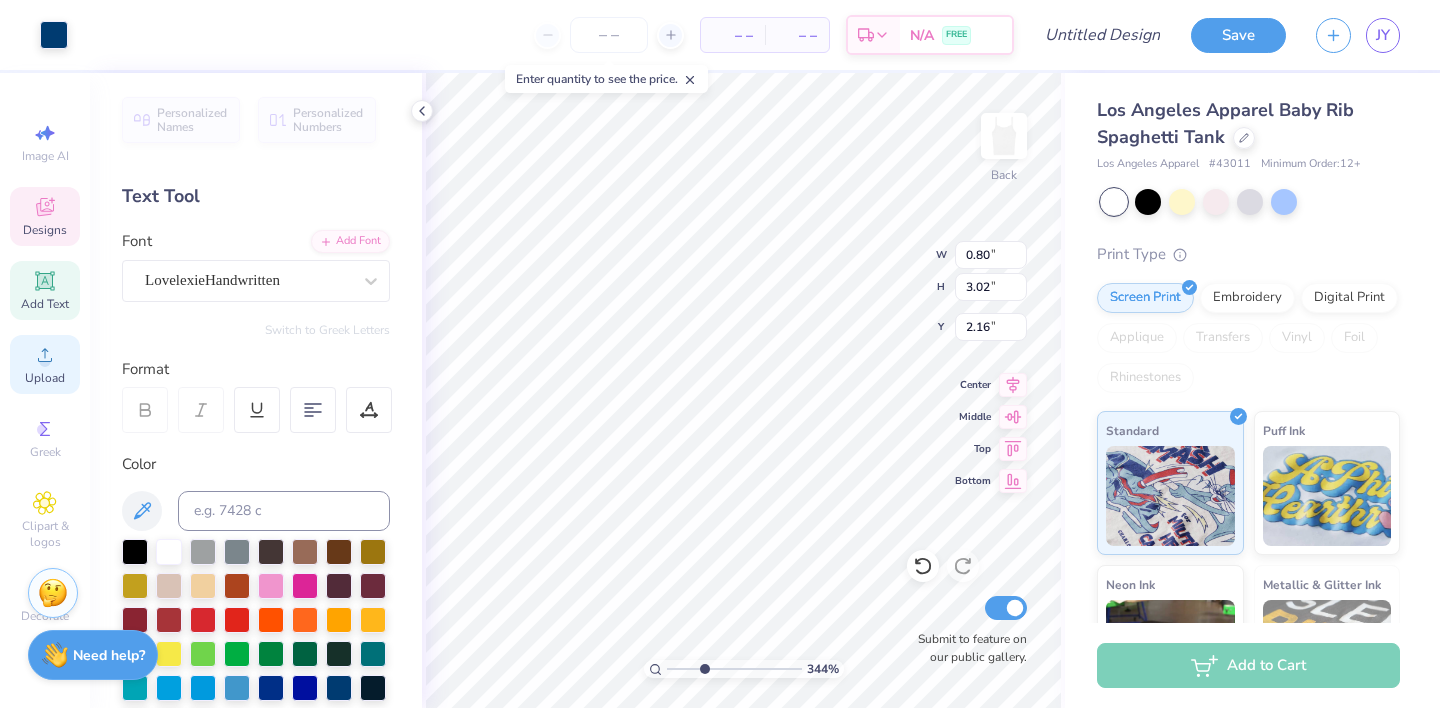 click on "Upload" at bounding box center [45, 378] 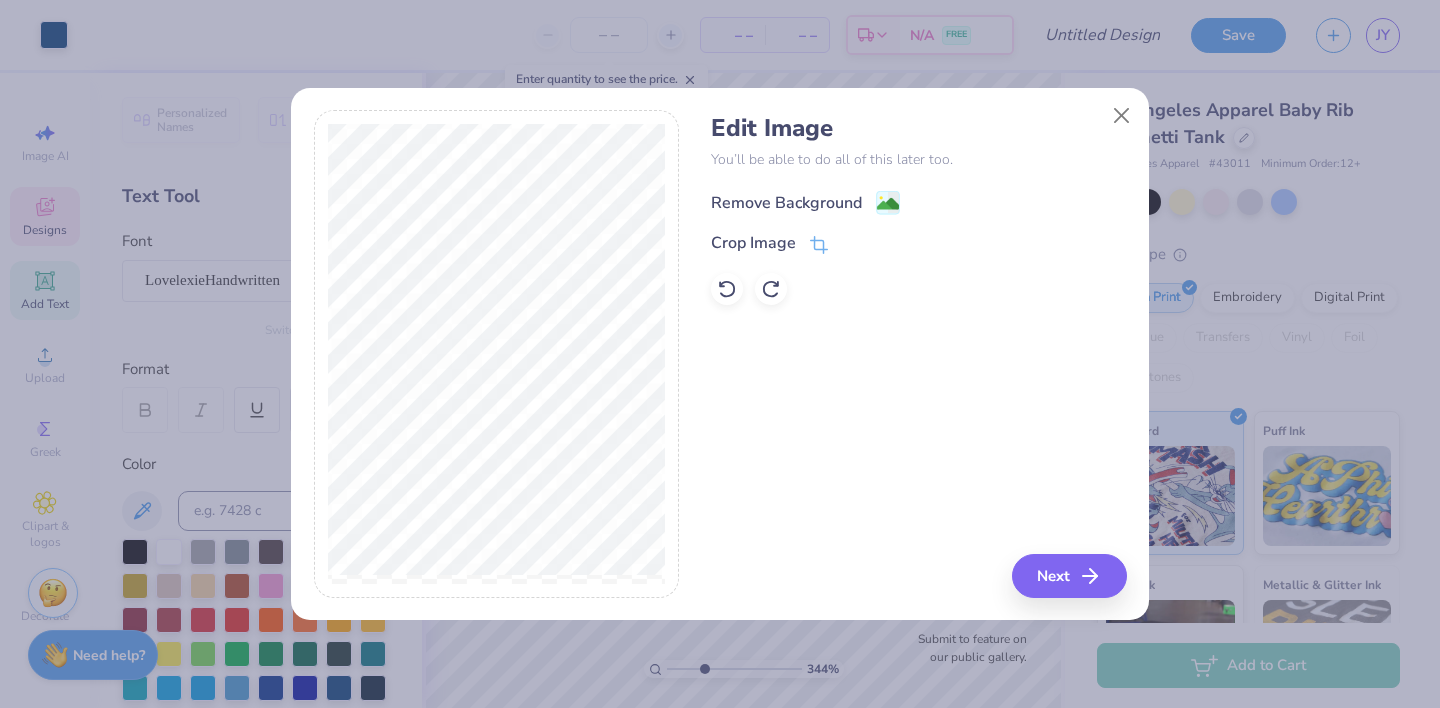 click on "Remove Background" at bounding box center [786, 203] 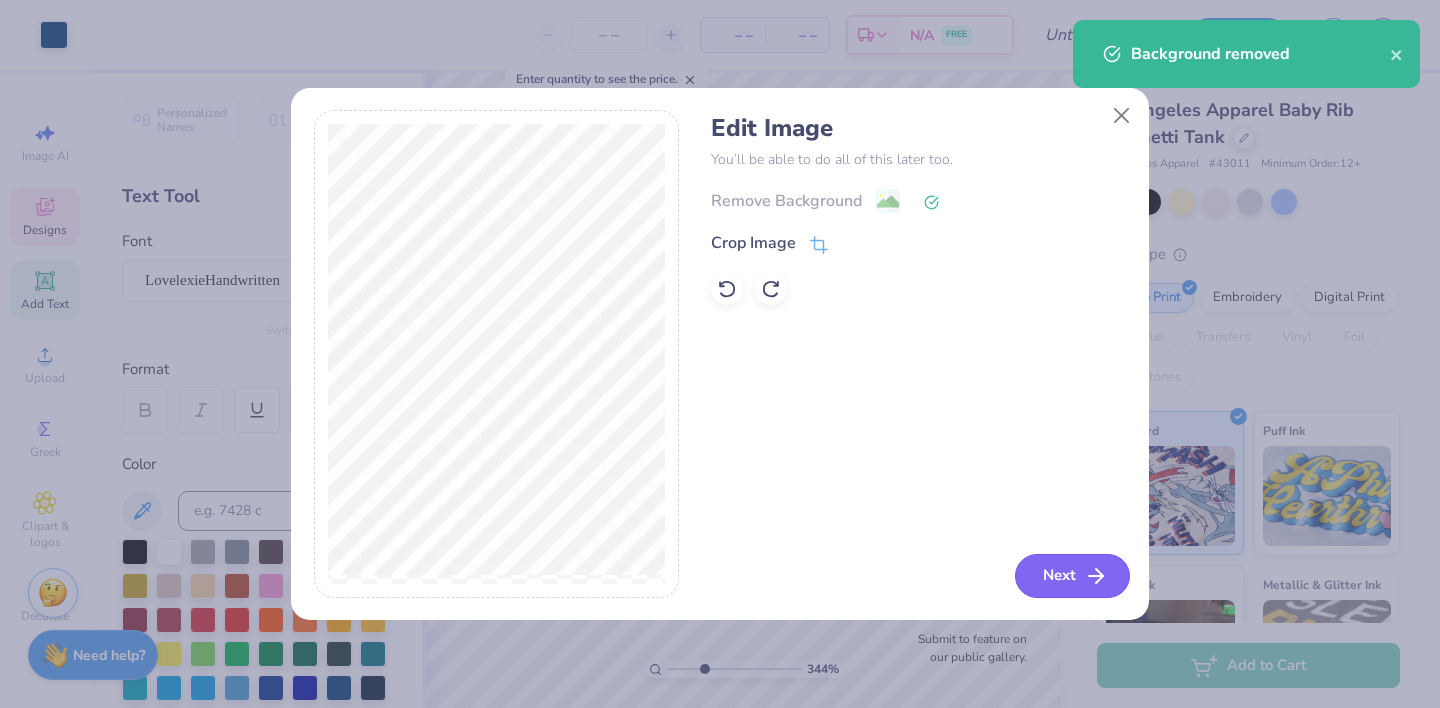 click on "Next" at bounding box center [1072, 576] 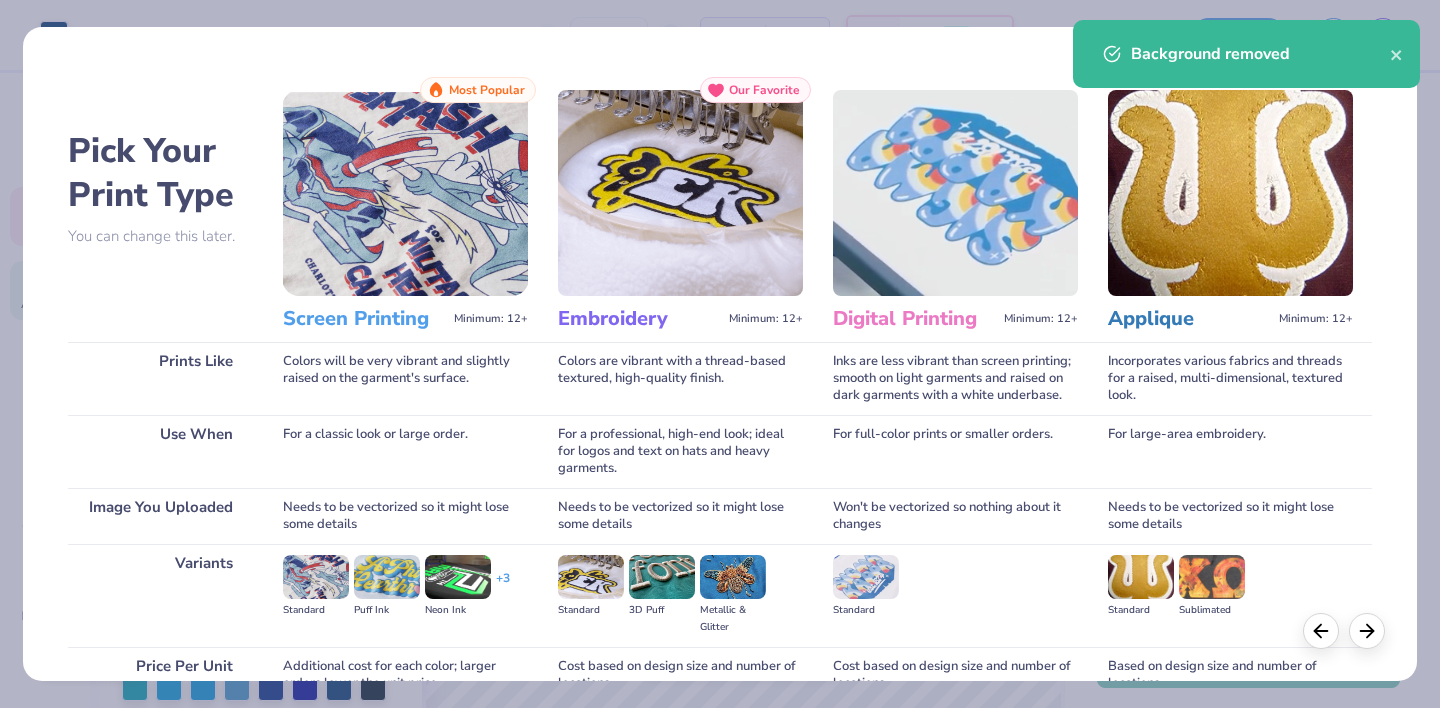 scroll, scrollTop: 189, scrollLeft: 0, axis: vertical 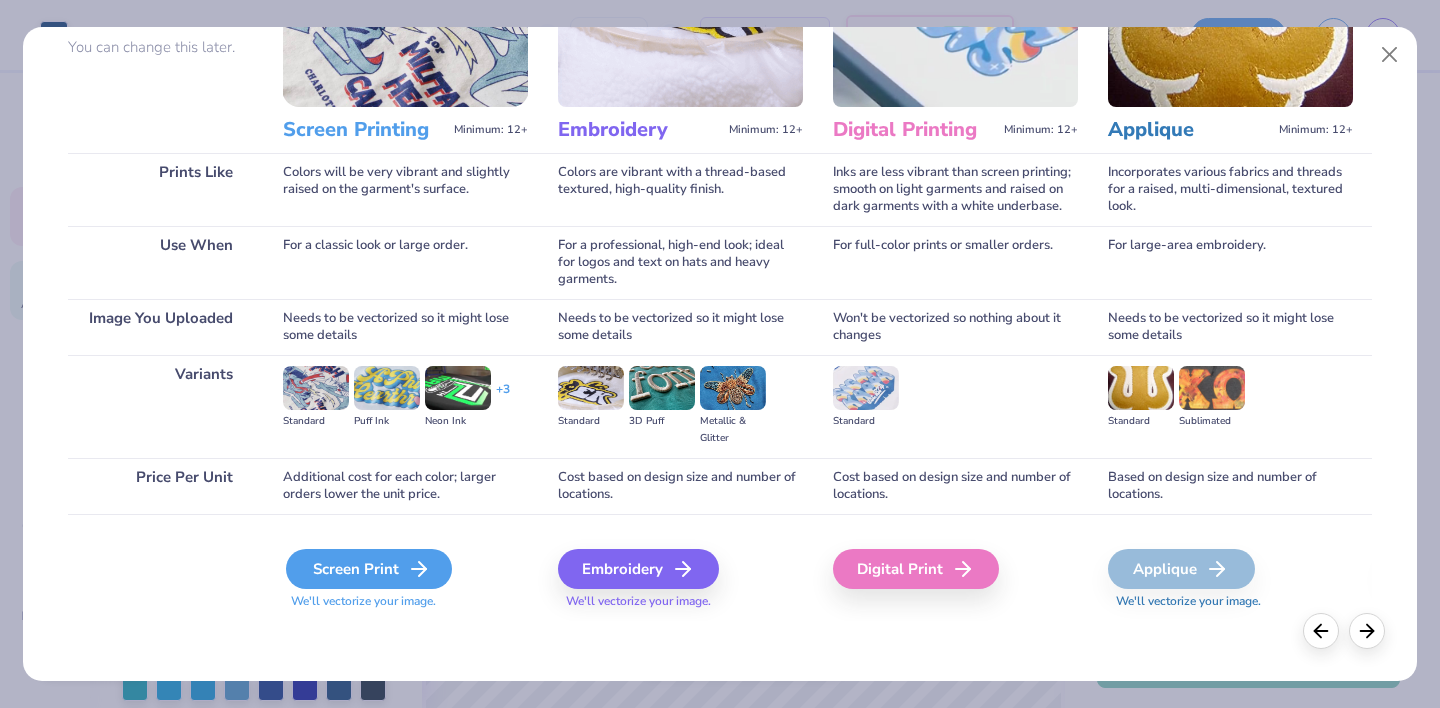 click 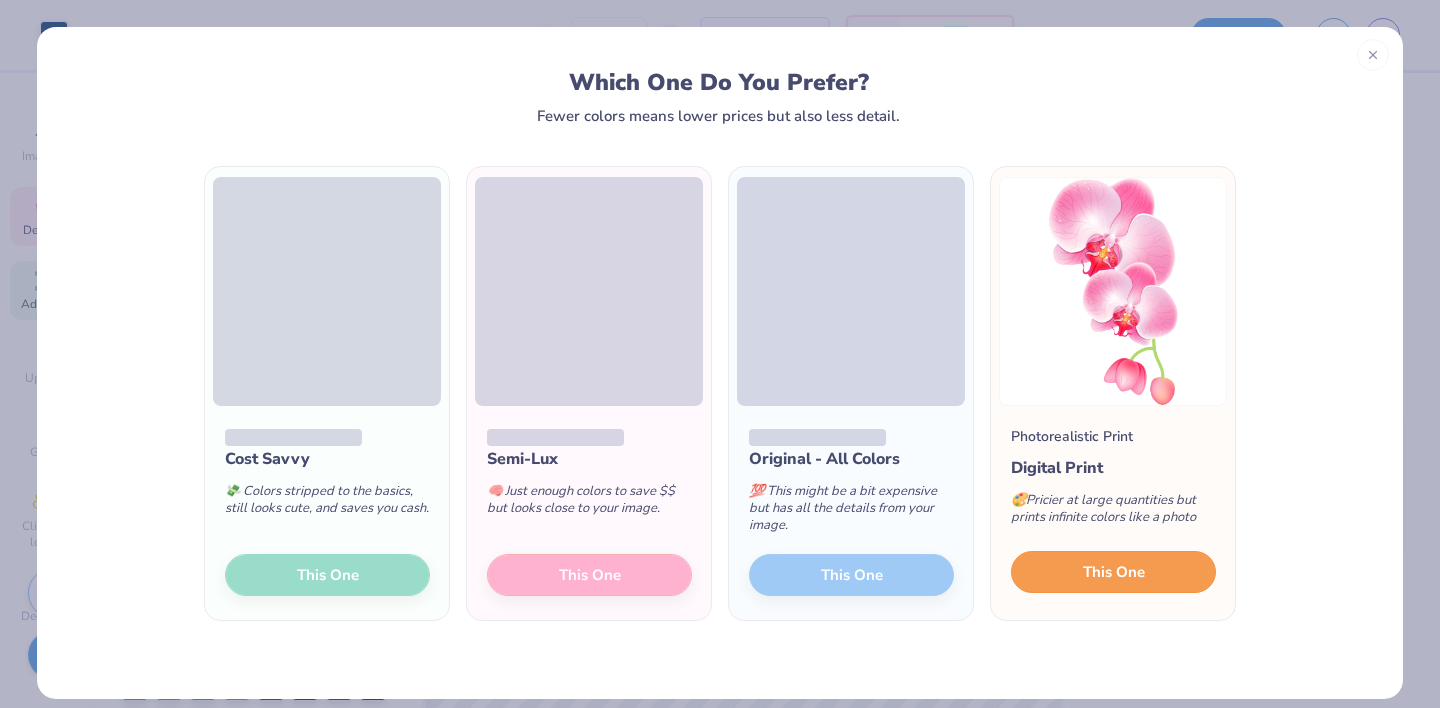 click on "This One" at bounding box center [1114, 572] 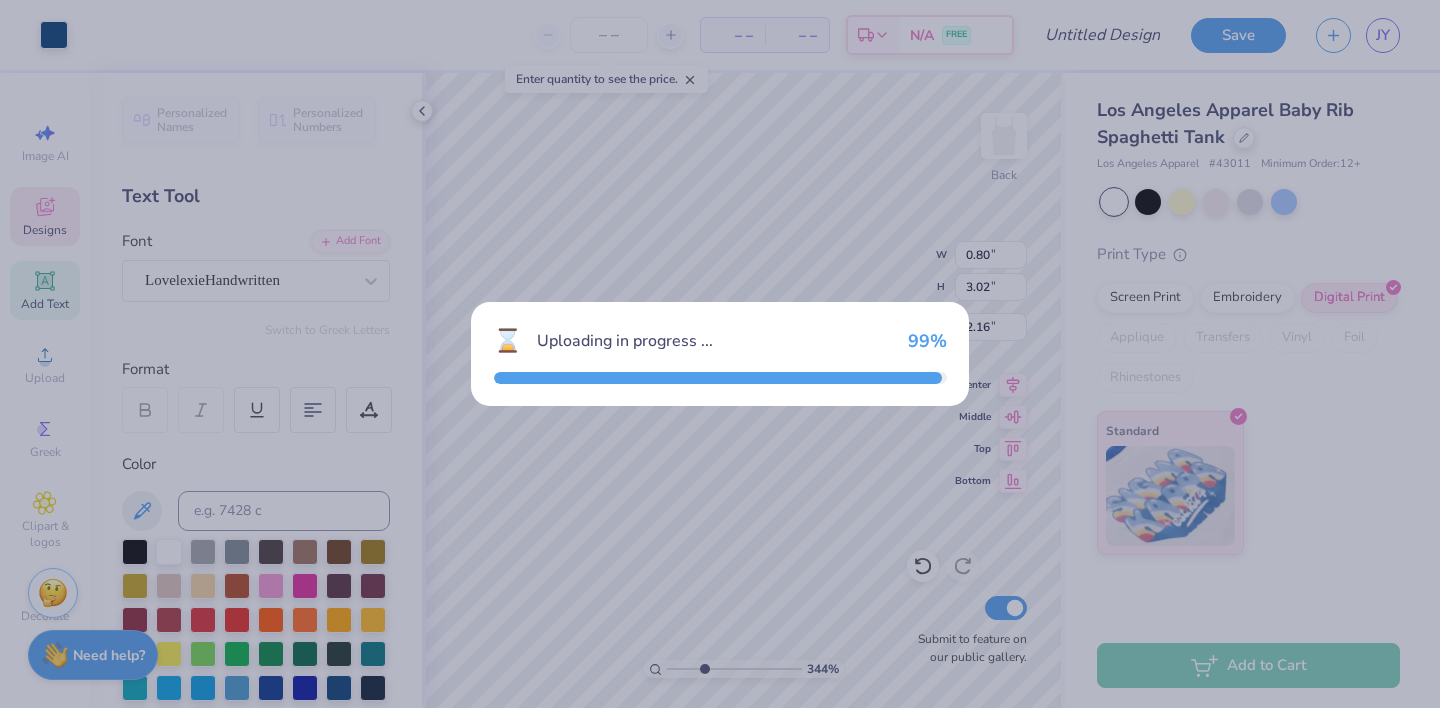 type on "6.86" 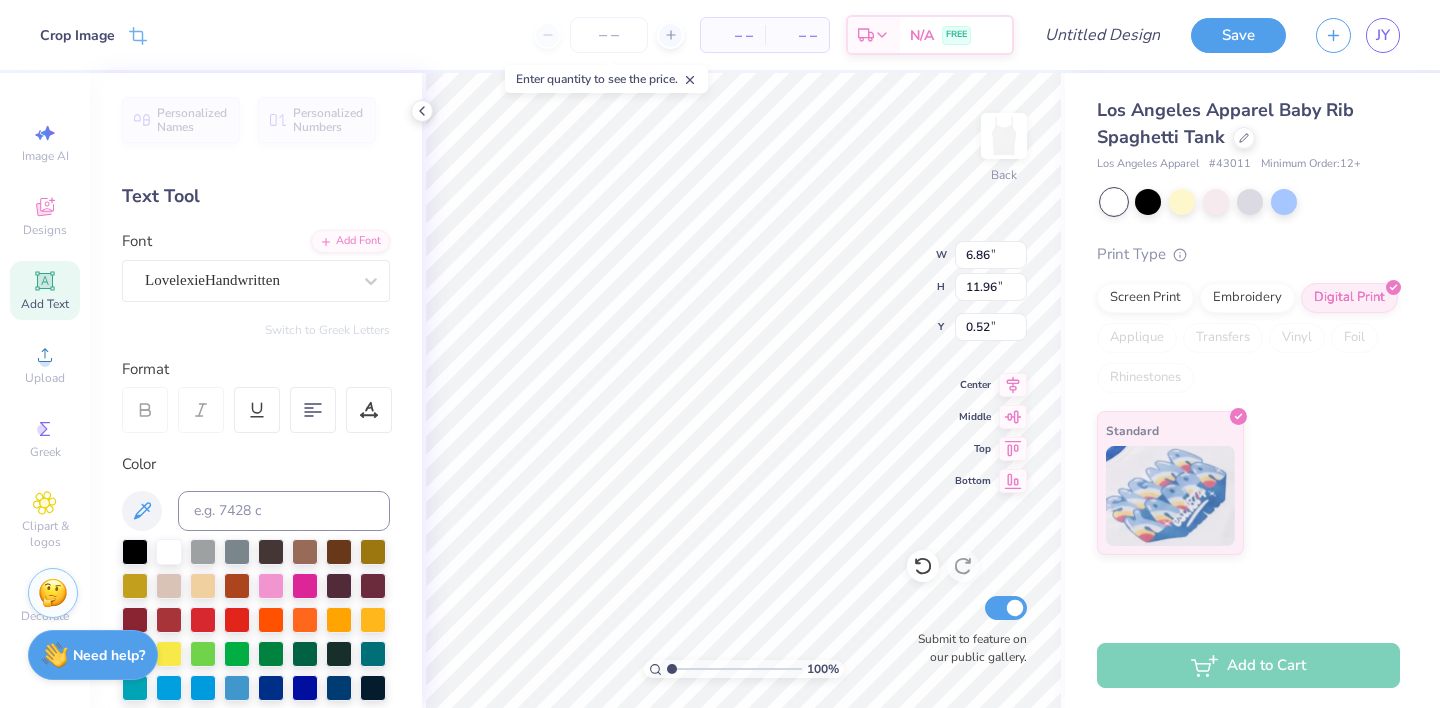 drag, startPoint x: 703, startPoint y: 669, endPoint x: 652, endPoint y: 677, distance: 51.62364 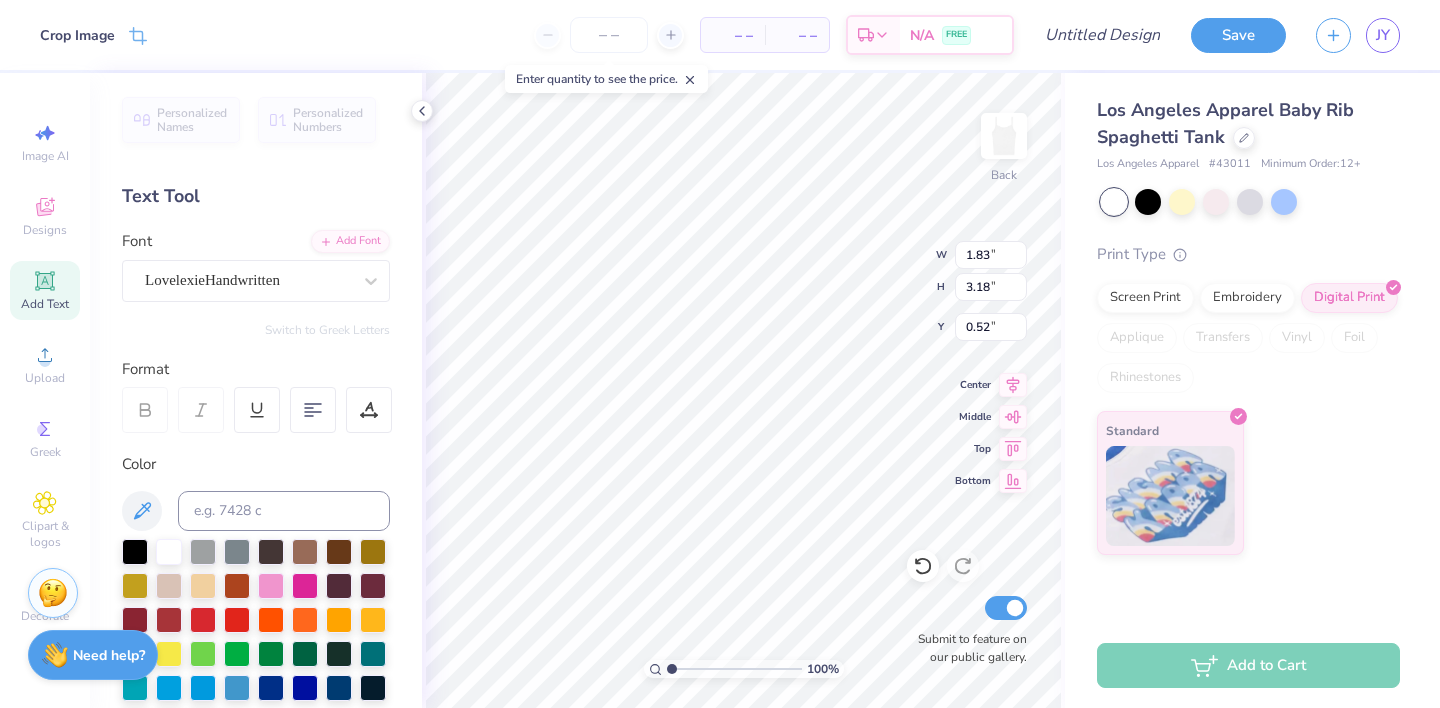 type on "1.06" 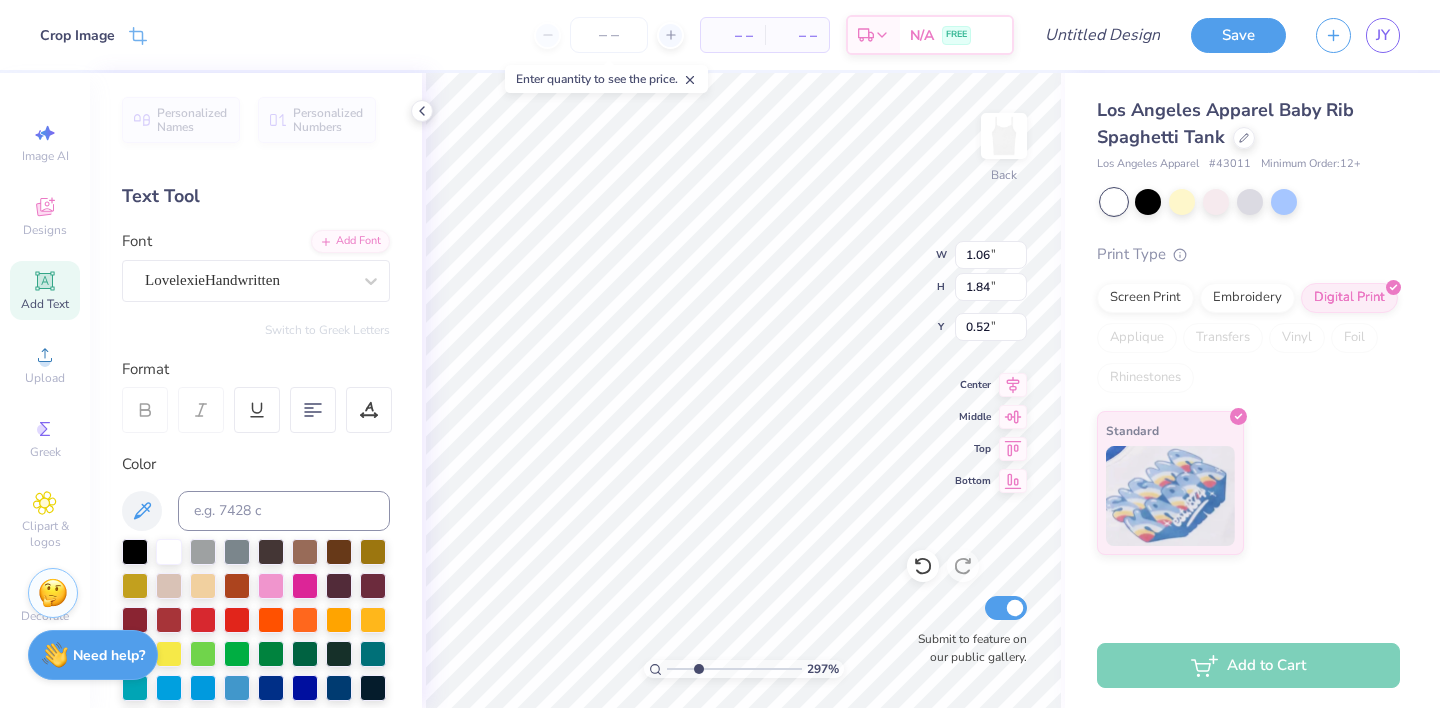 drag, startPoint x: 670, startPoint y: 663, endPoint x: 695, endPoint y: 673, distance: 26.925823 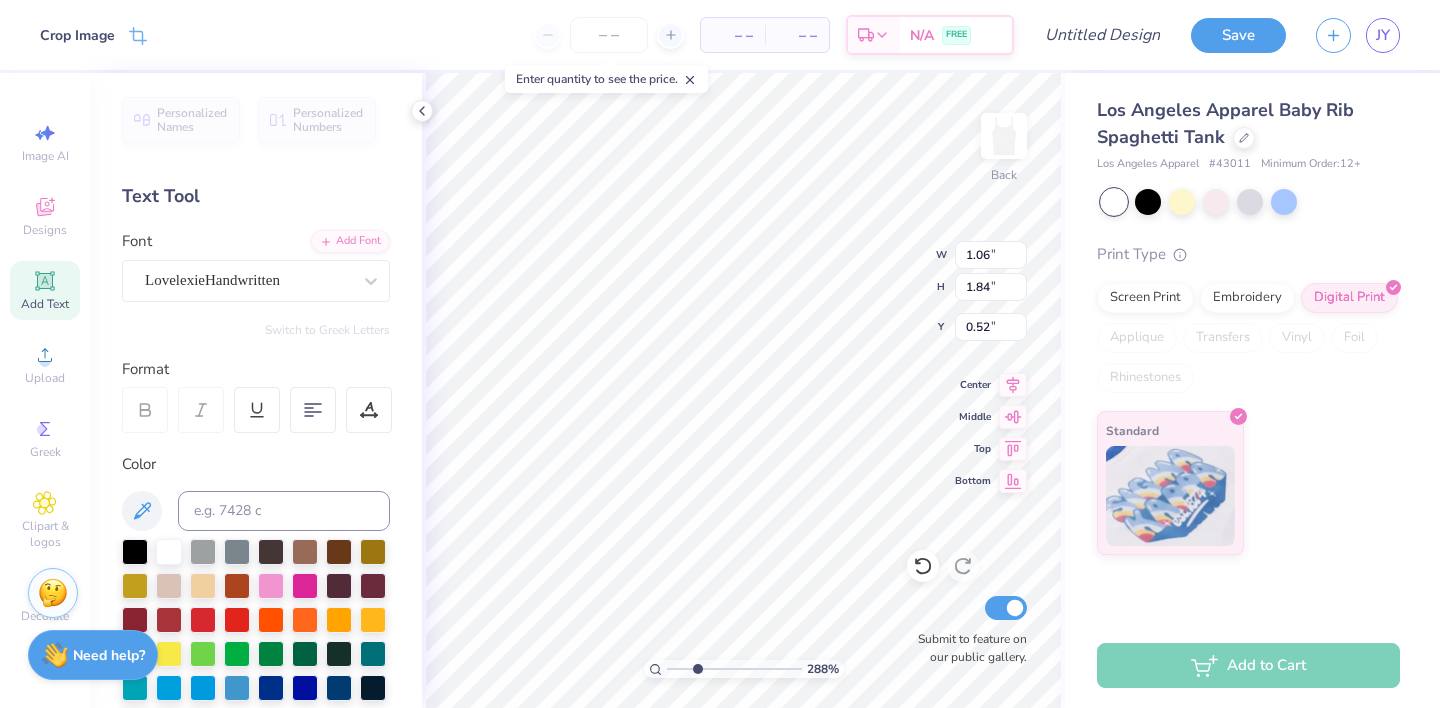 type on "4.59" 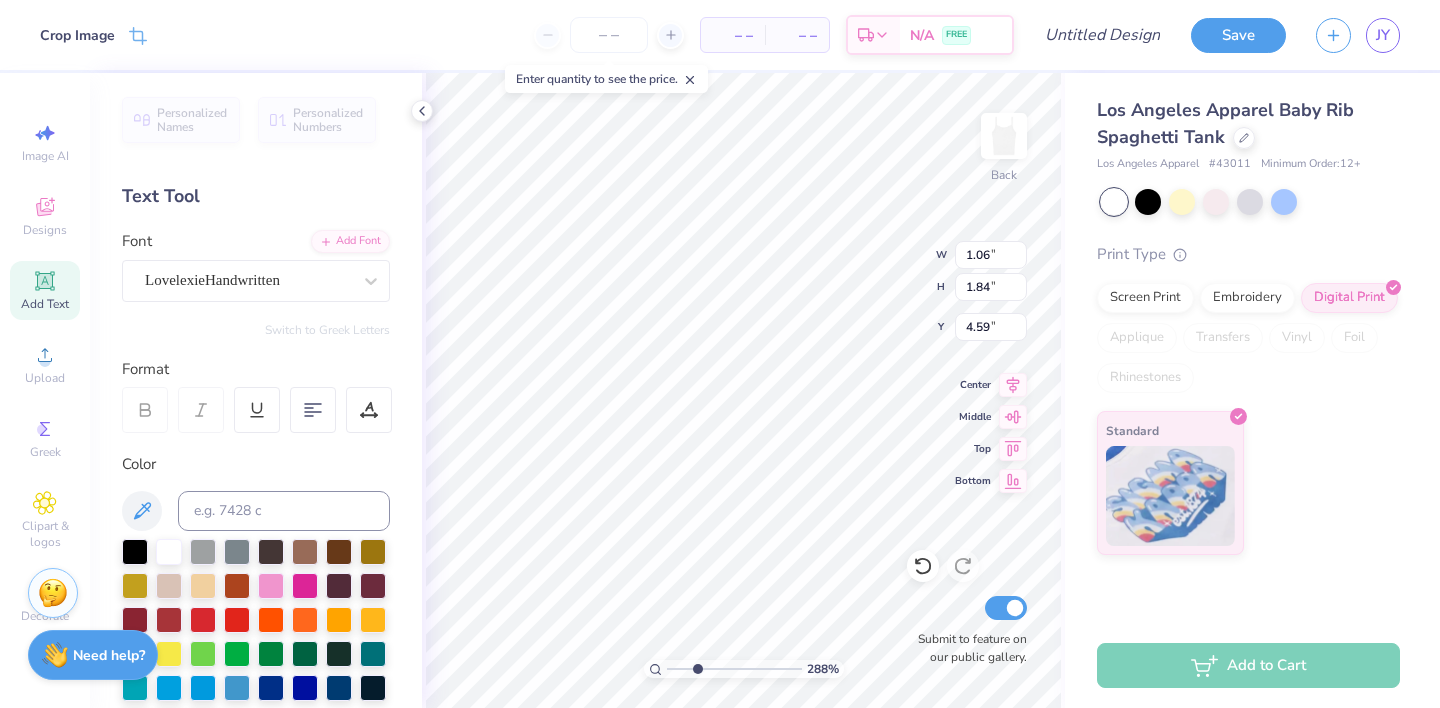 type on "0.56" 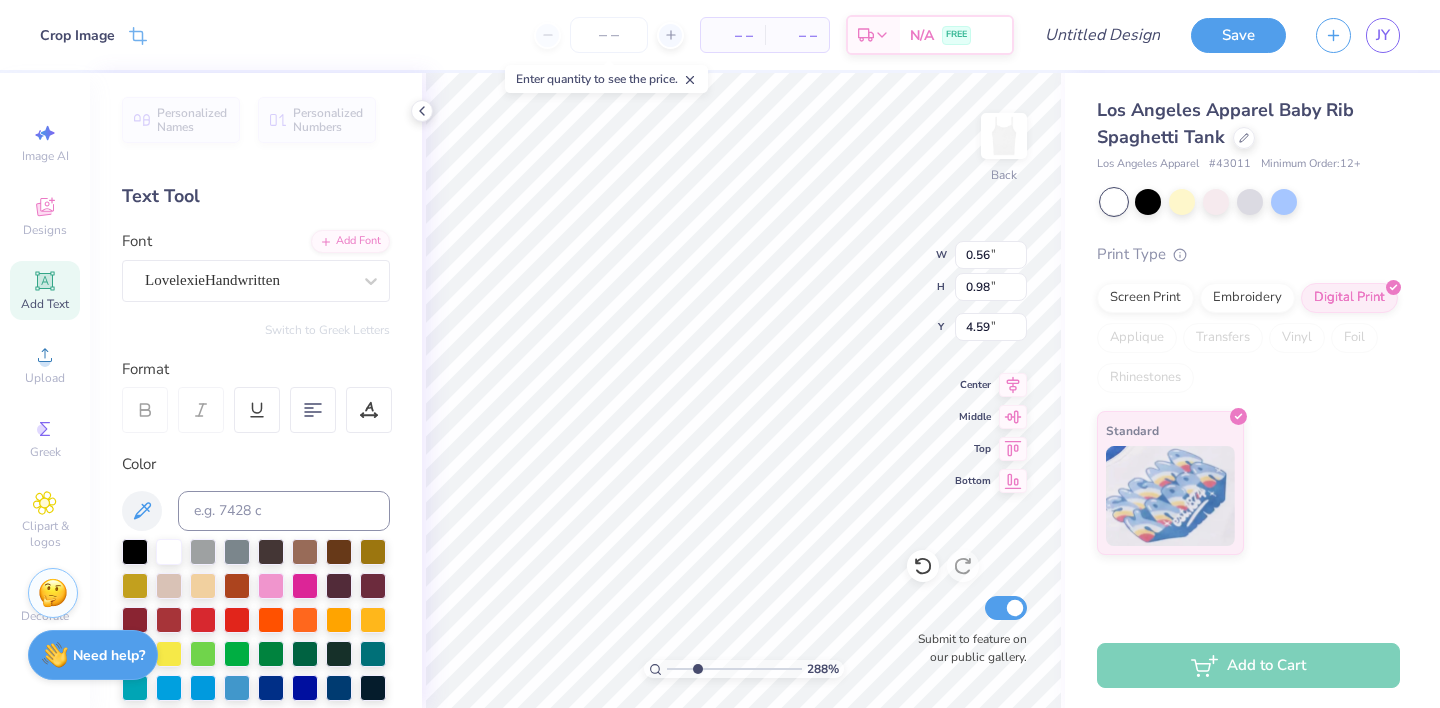 type on "3.40" 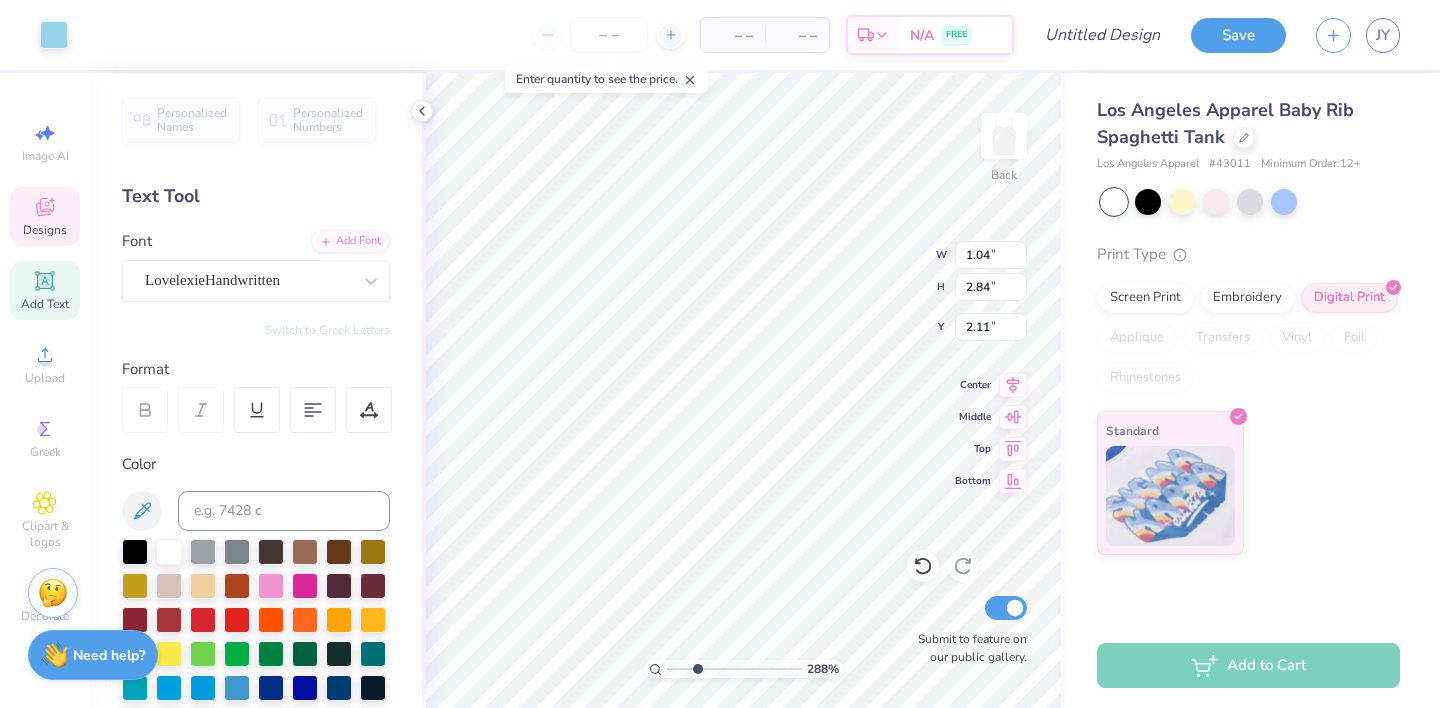 type on "2.09" 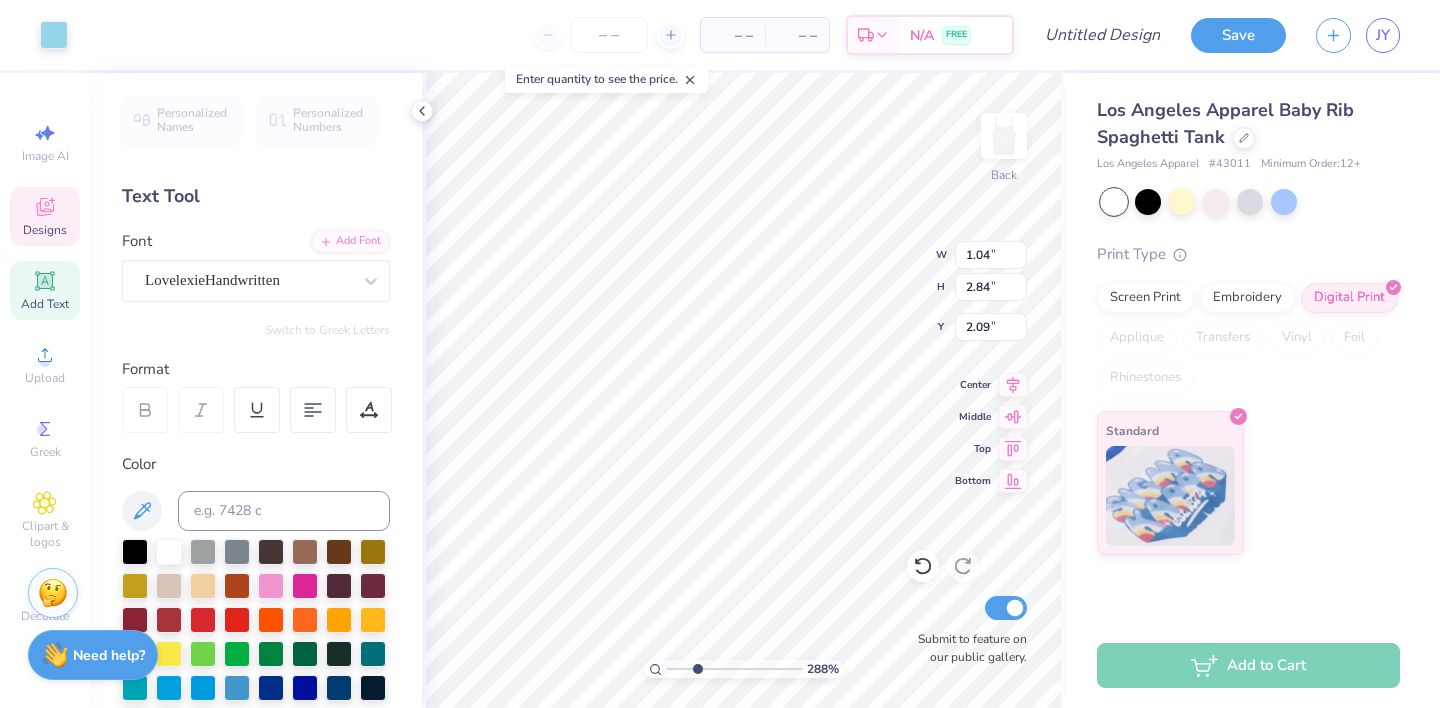 type on "0.94" 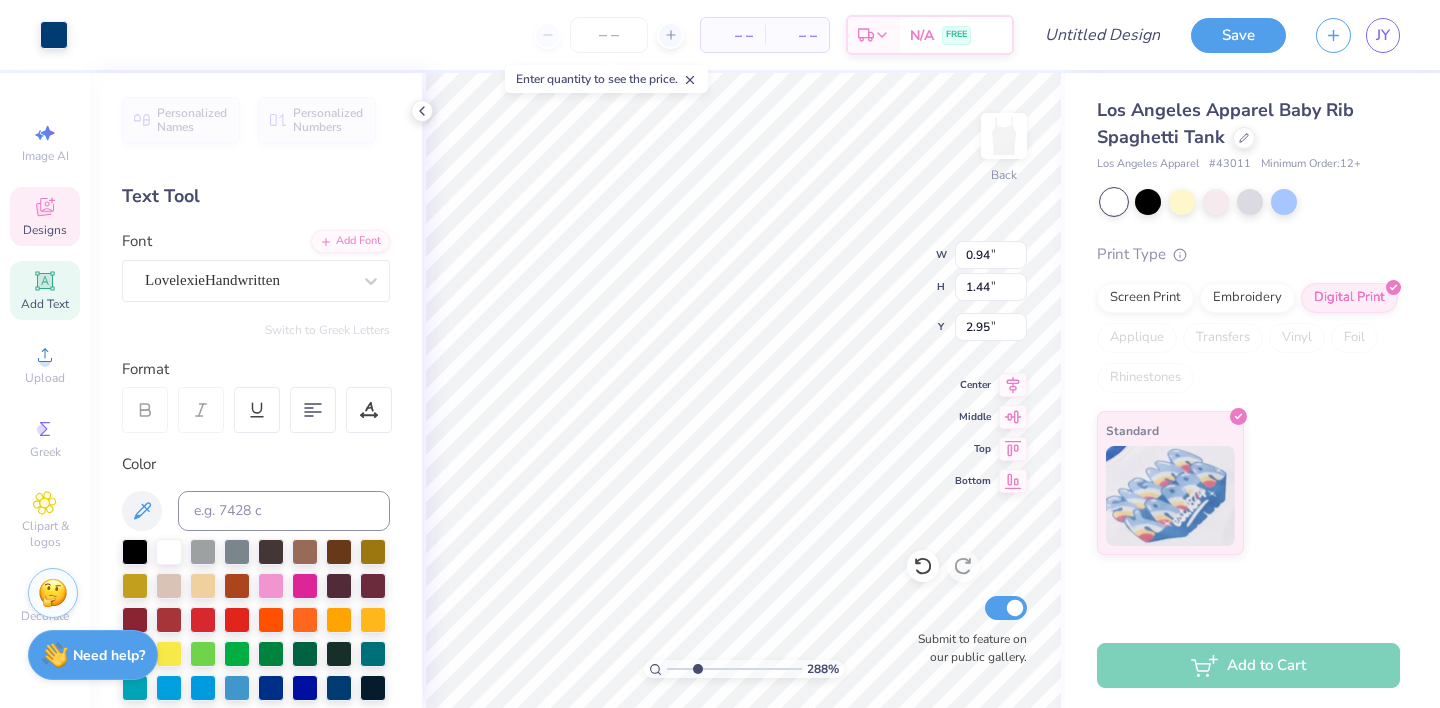 type on "2.94" 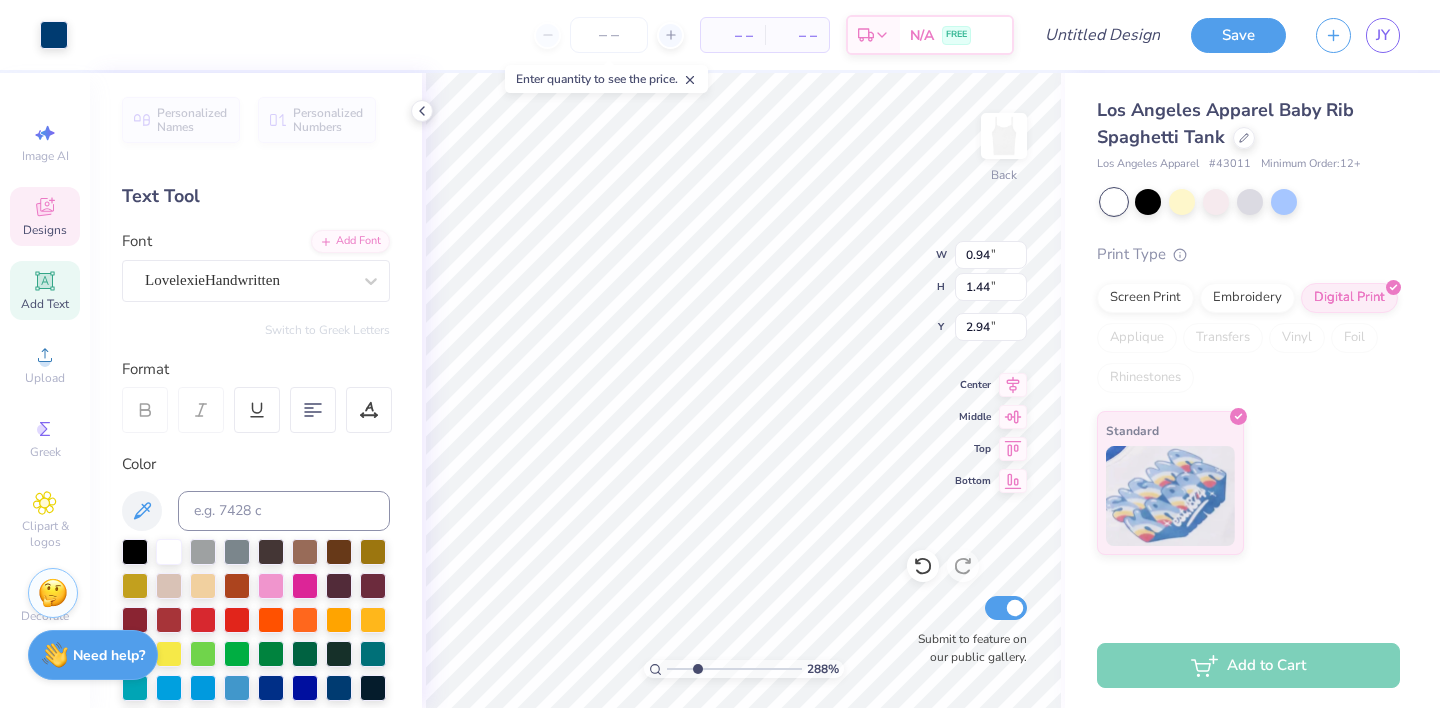 type on "1.04" 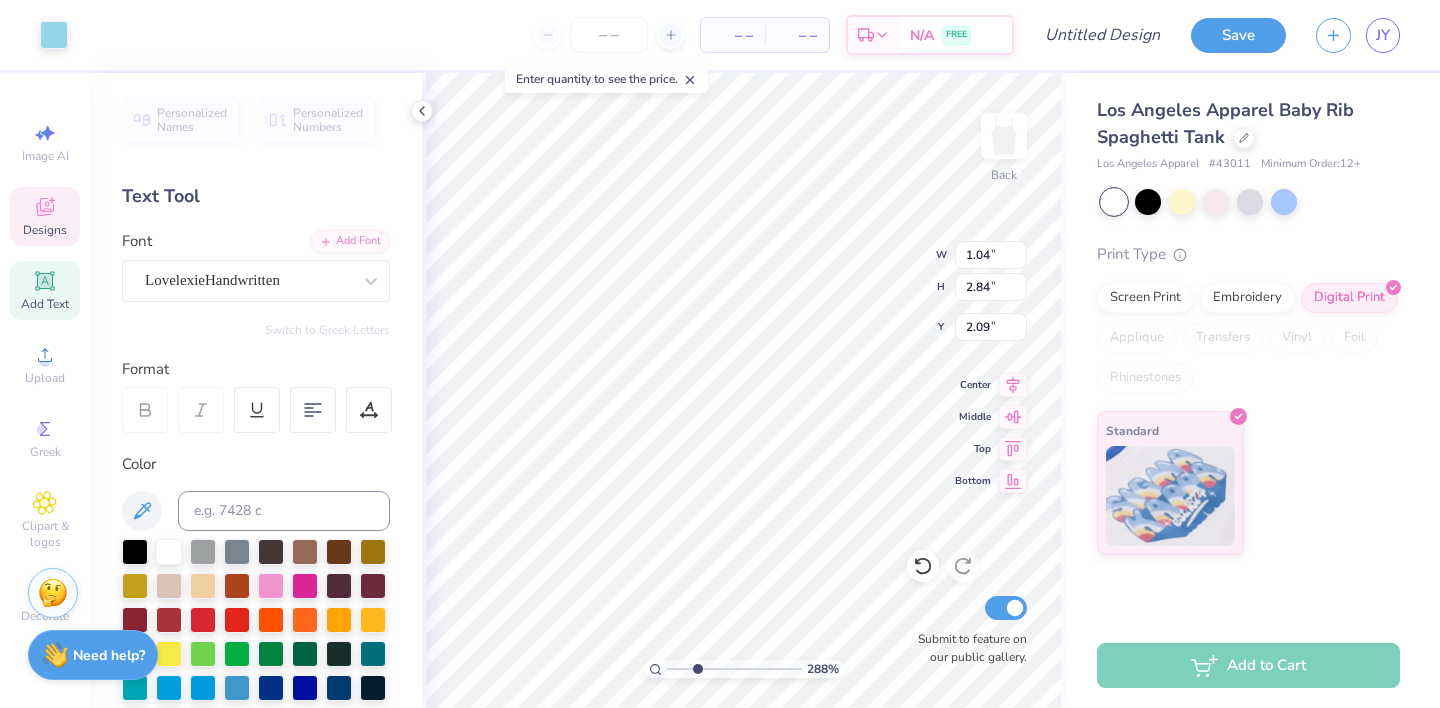 type on "0.25" 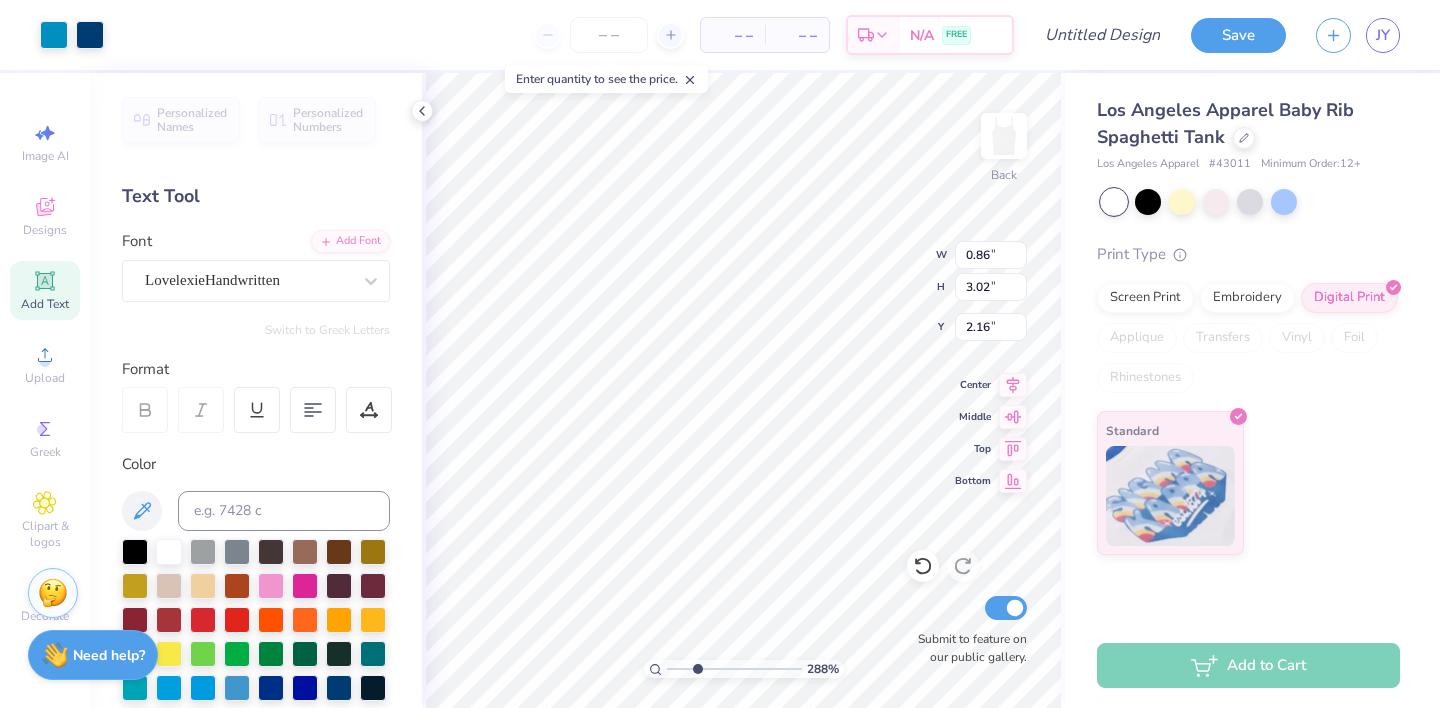 type on "2.20" 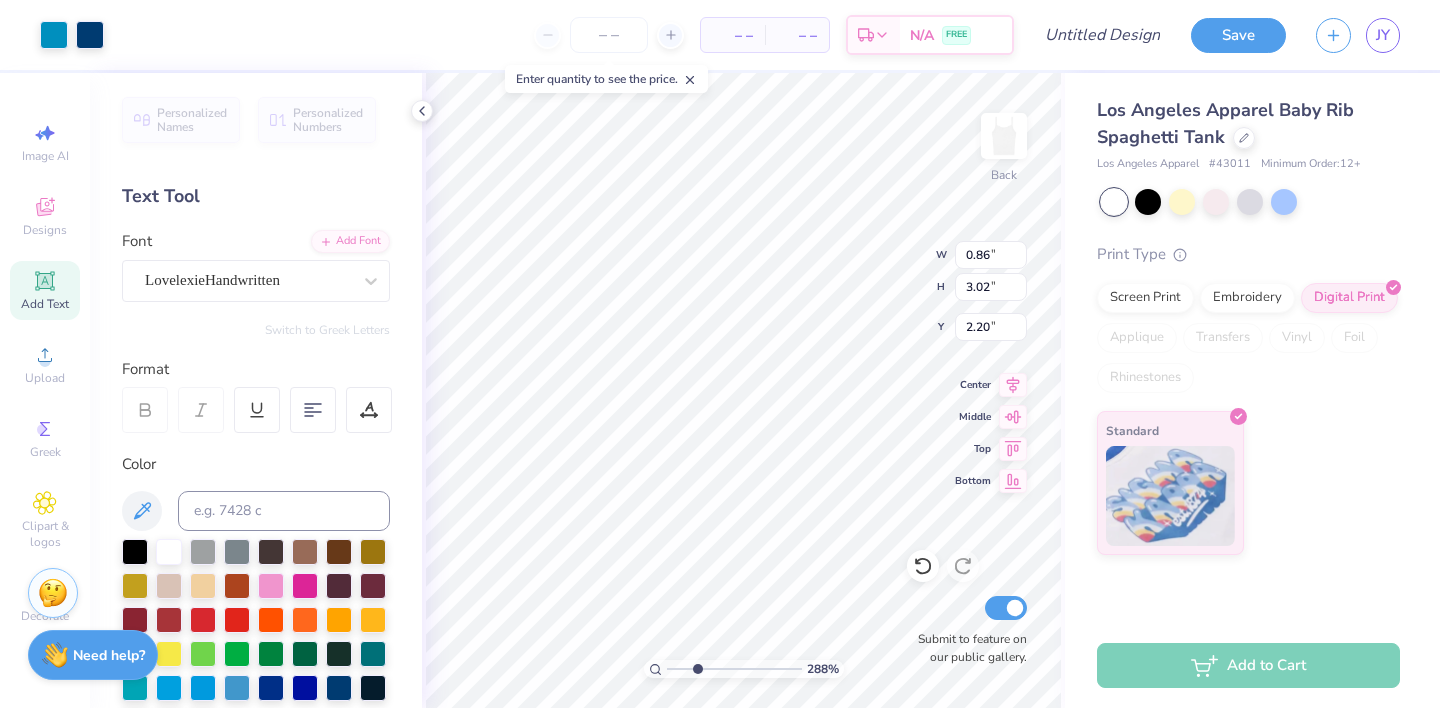 type on "0.94" 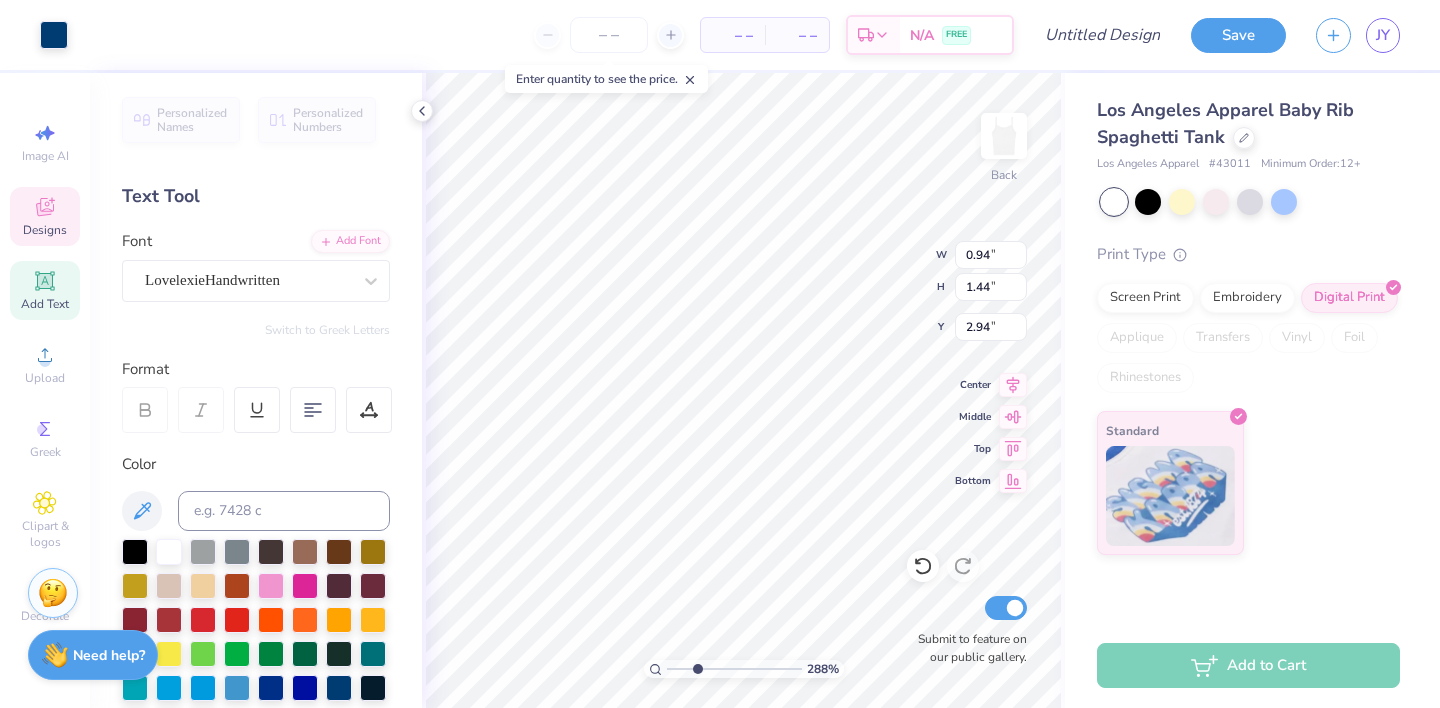 type on "1.04" 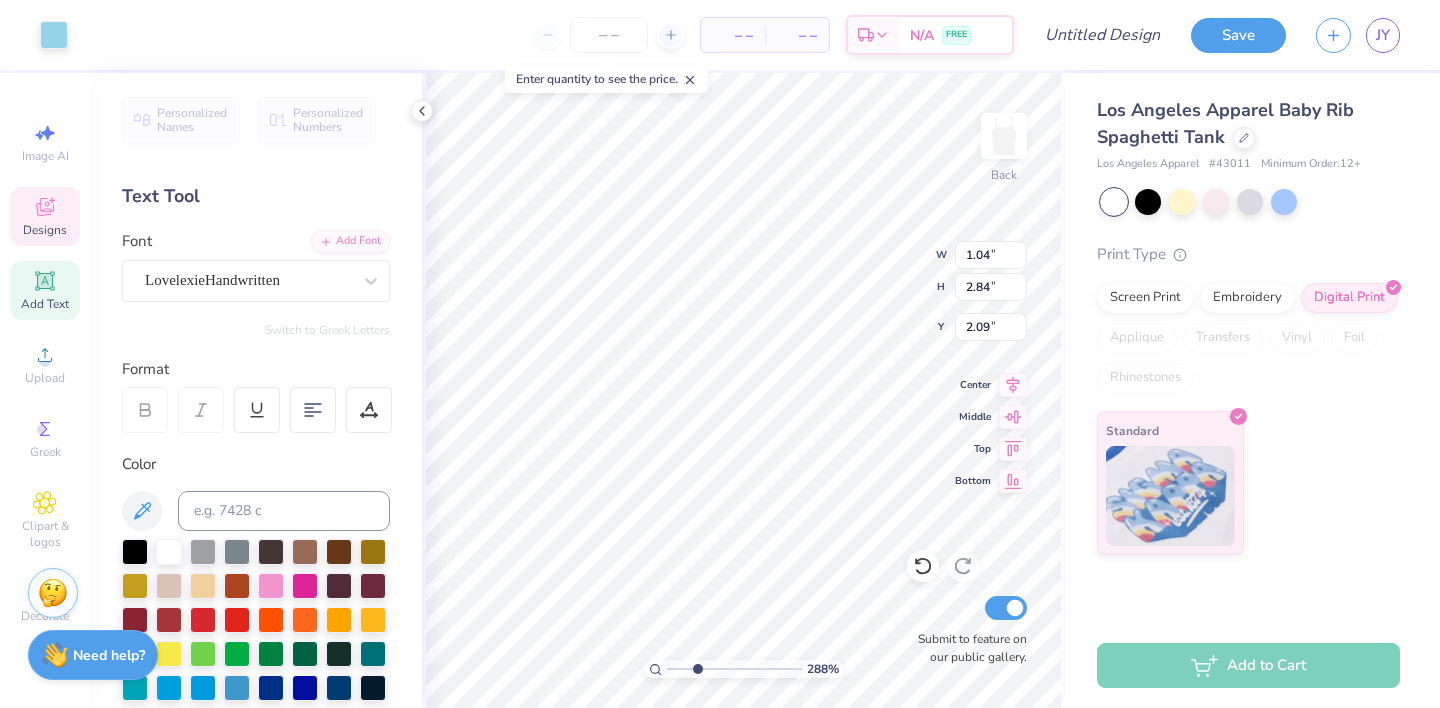 type on "0.94" 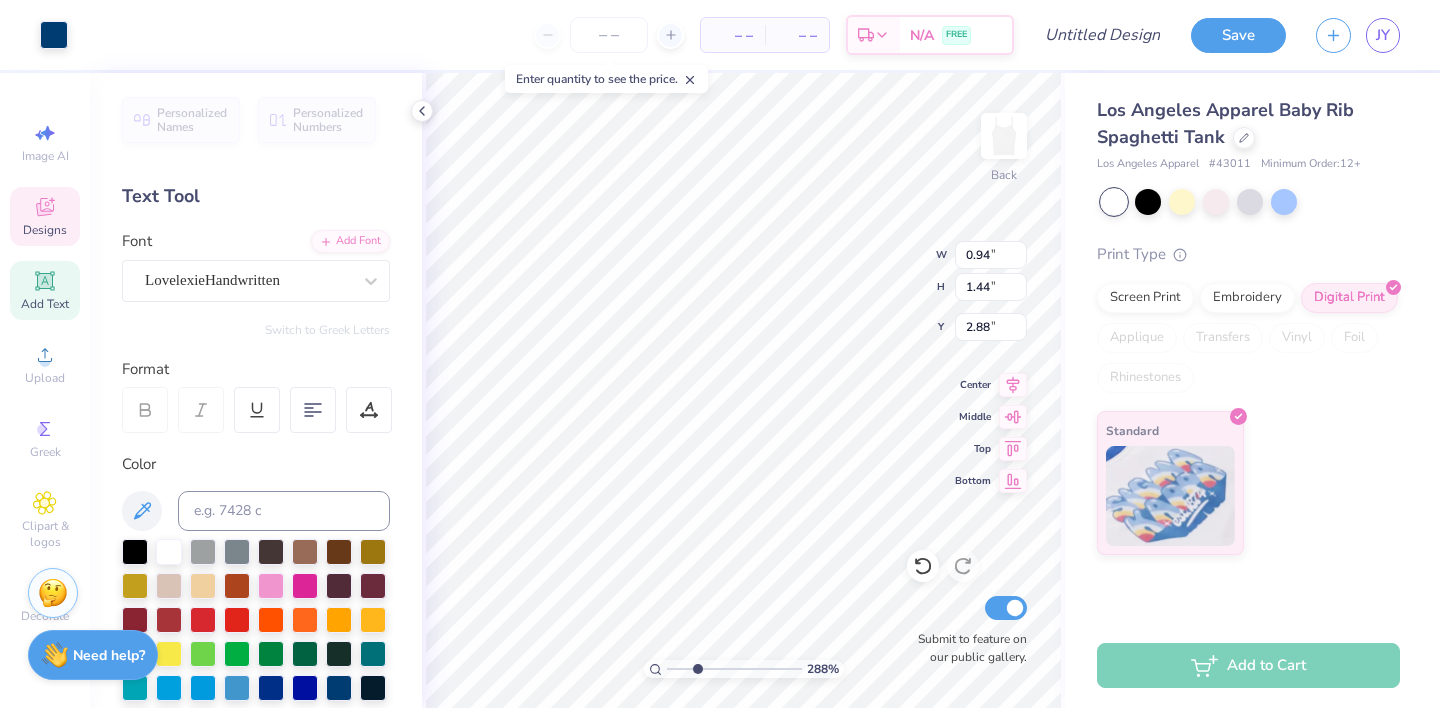 type on "3.05" 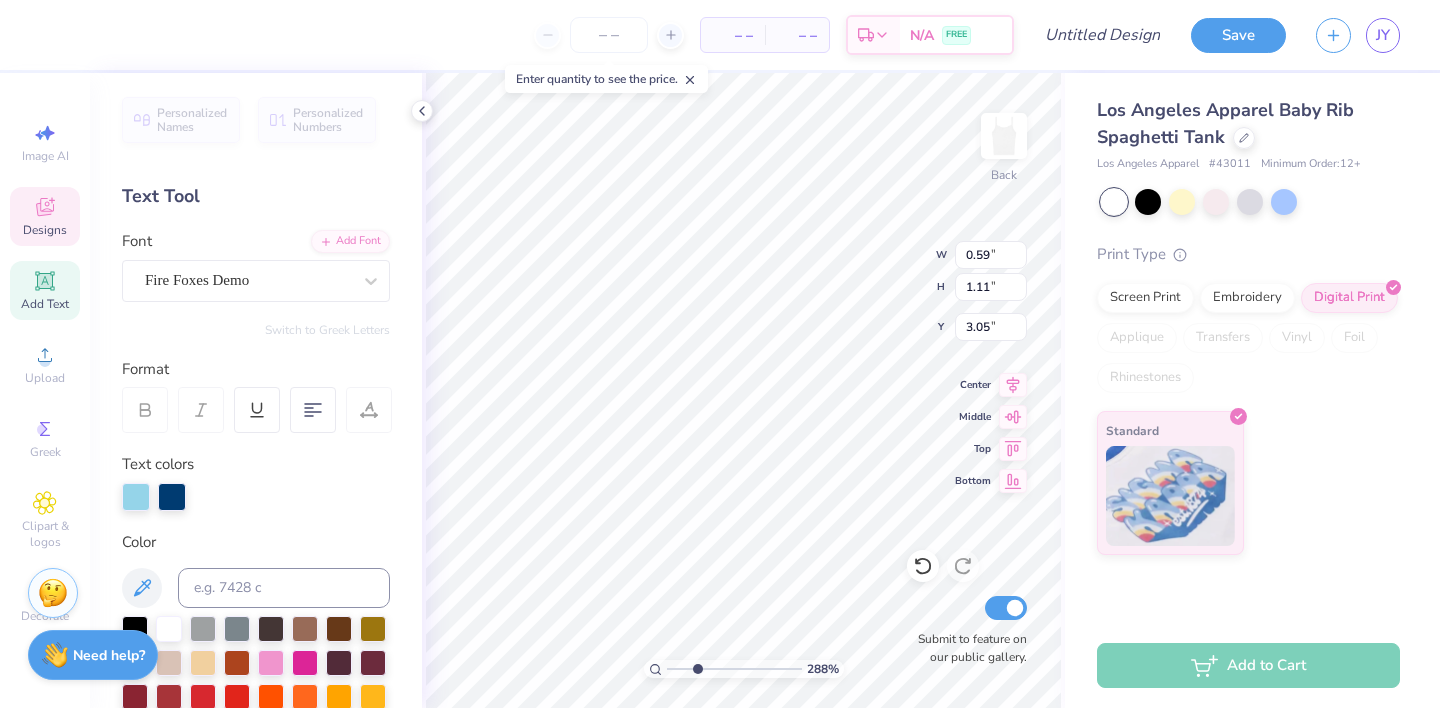 type on "3.16" 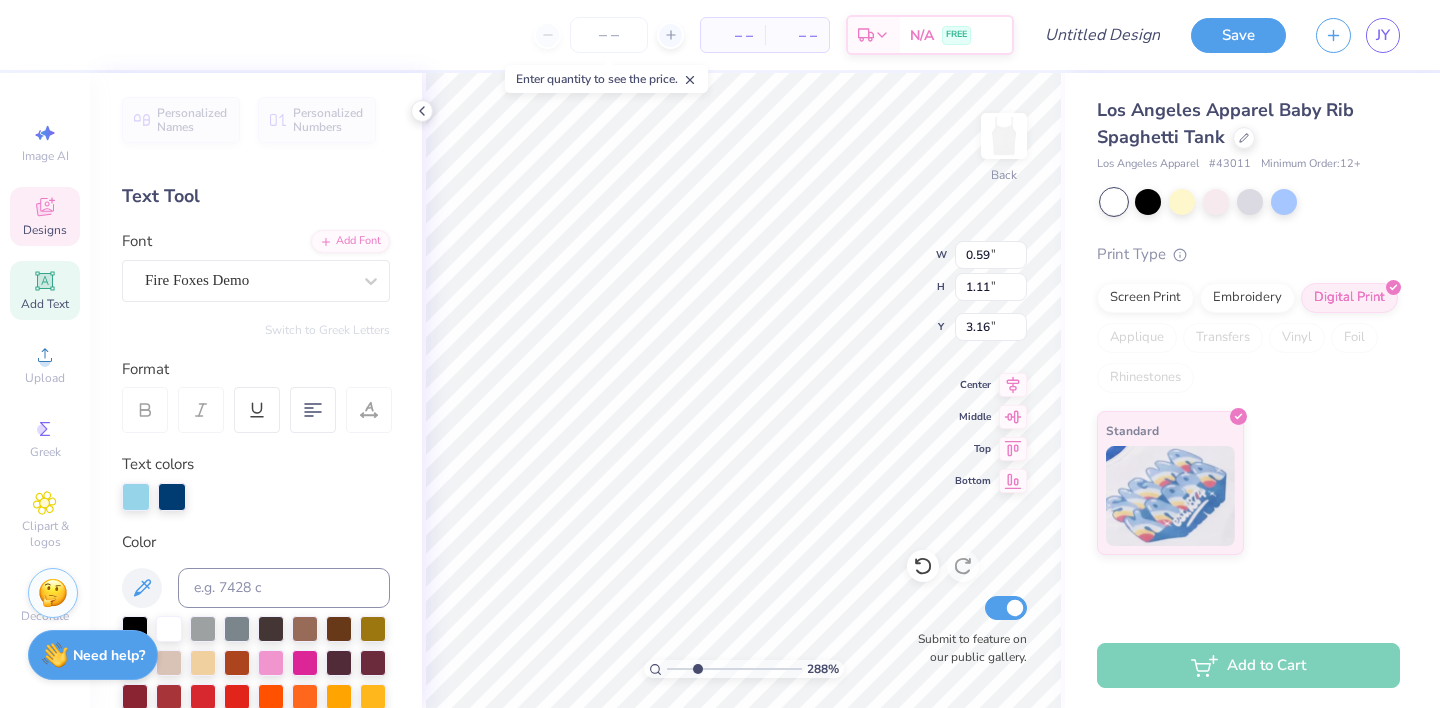 type on "0.51" 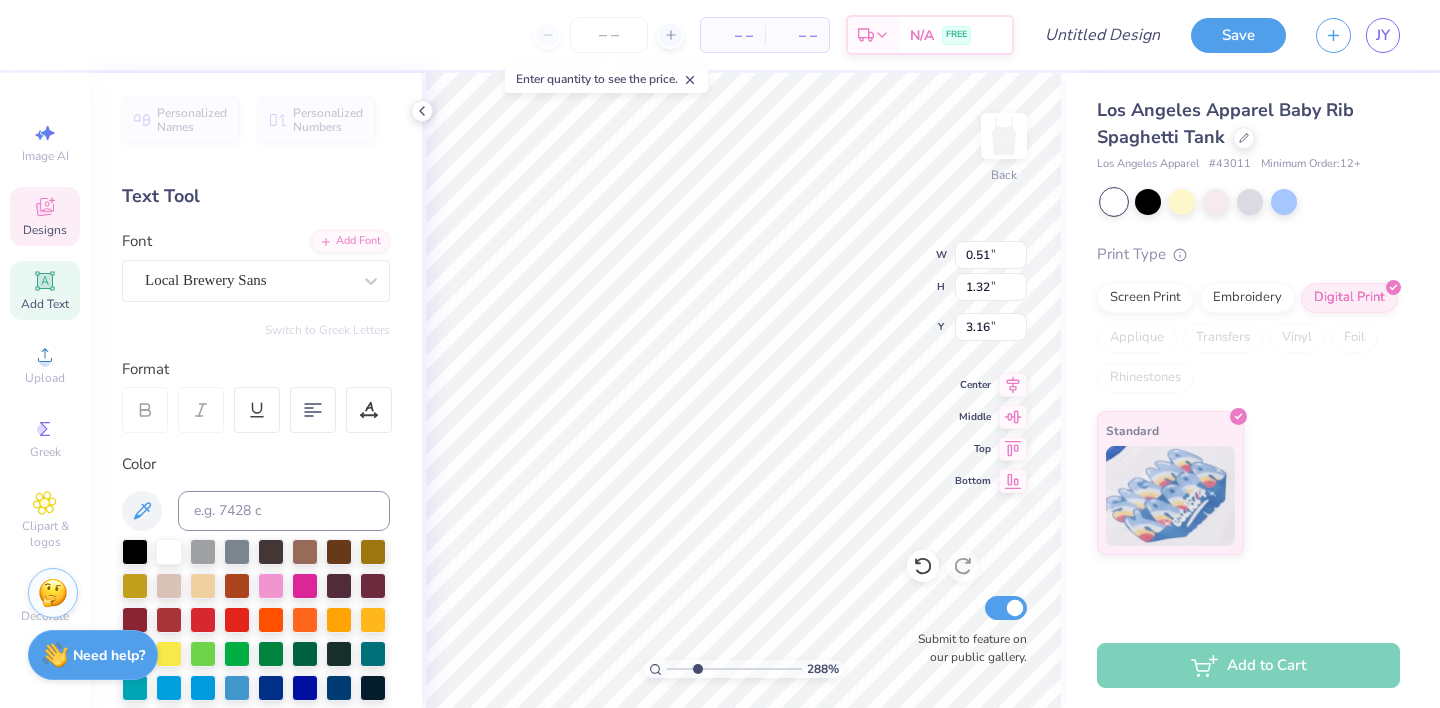 type on "0.53" 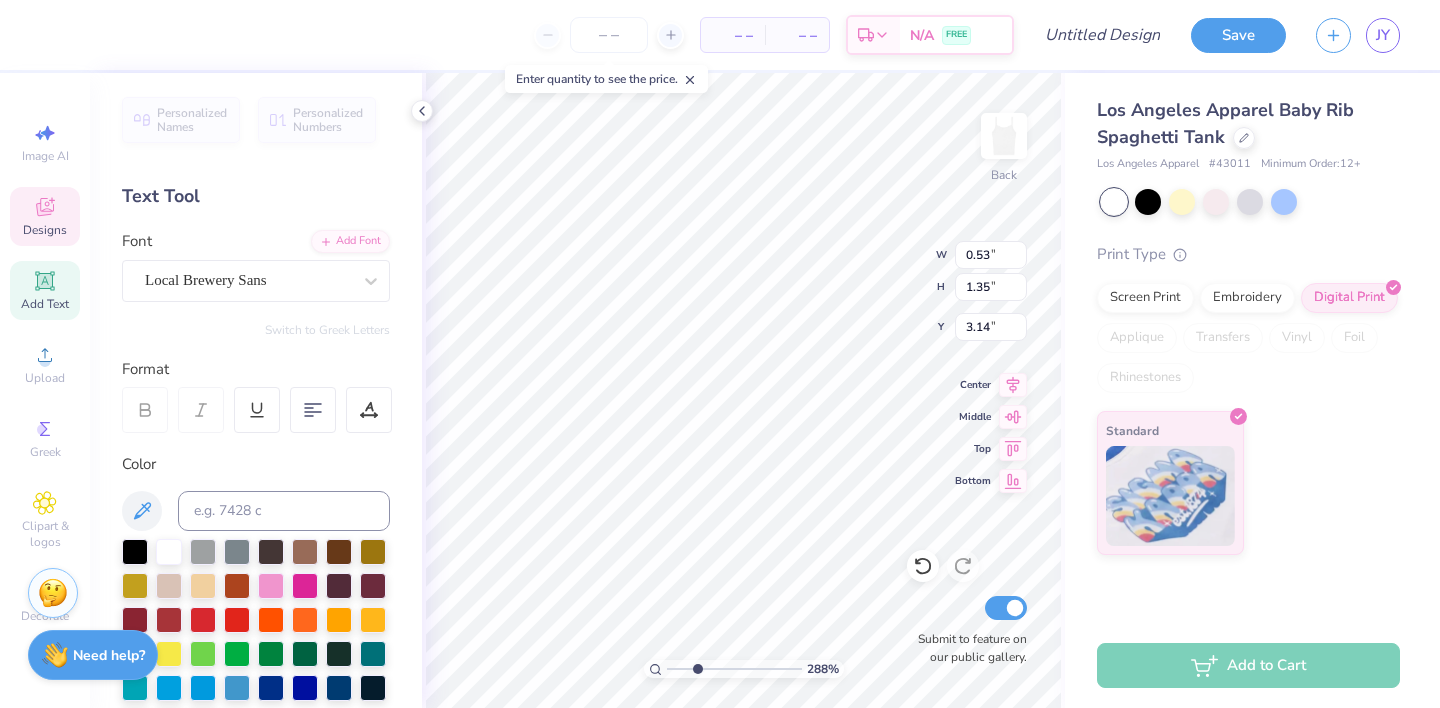 type on "3.16" 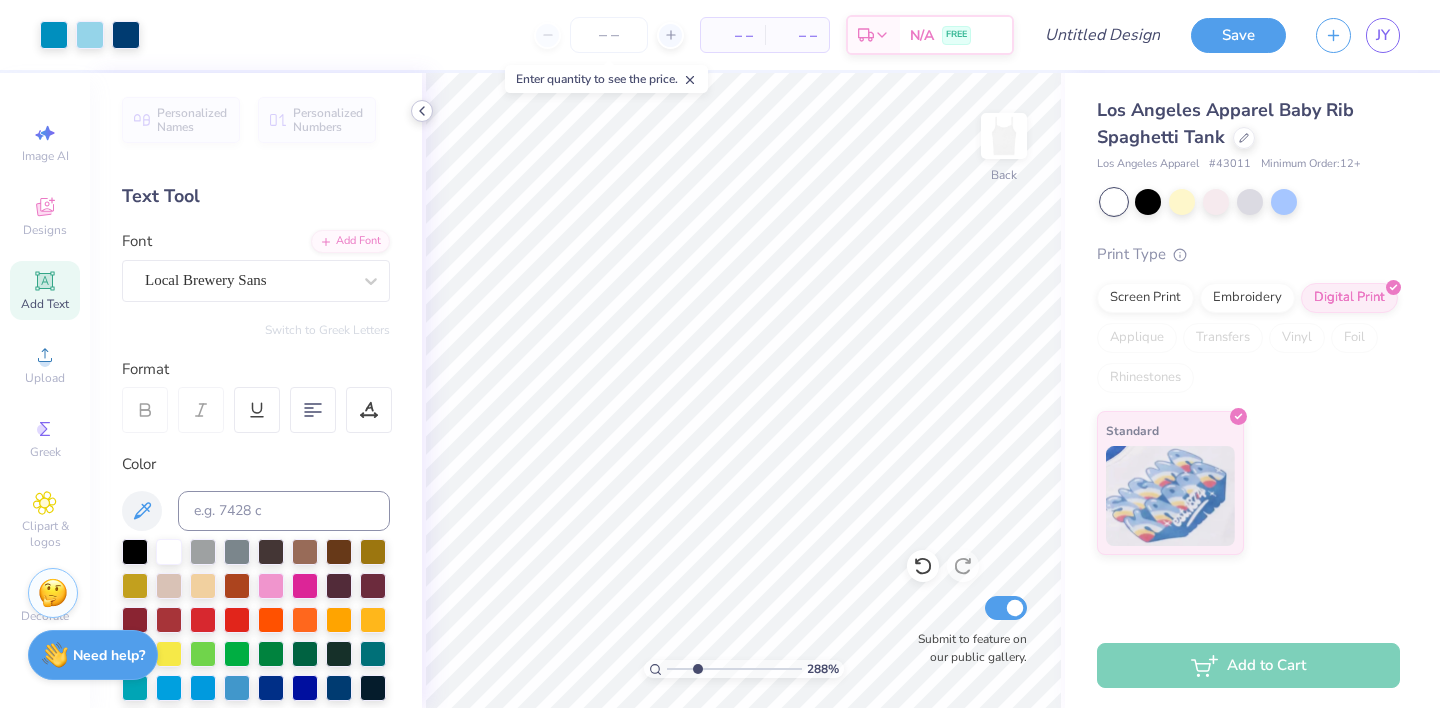 click 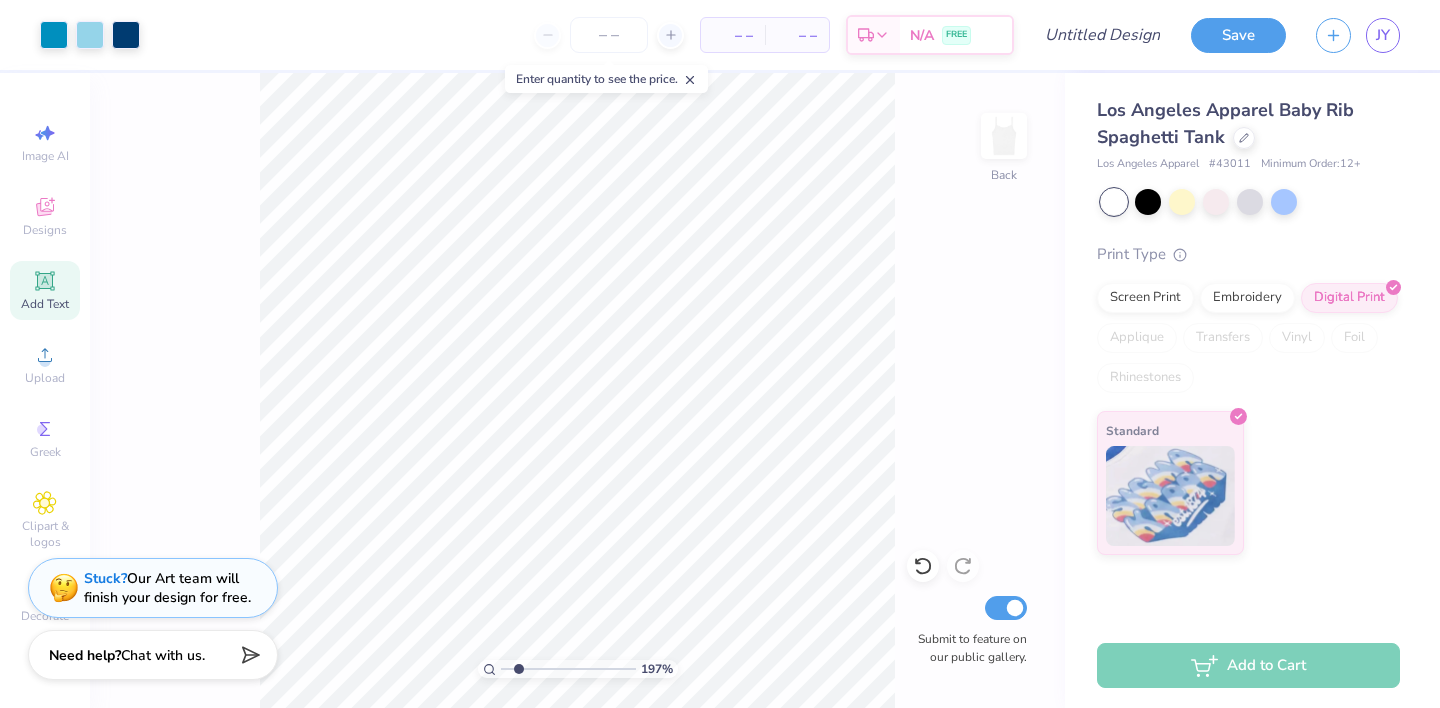 drag, startPoint x: 532, startPoint y: 666, endPoint x: 518, endPoint y: 666, distance: 14 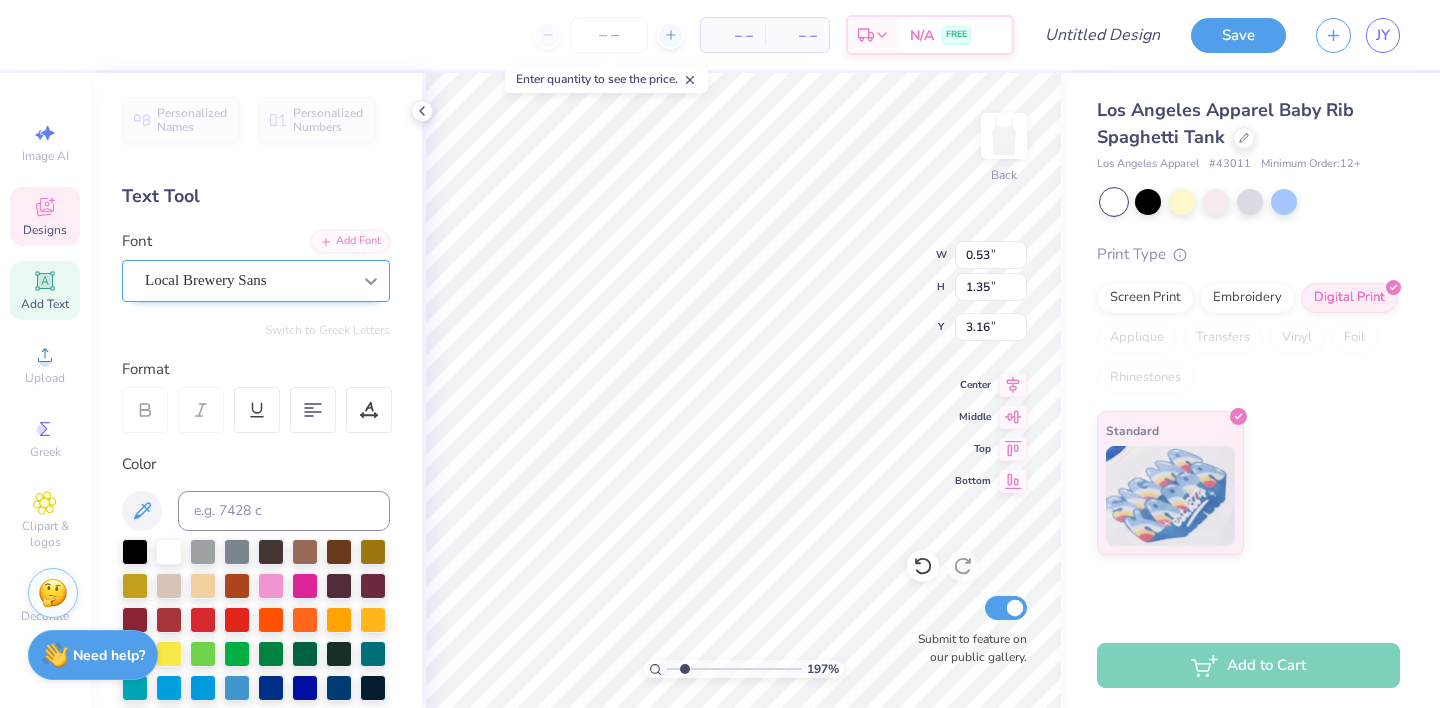 click 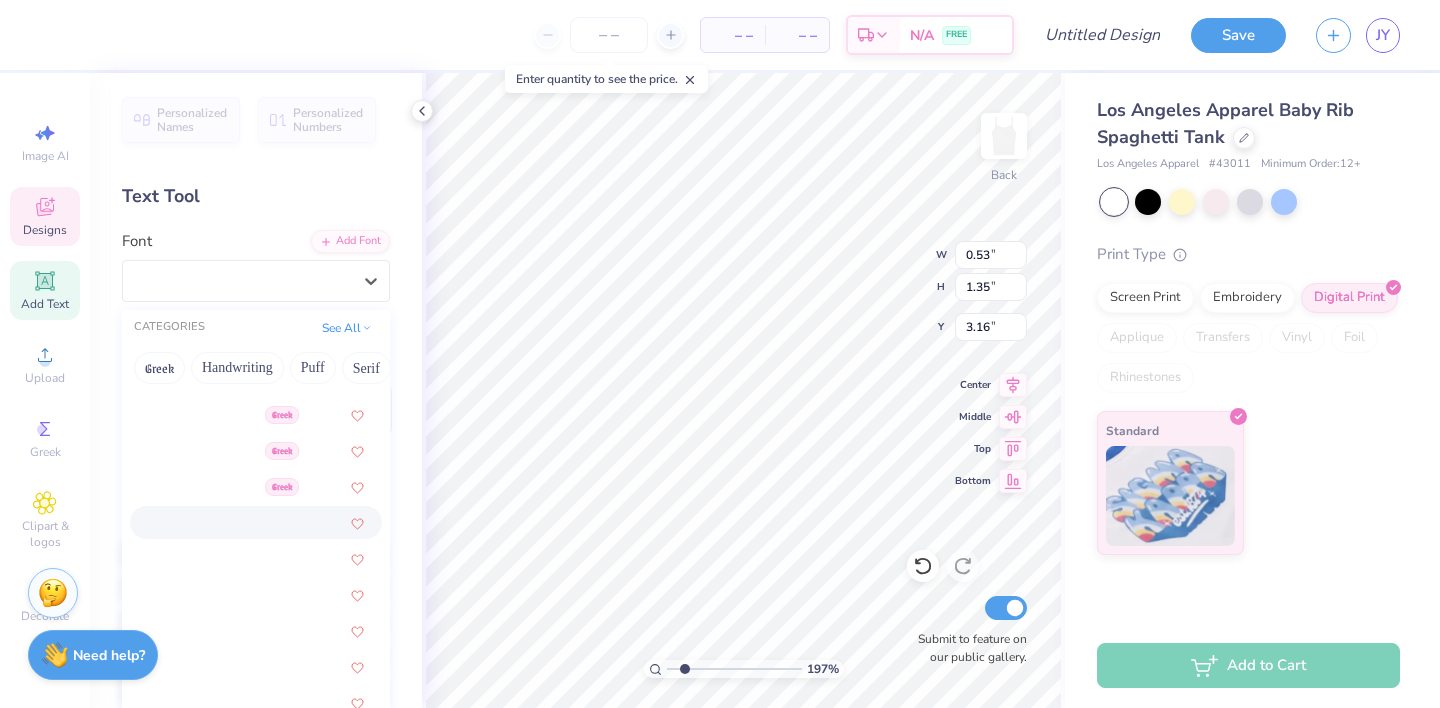 scroll, scrollTop: 609, scrollLeft: 0, axis: vertical 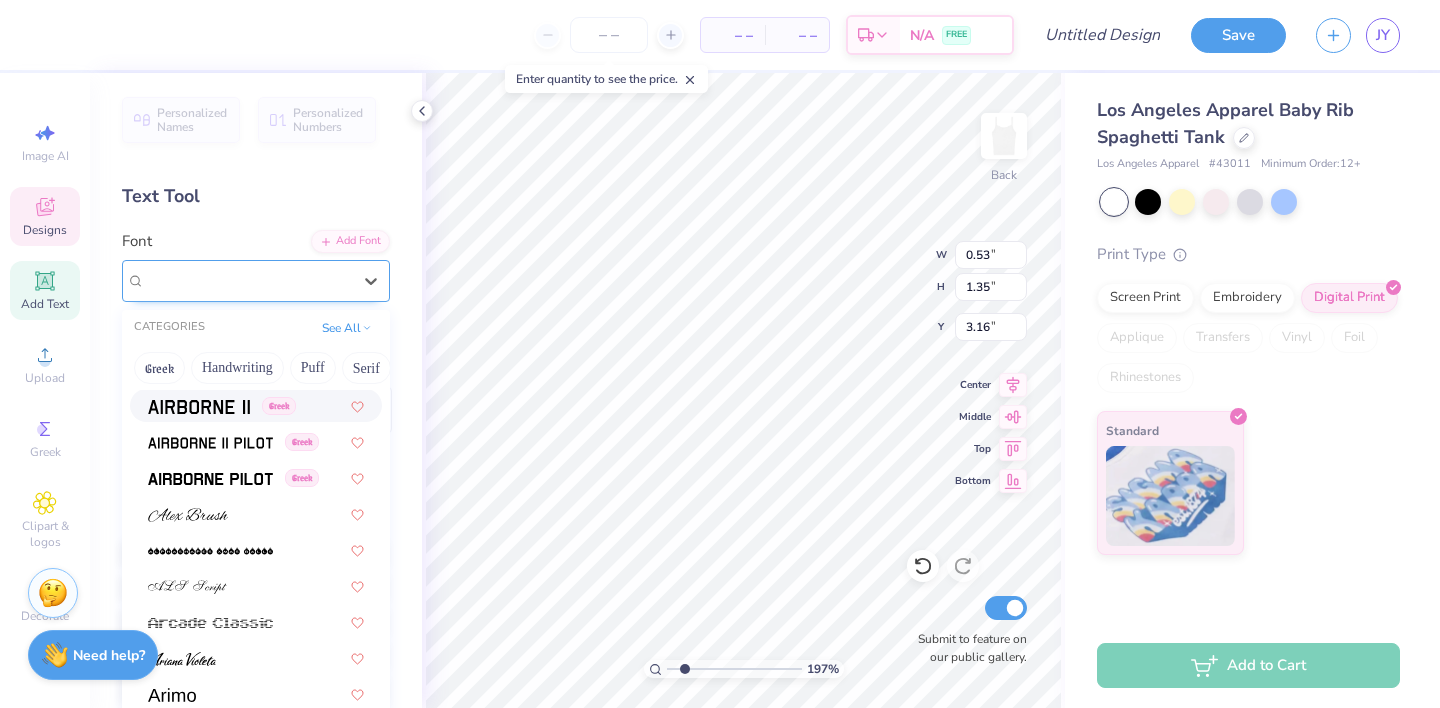 click on "Local Brewery Sans" at bounding box center [248, 280] 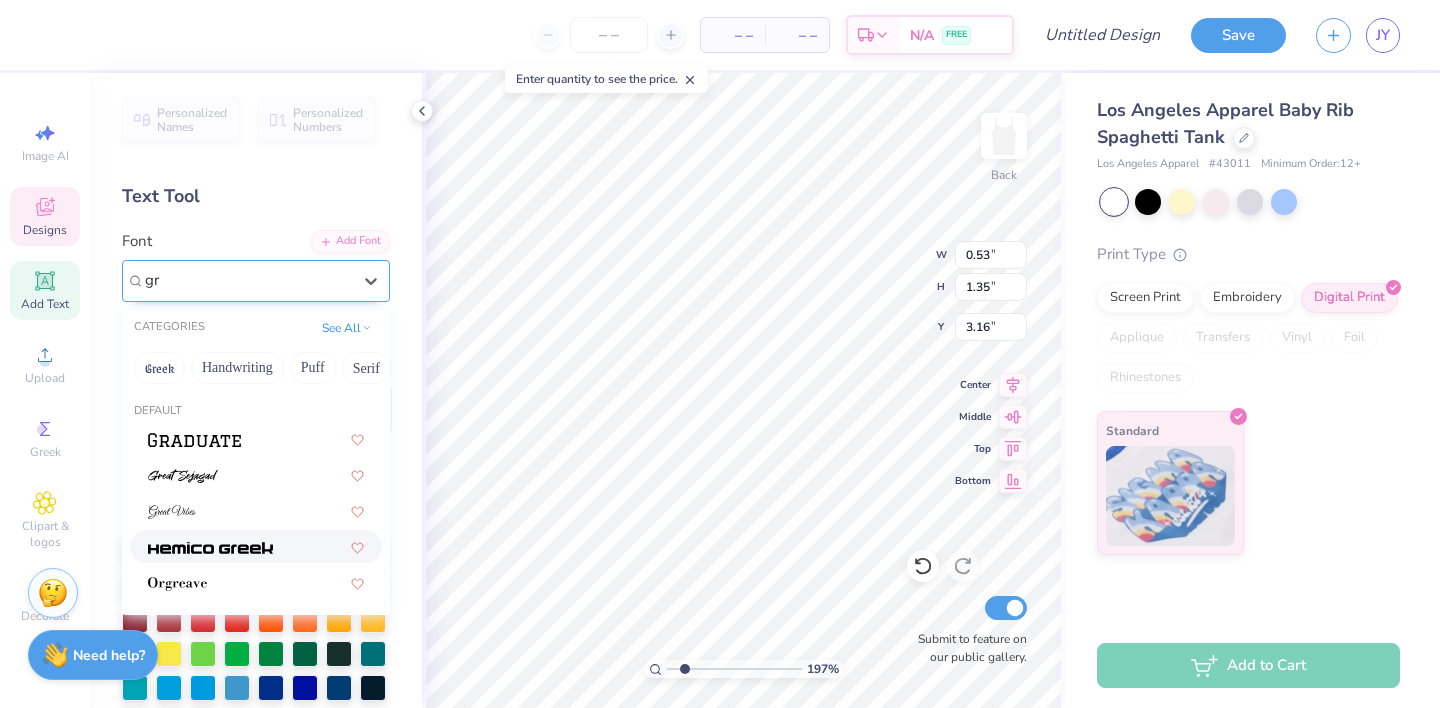 type on "g" 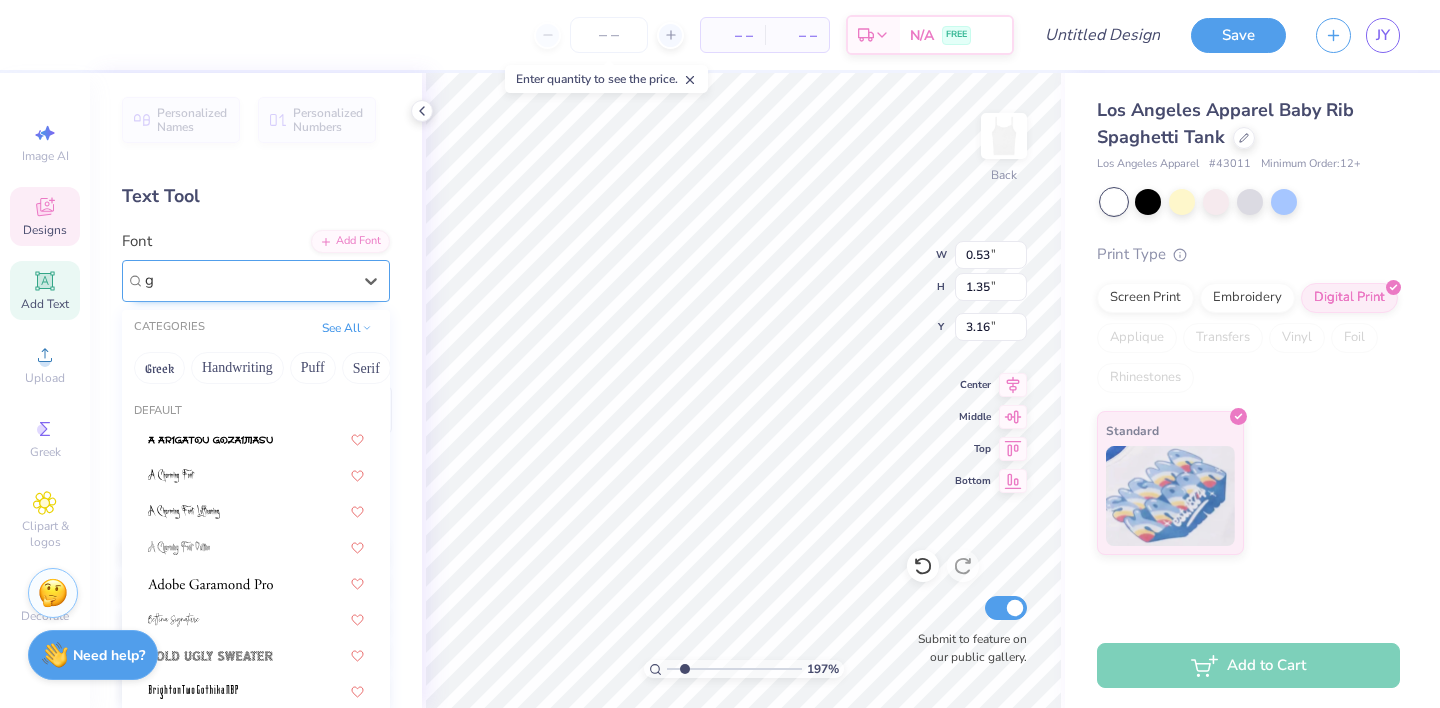 type 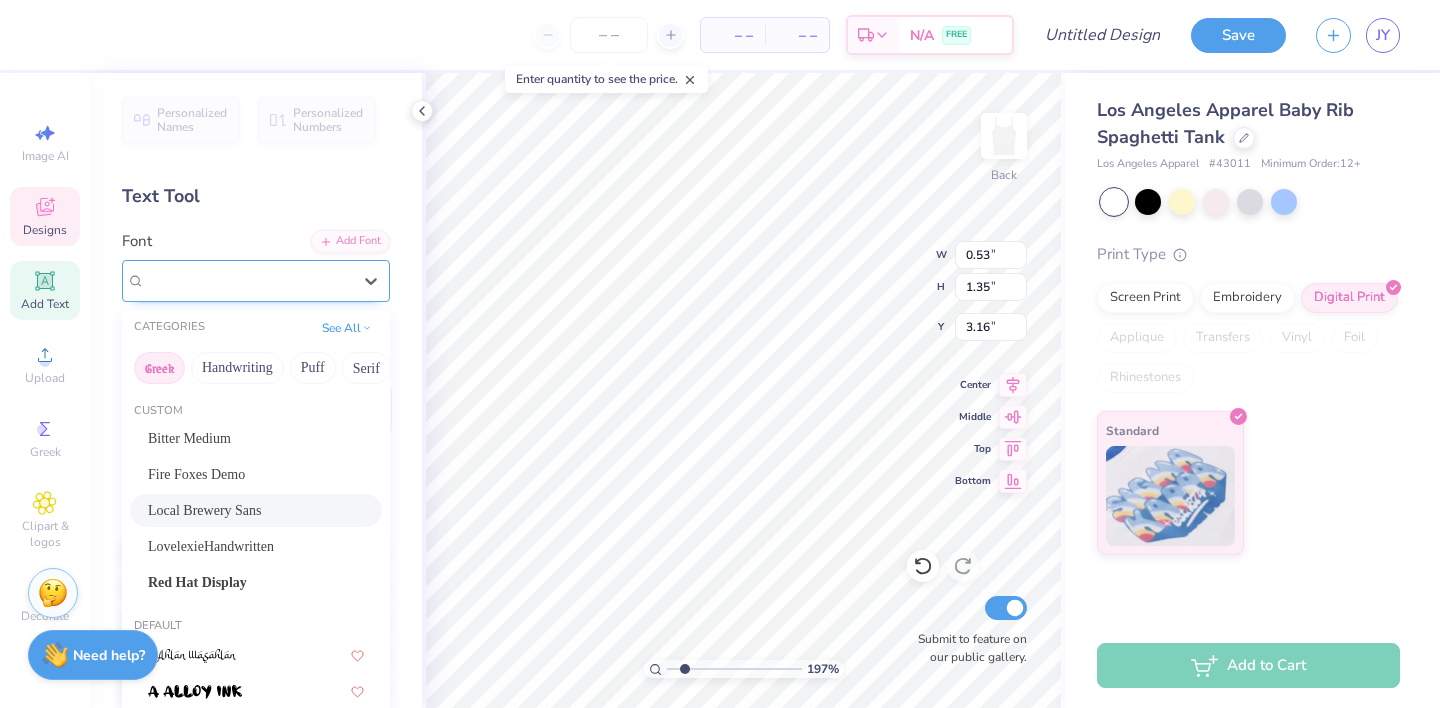 click on "Greek" at bounding box center (159, 368) 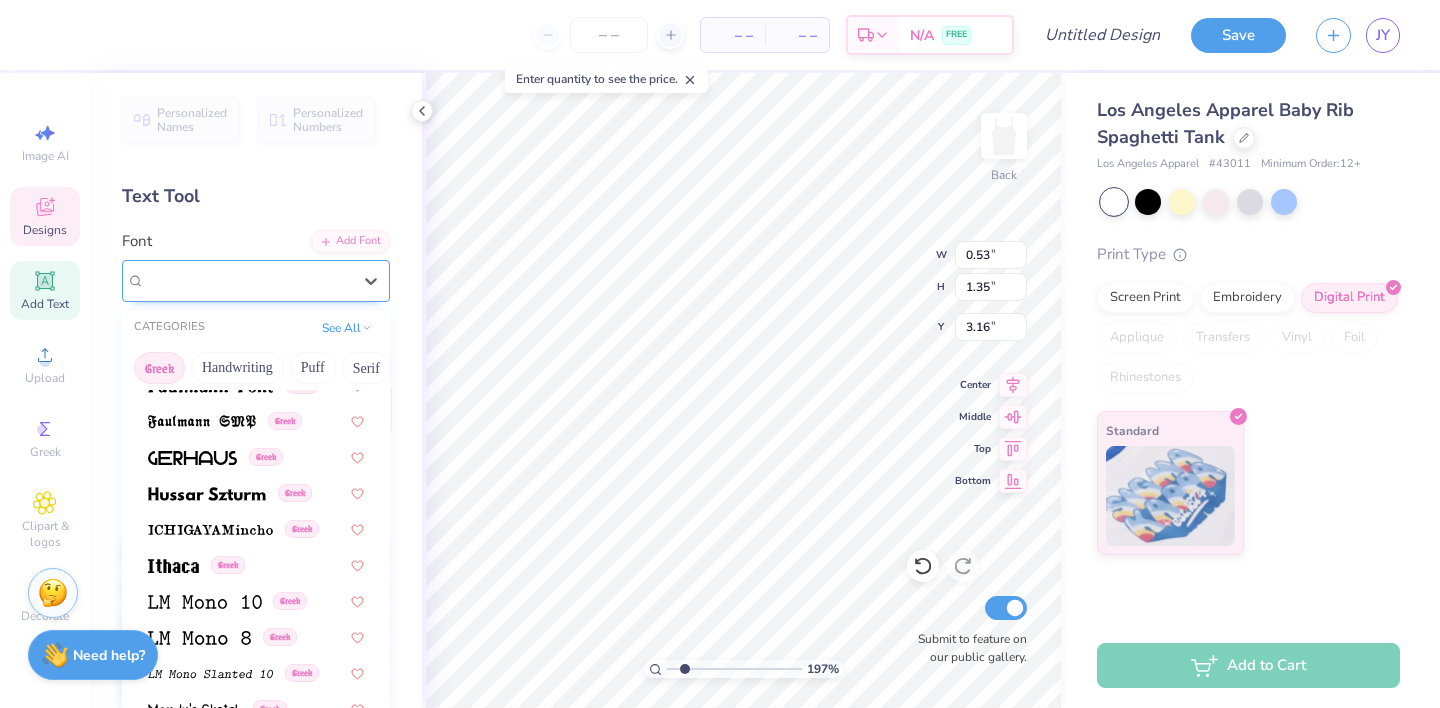 scroll, scrollTop: 731, scrollLeft: 0, axis: vertical 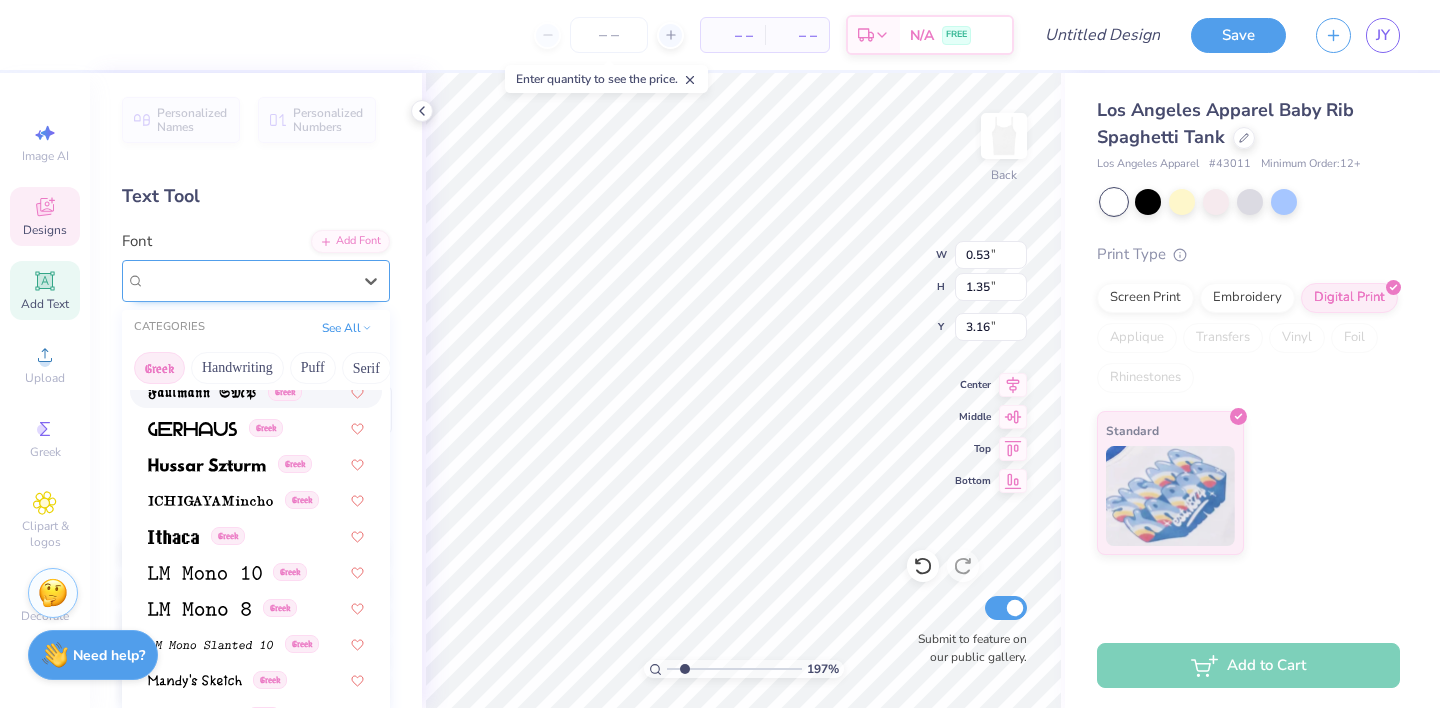 click on "Greek" at bounding box center (159, 368) 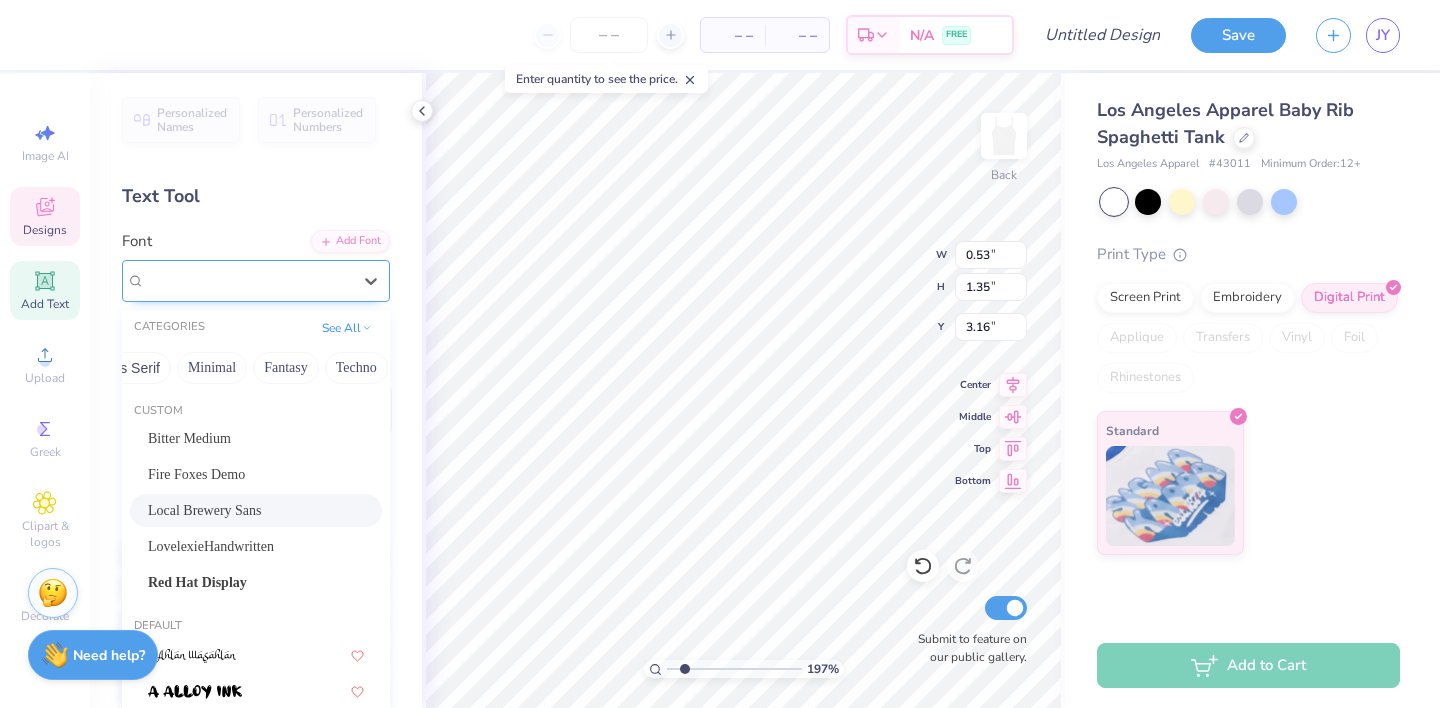 scroll, scrollTop: 0, scrollLeft: 588, axis: horizontal 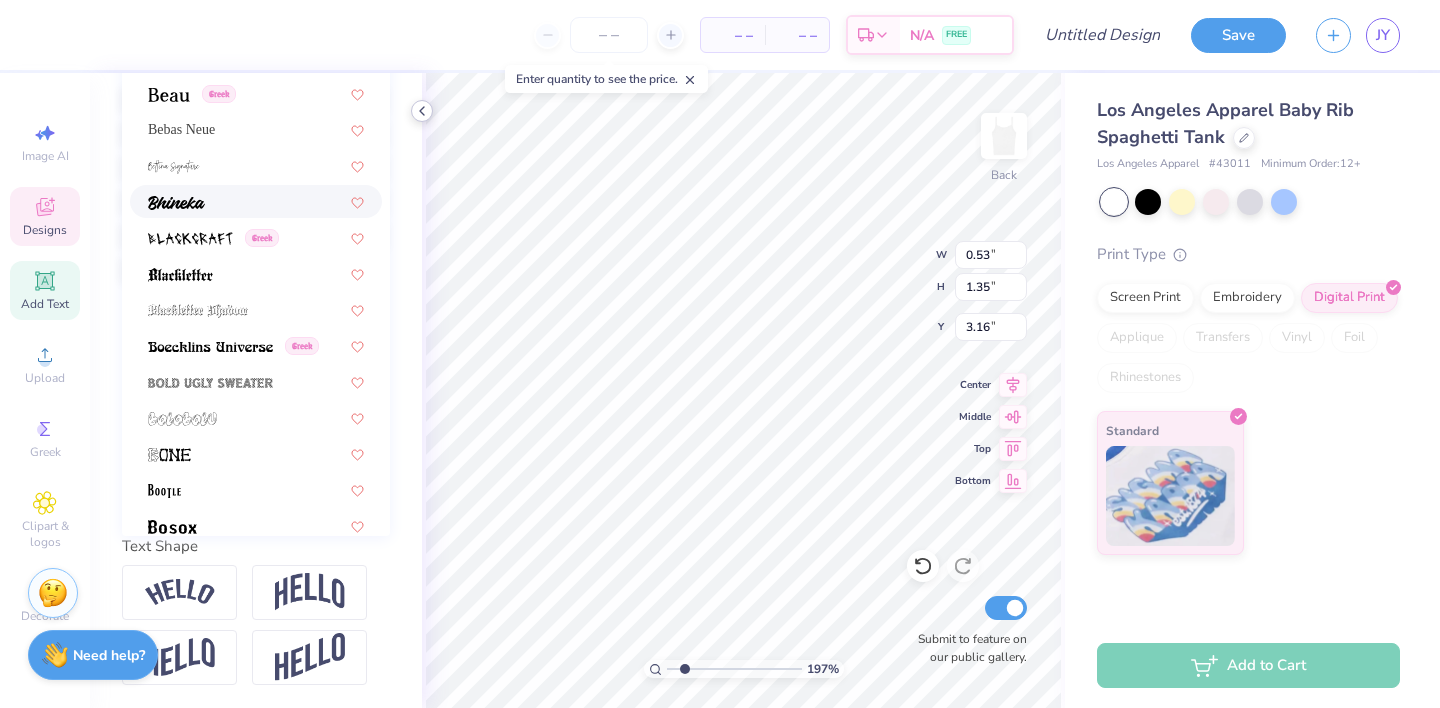 click 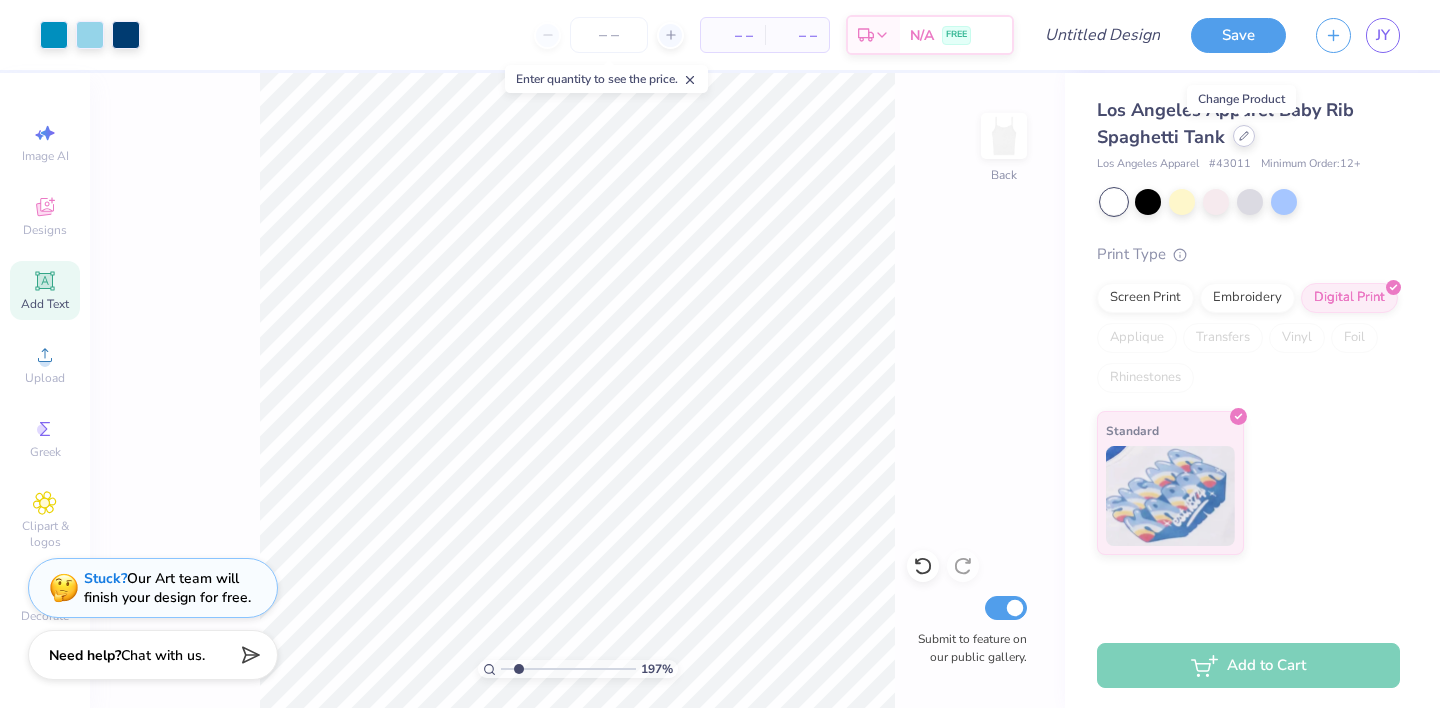 click 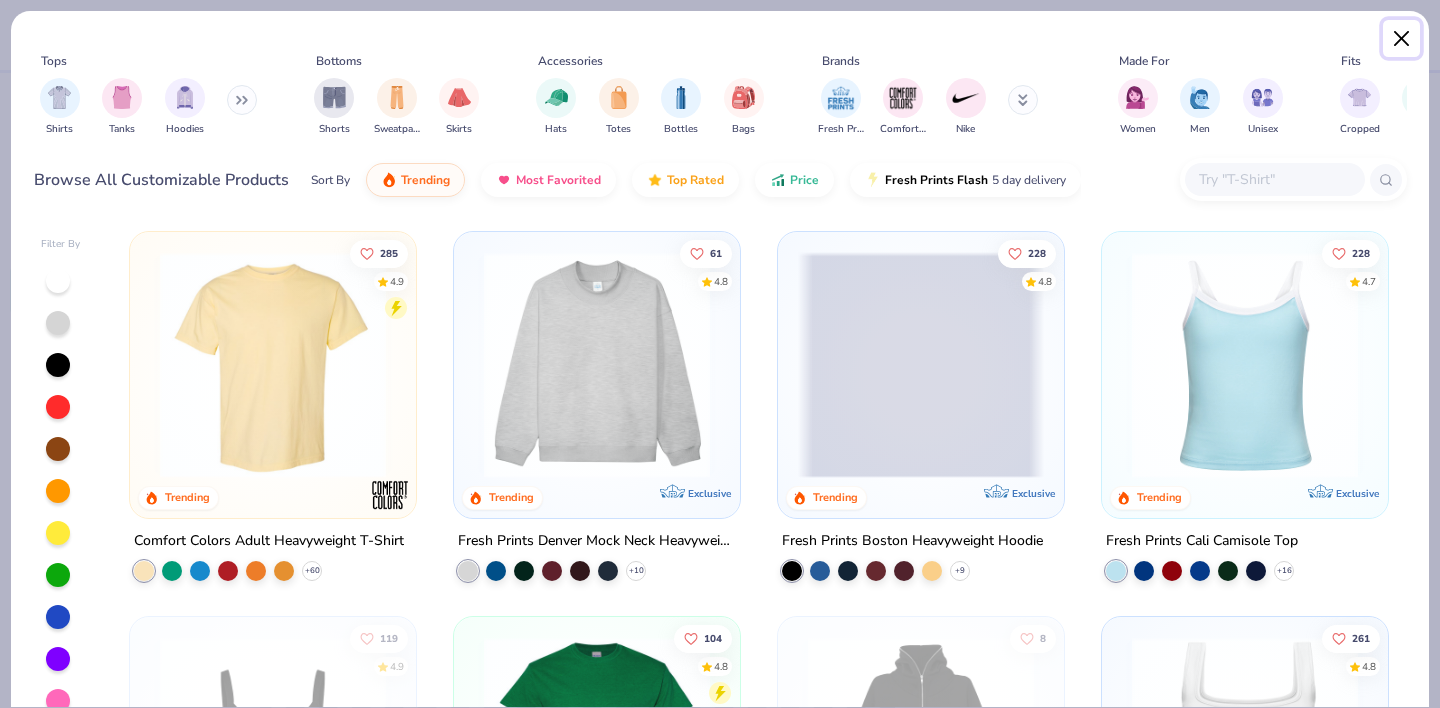click at bounding box center [1402, 39] 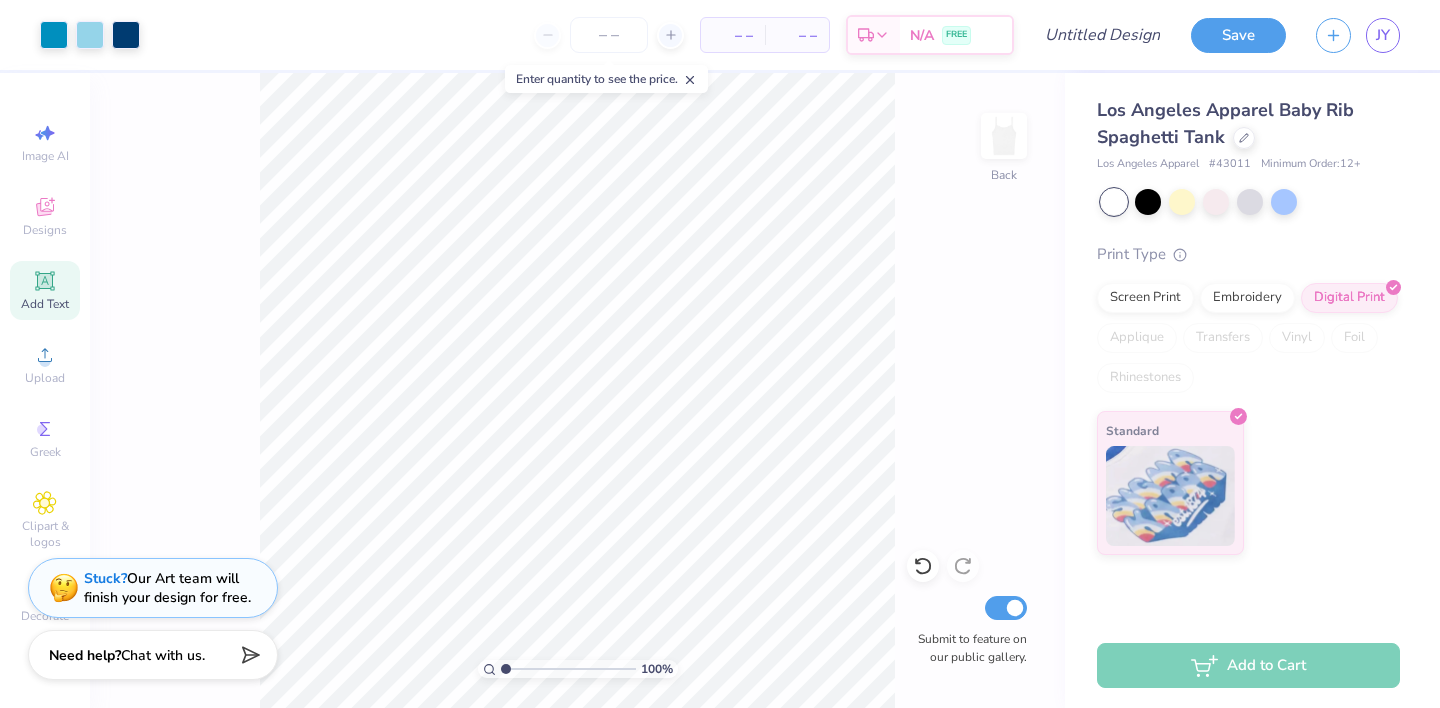 drag, startPoint x: 517, startPoint y: 667, endPoint x: 477, endPoint y: 666, distance: 40.012497 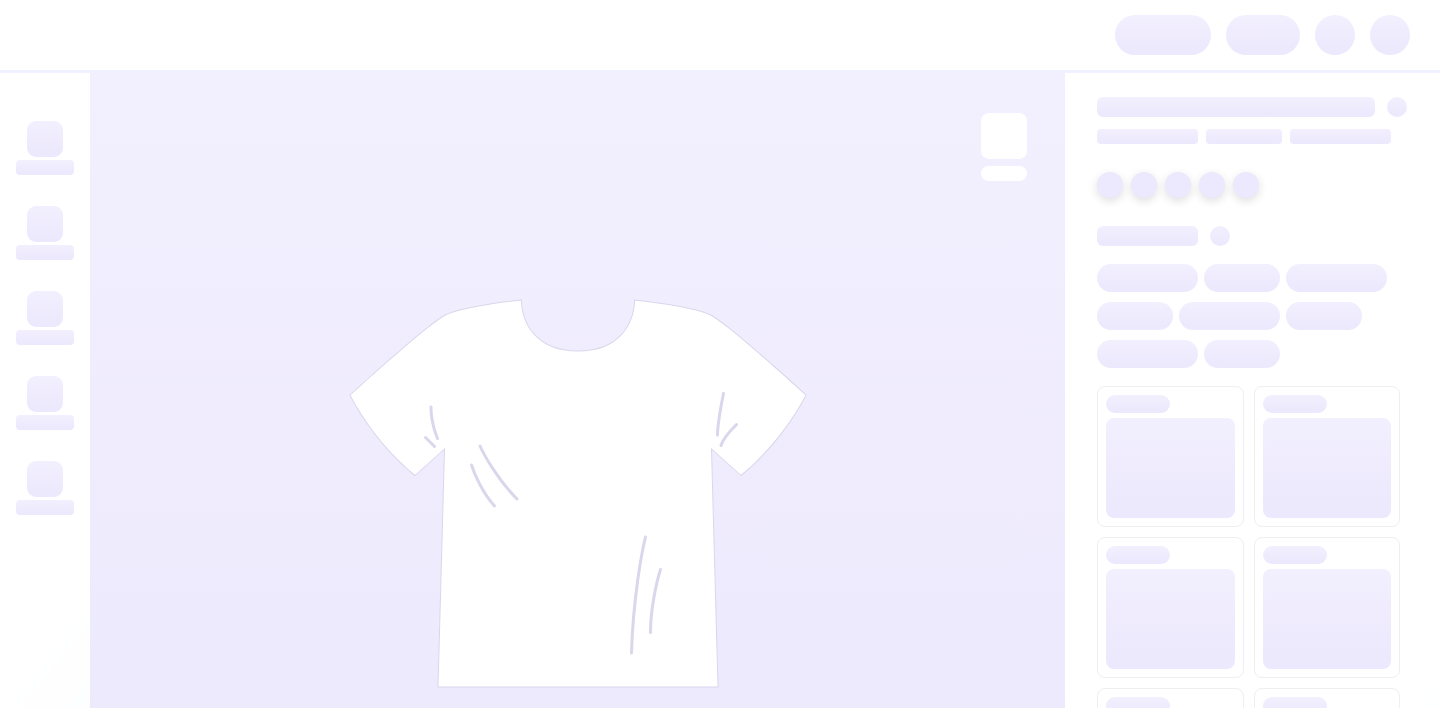 scroll, scrollTop: 0, scrollLeft: 0, axis: both 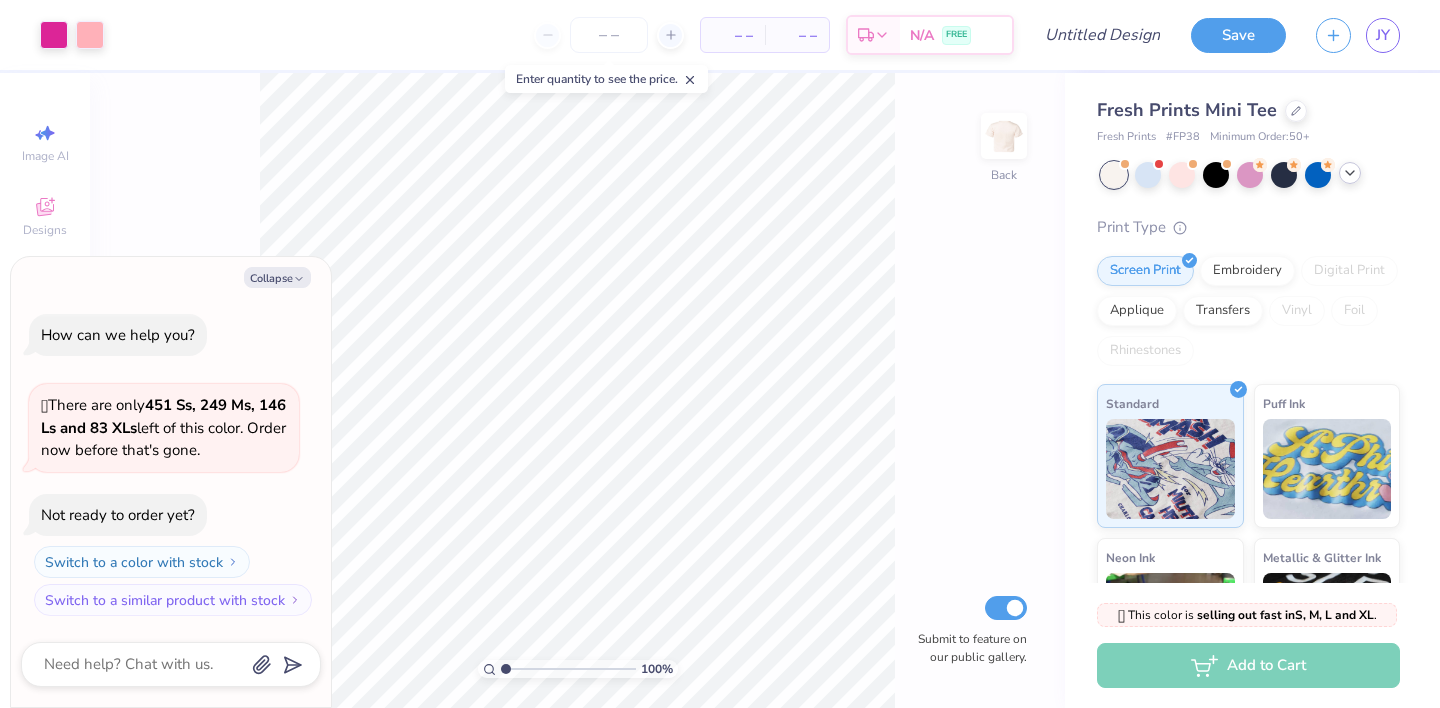 click at bounding box center [1350, 173] 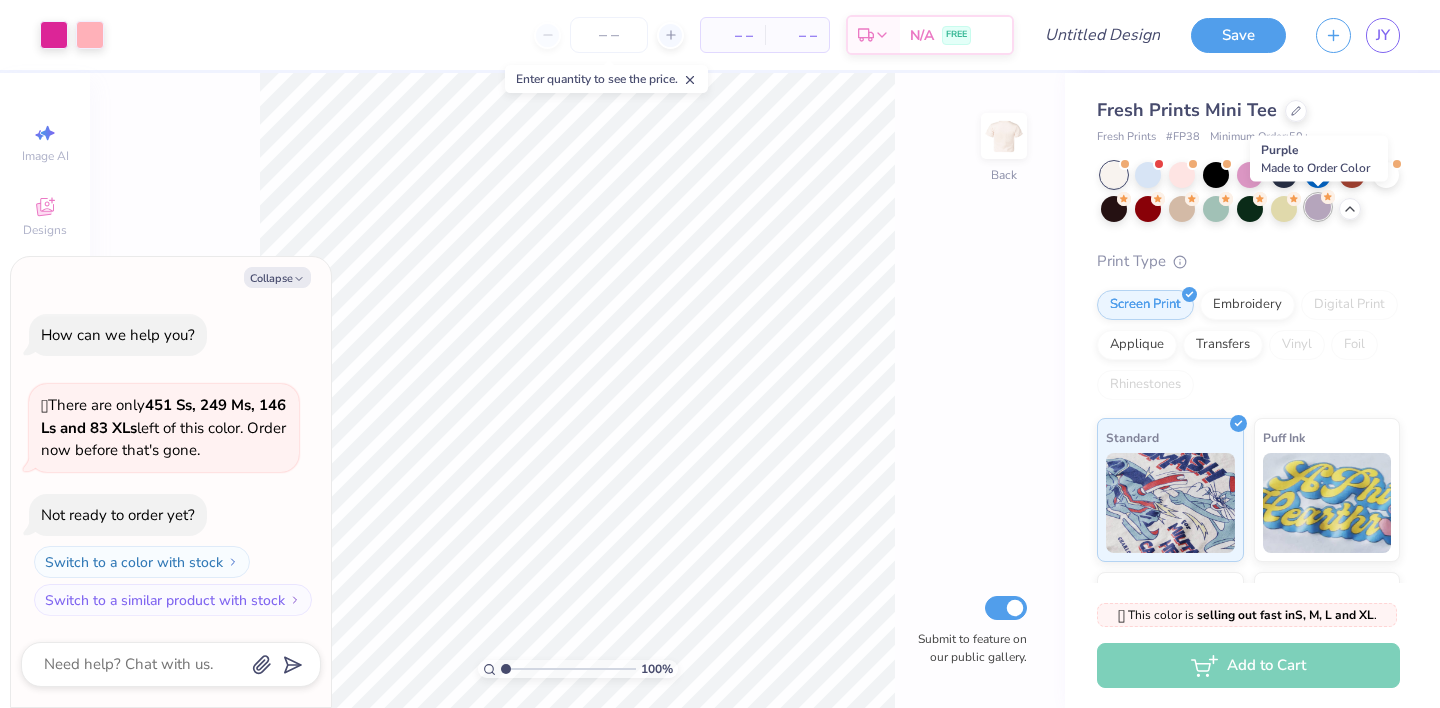 click at bounding box center [1318, 207] 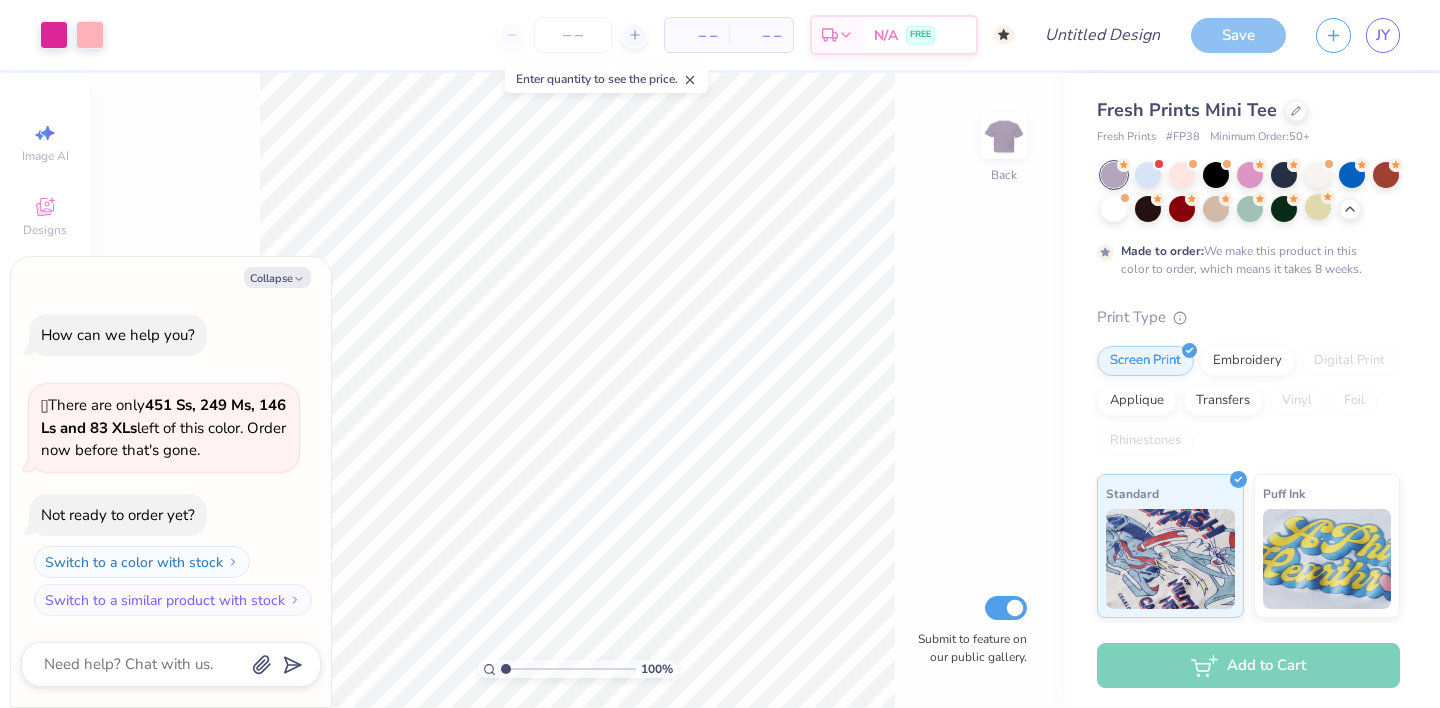 scroll, scrollTop: 16, scrollLeft: 0, axis: vertical 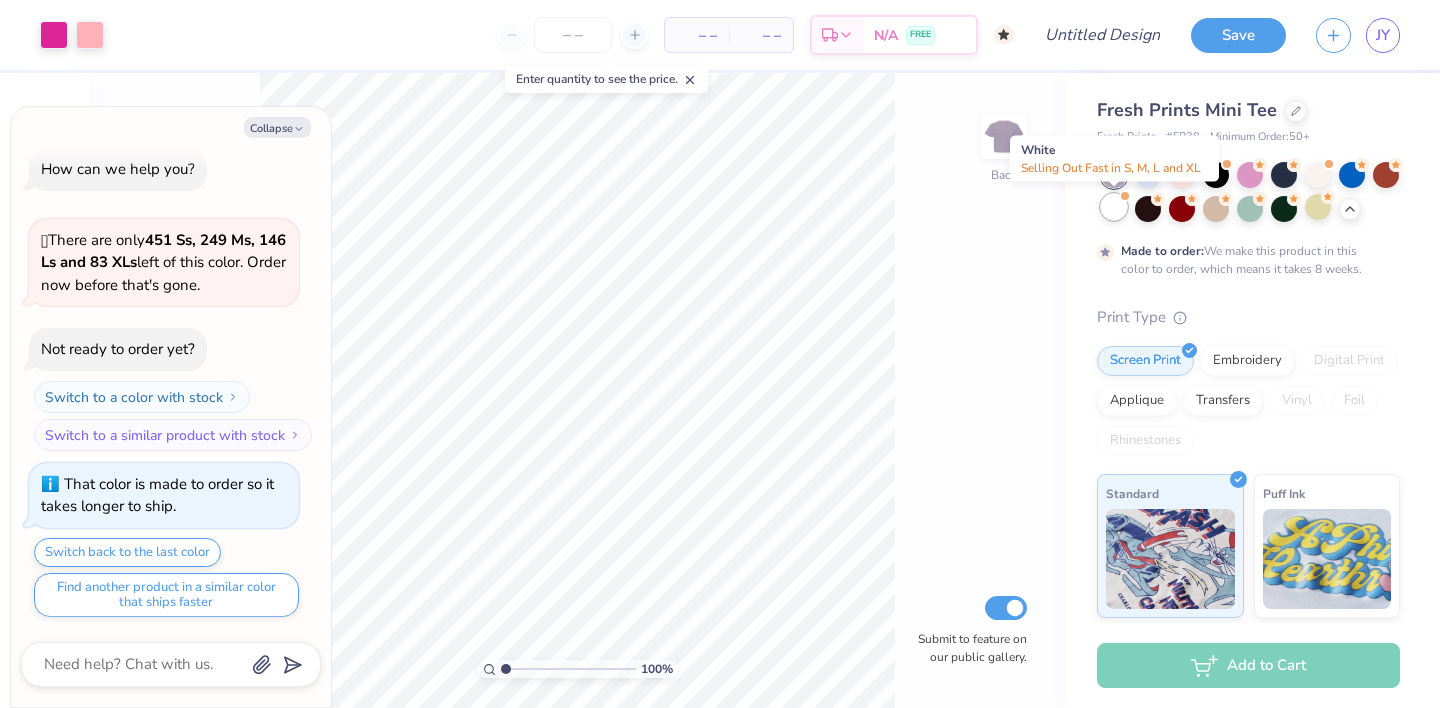 click at bounding box center [1114, 207] 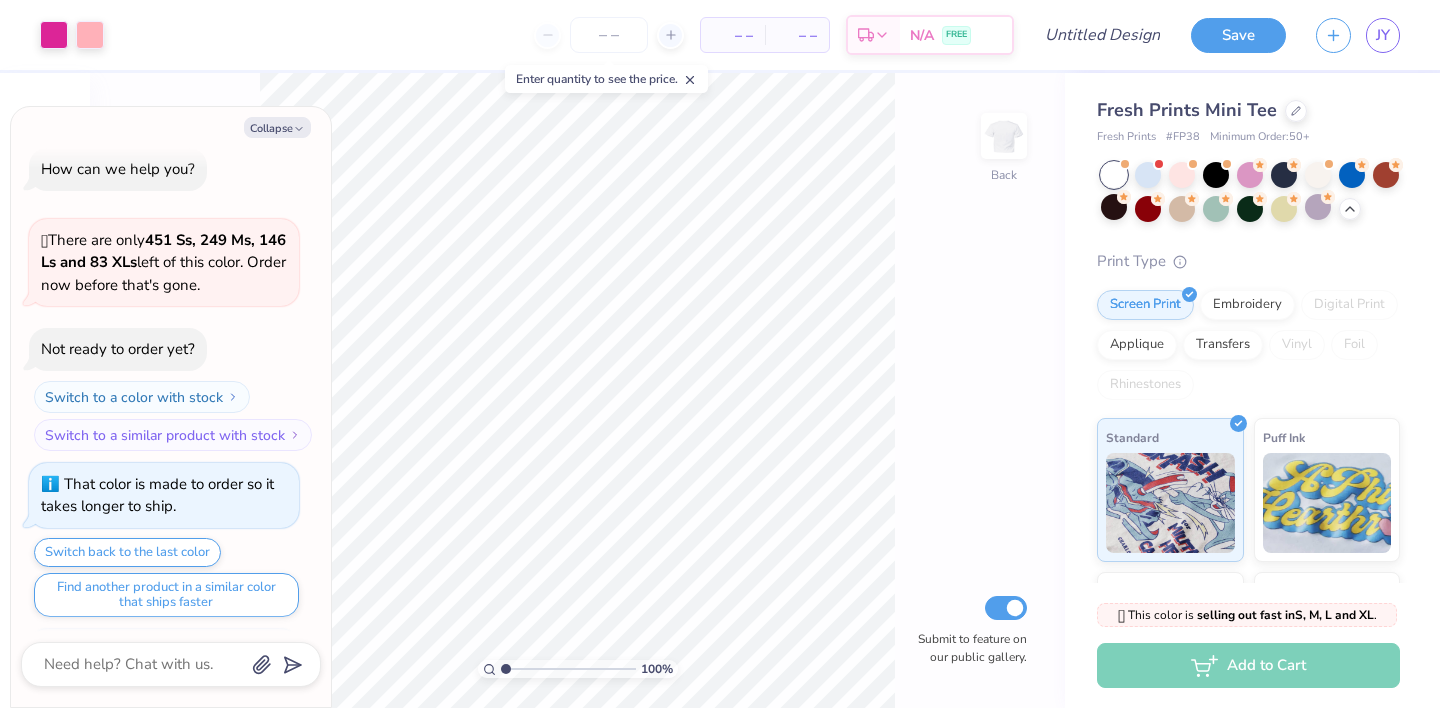 scroll, scrollTop: 376, scrollLeft: 0, axis: vertical 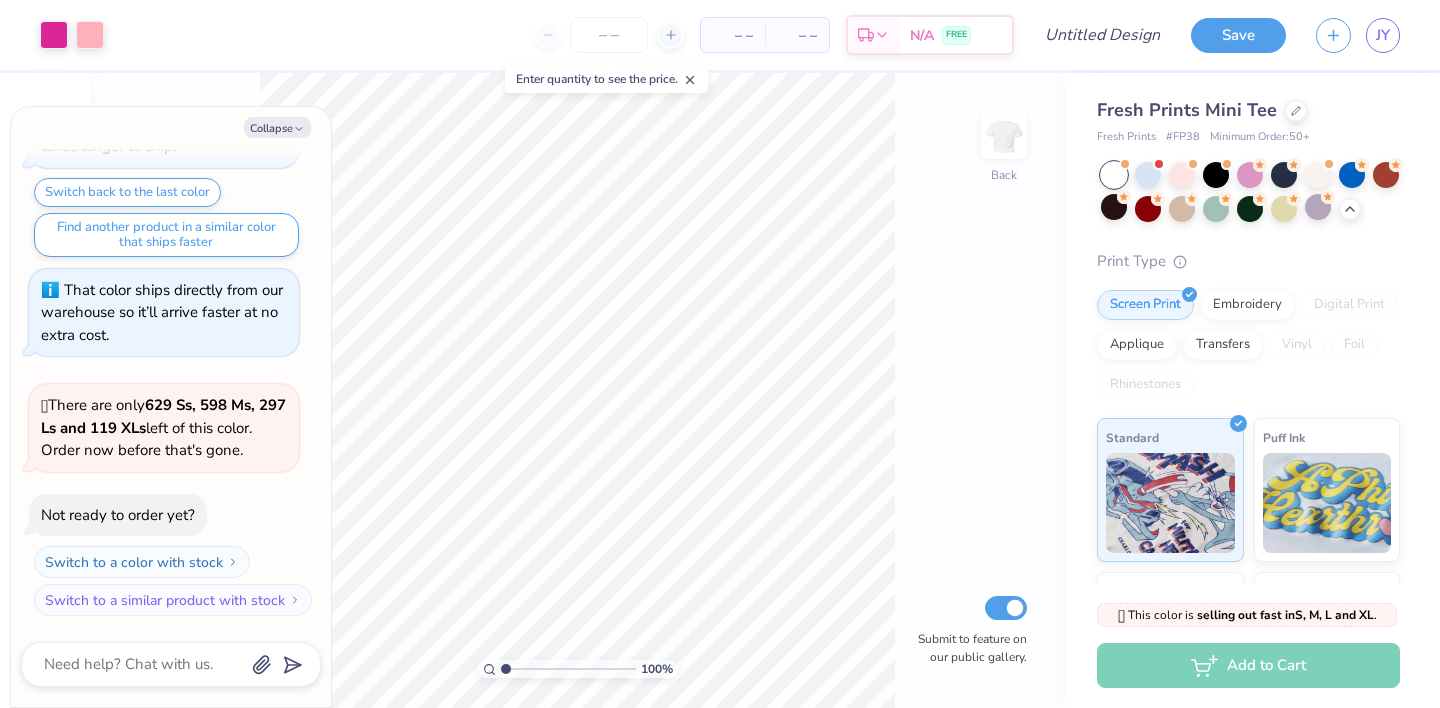 click on "100  % Back Submit to feature on our public gallery." at bounding box center (577, 390) 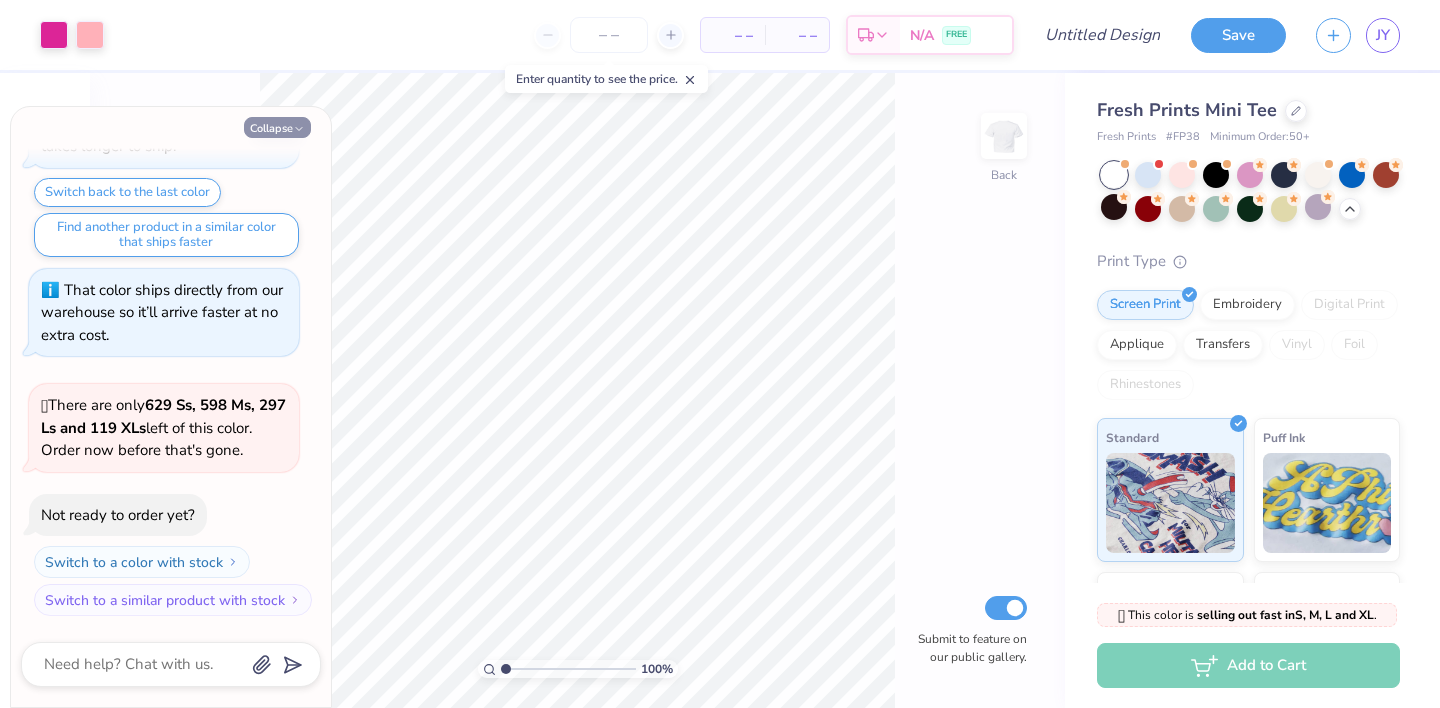 click 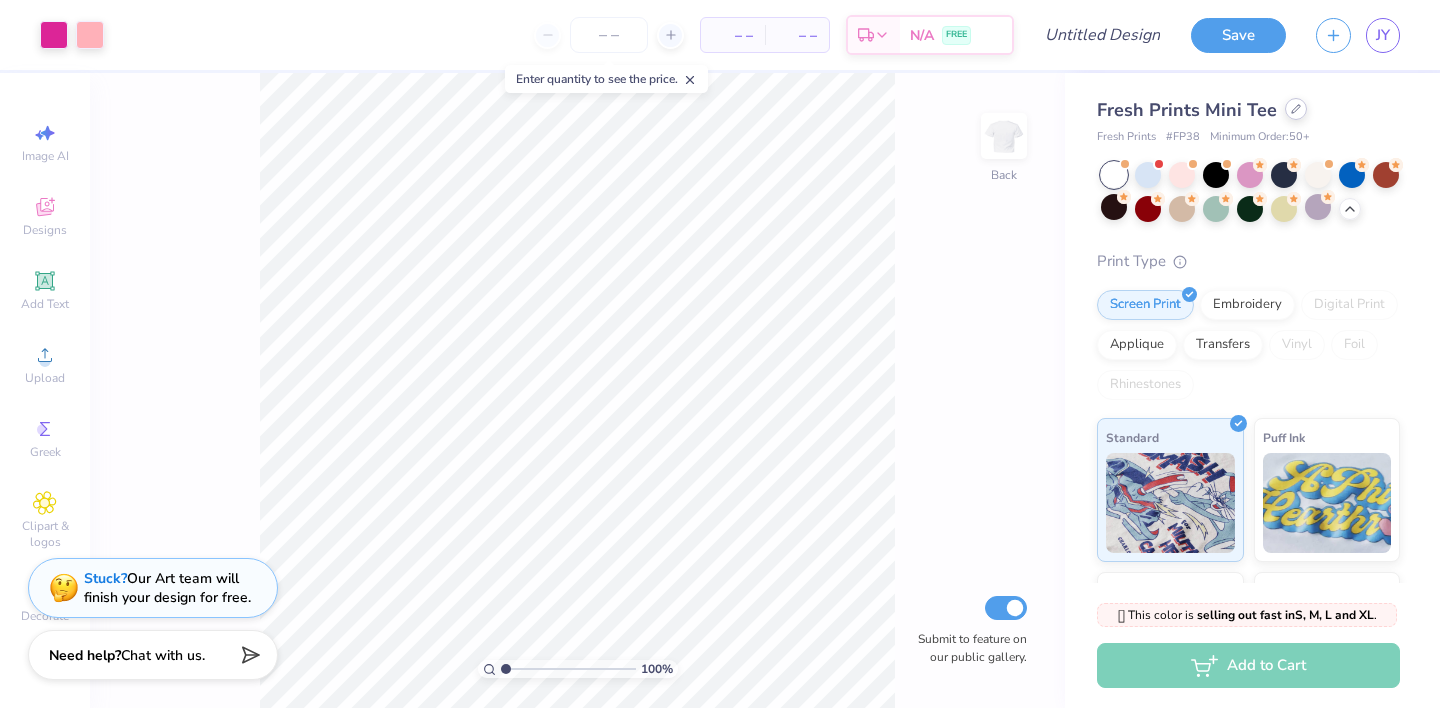 click at bounding box center (1296, 109) 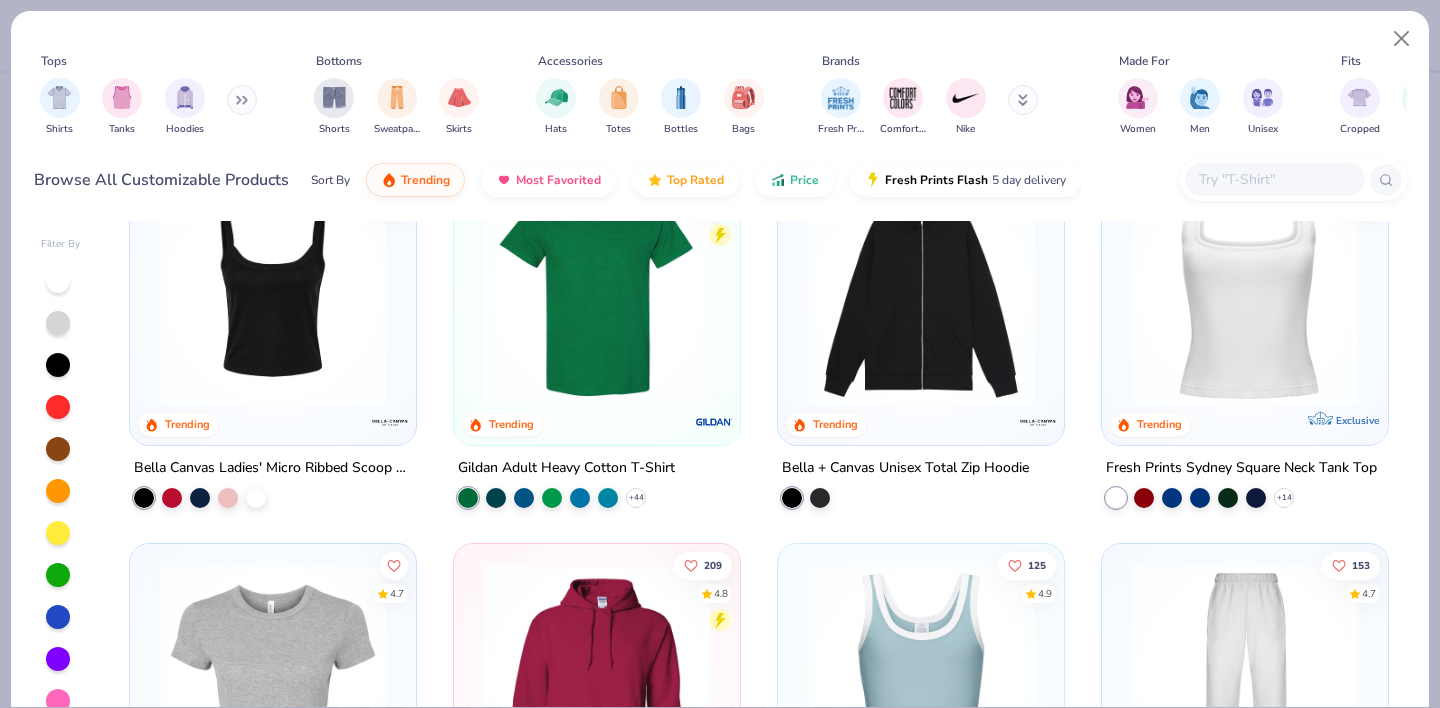 scroll, scrollTop: 484, scrollLeft: 0, axis: vertical 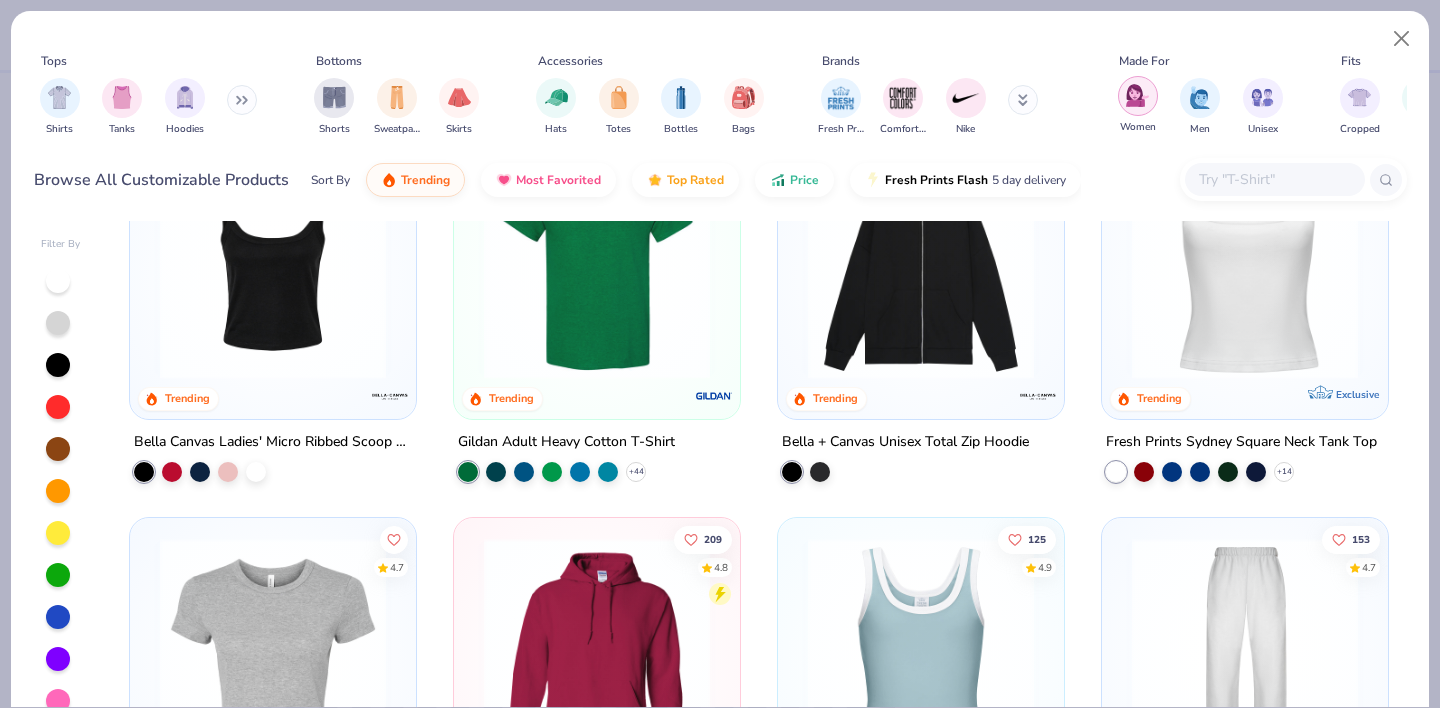 click at bounding box center (1137, 95) 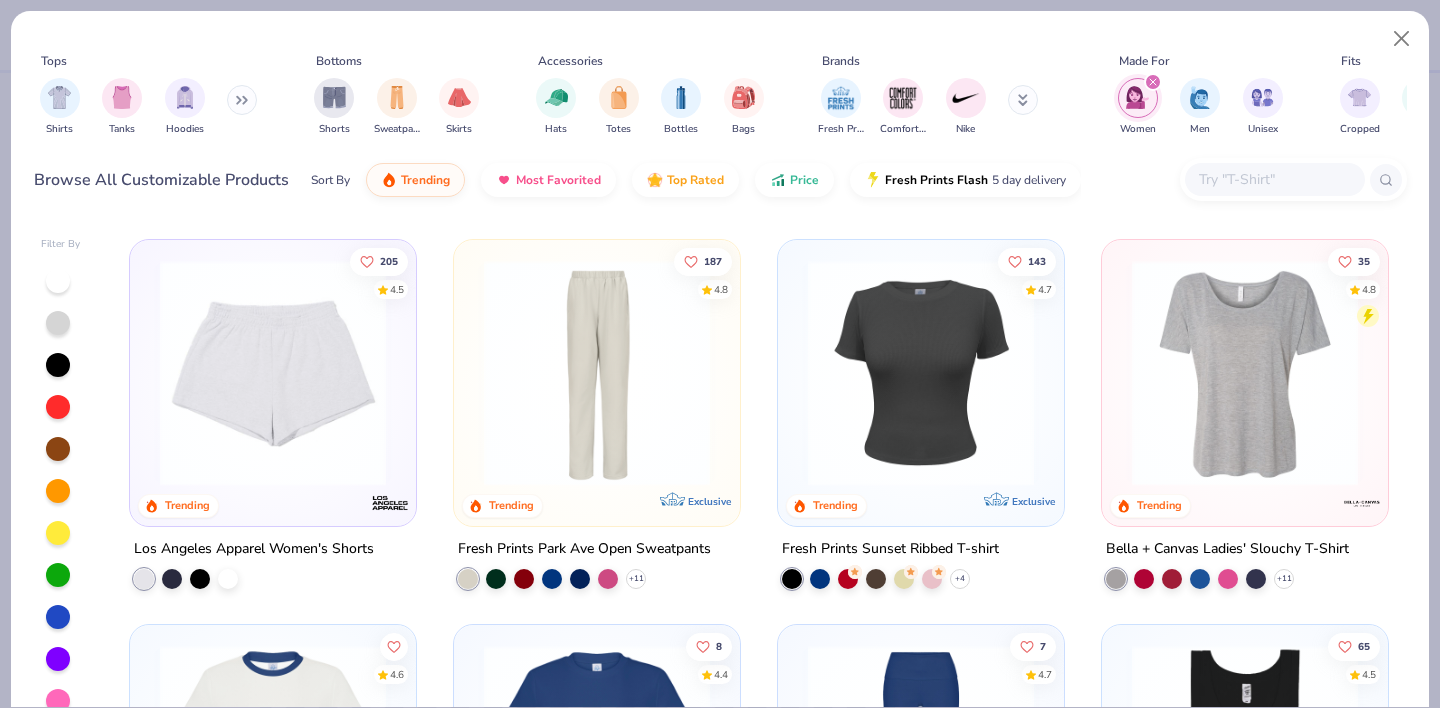 scroll, scrollTop: 1608, scrollLeft: 0, axis: vertical 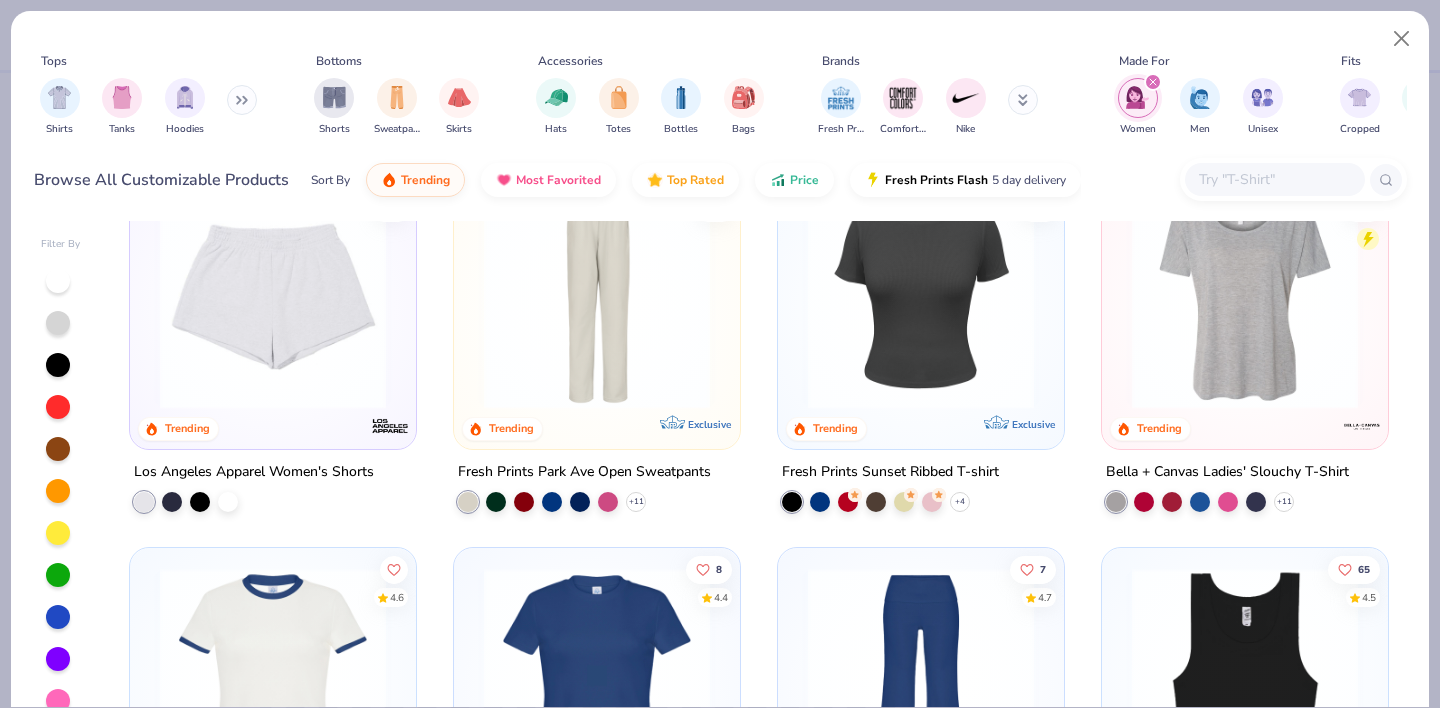 click at bounding box center (921, 296) 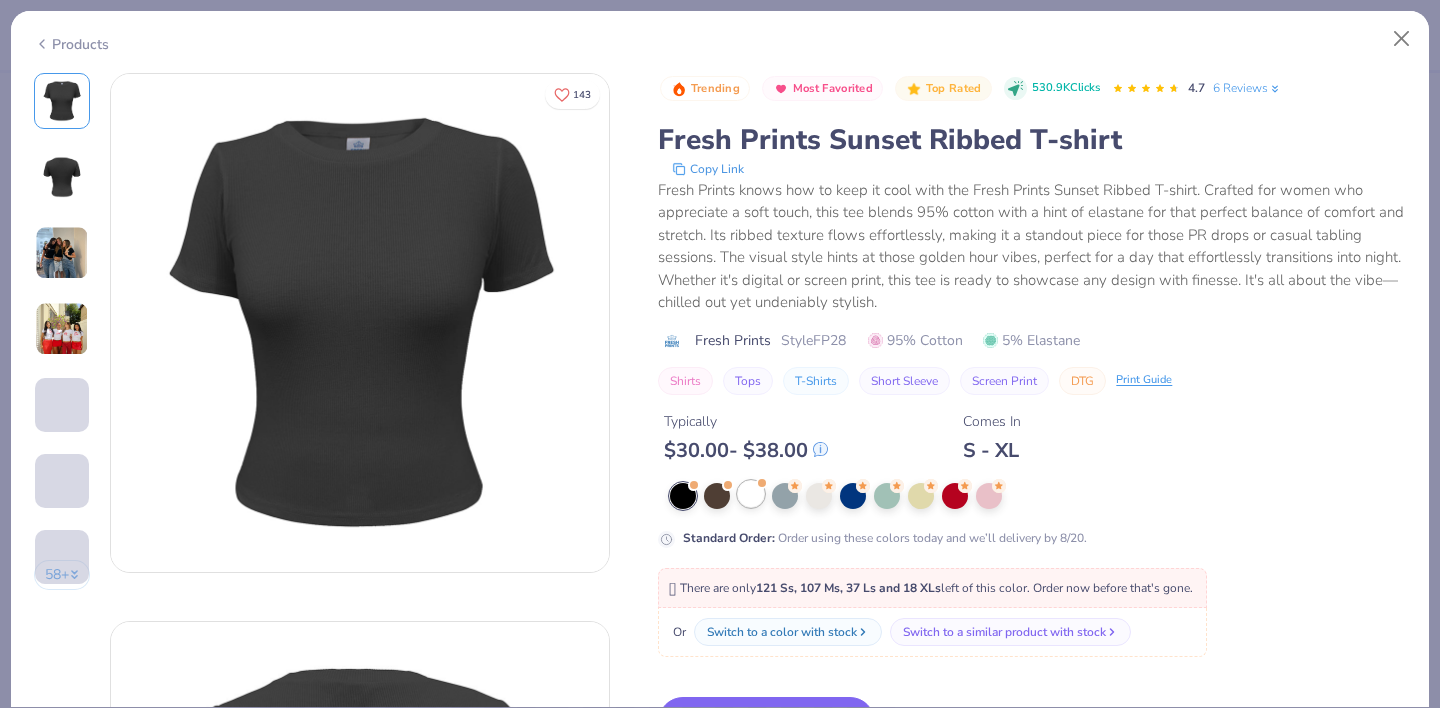 click at bounding box center (751, 494) 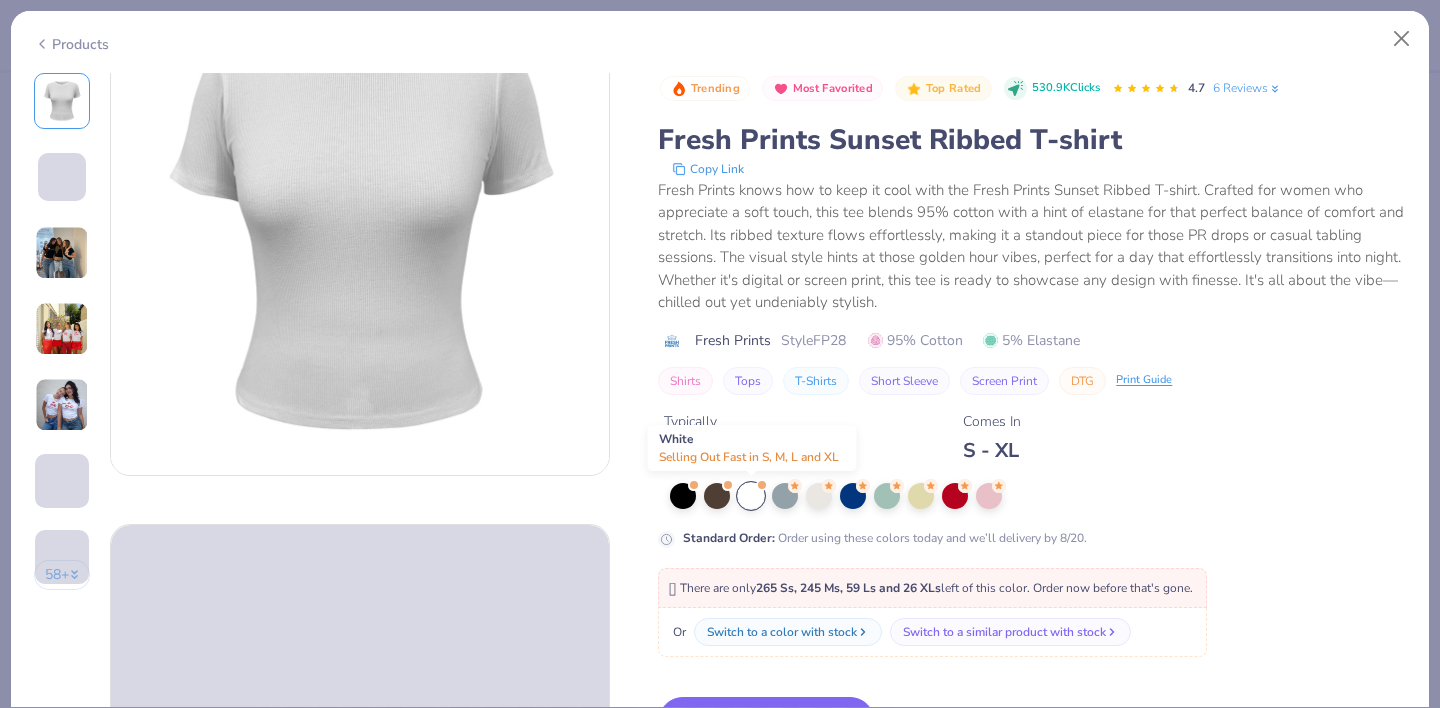 scroll, scrollTop: 176, scrollLeft: 0, axis: vertical 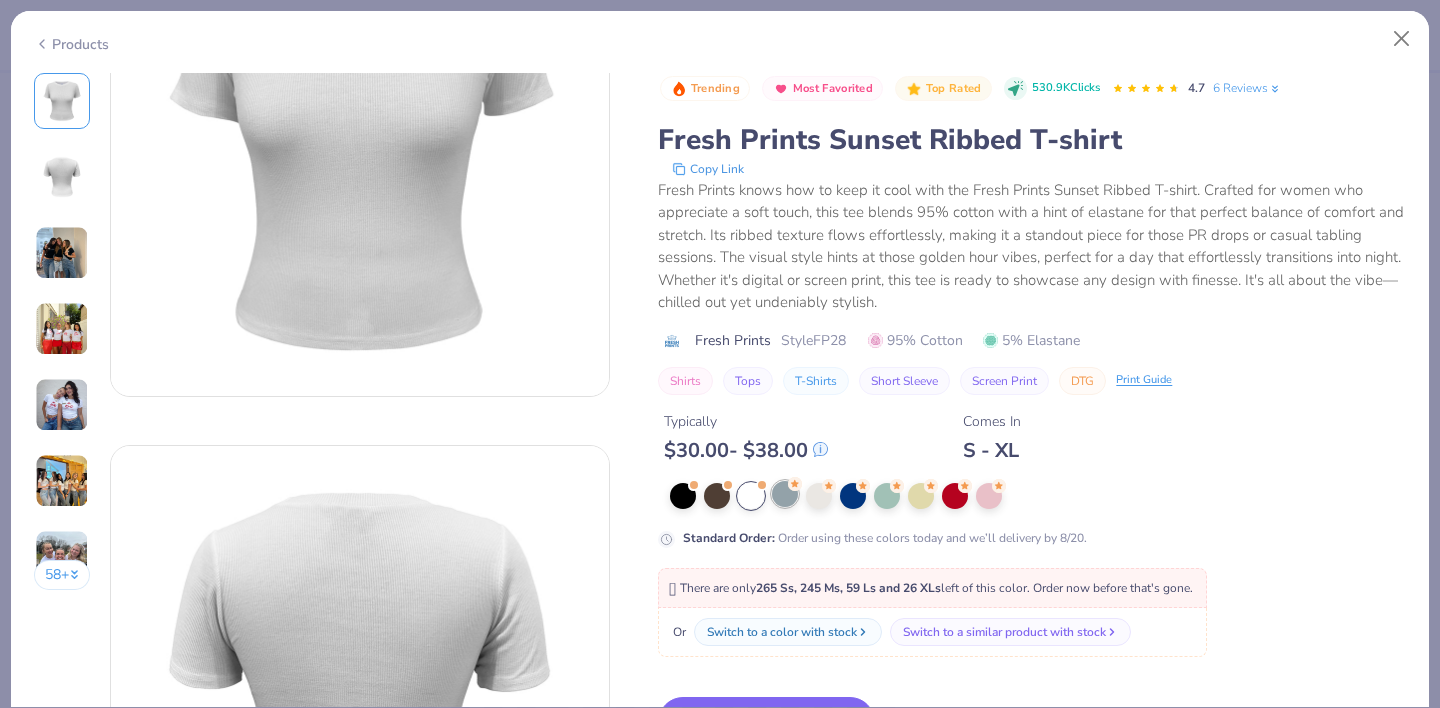 drag, startPoint x: 739, startPoint y: 700, endPoint x: 784, endPoint y: 507, distance: 198.17668 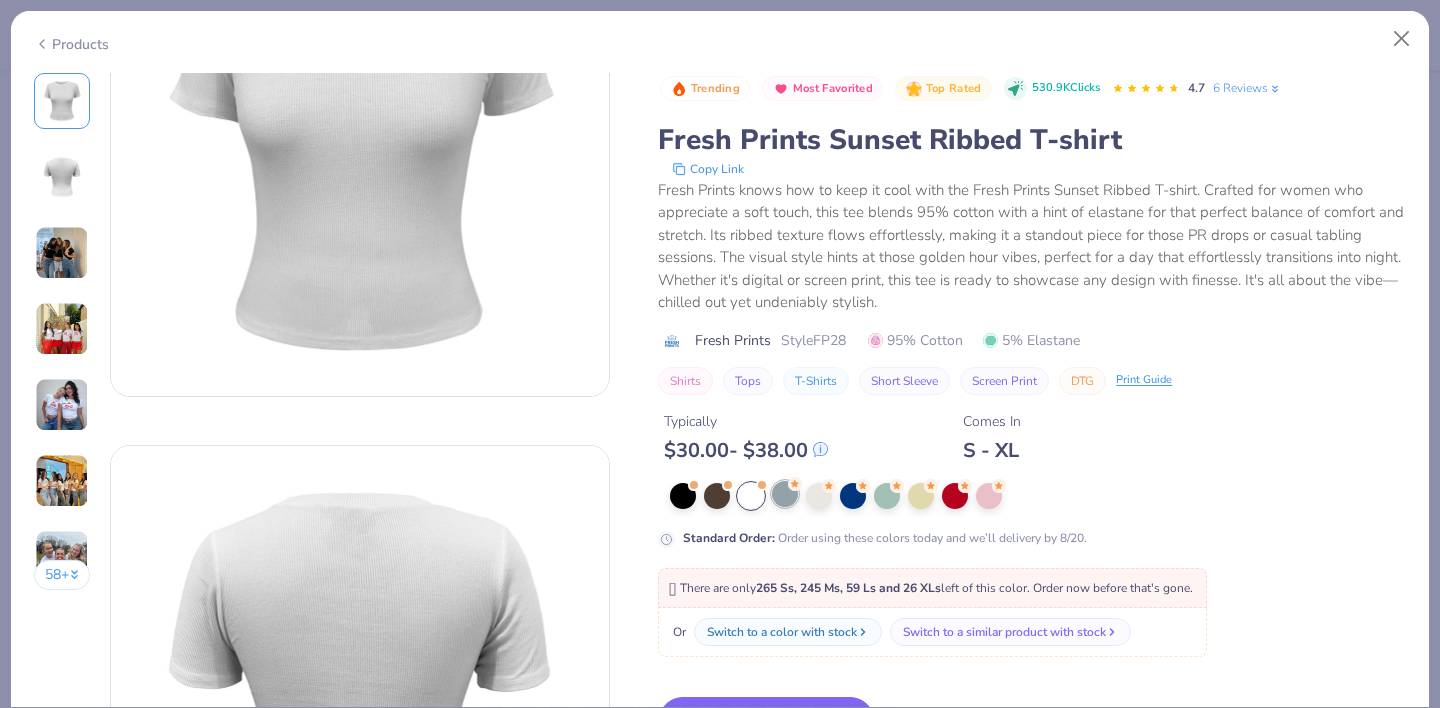 click on "Switch to This" at bounding box center [766, 722] 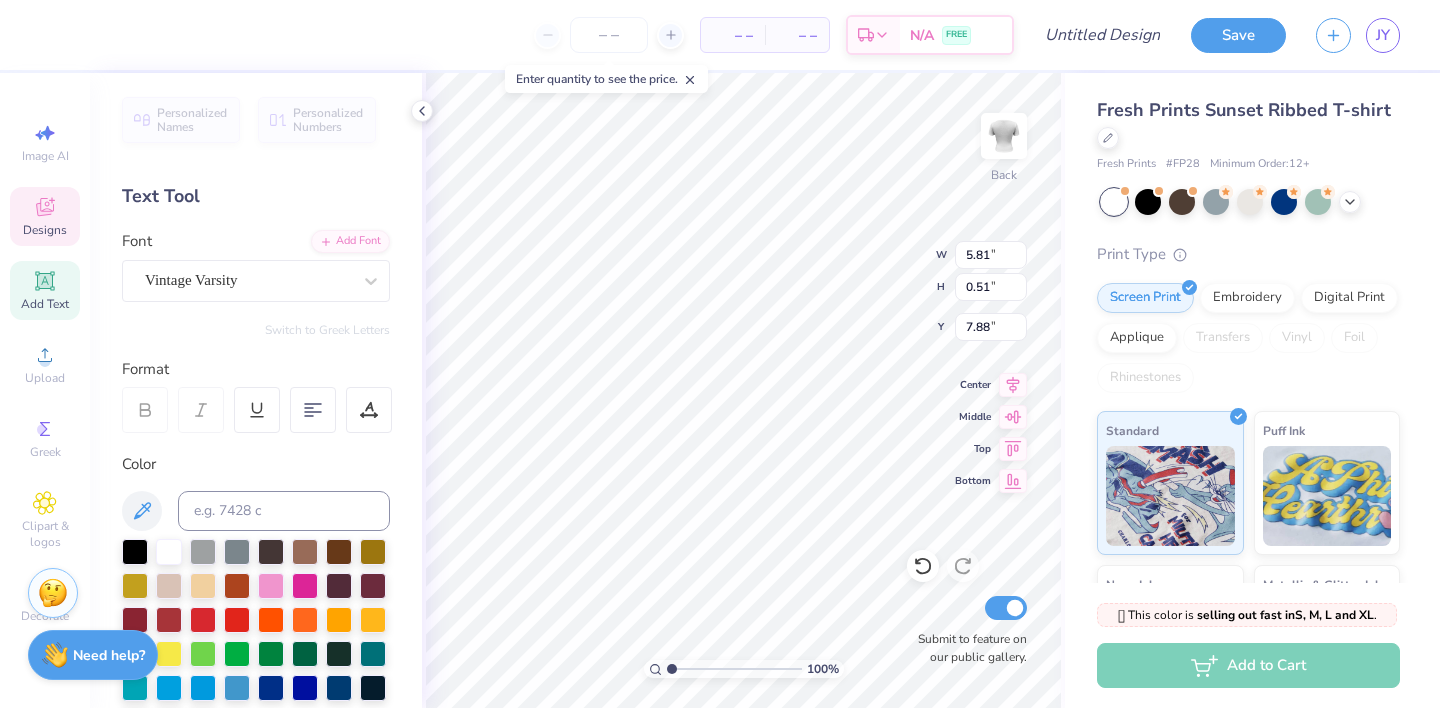 scroll, scrollTop: 0, scrollLeft: 0, axis: both 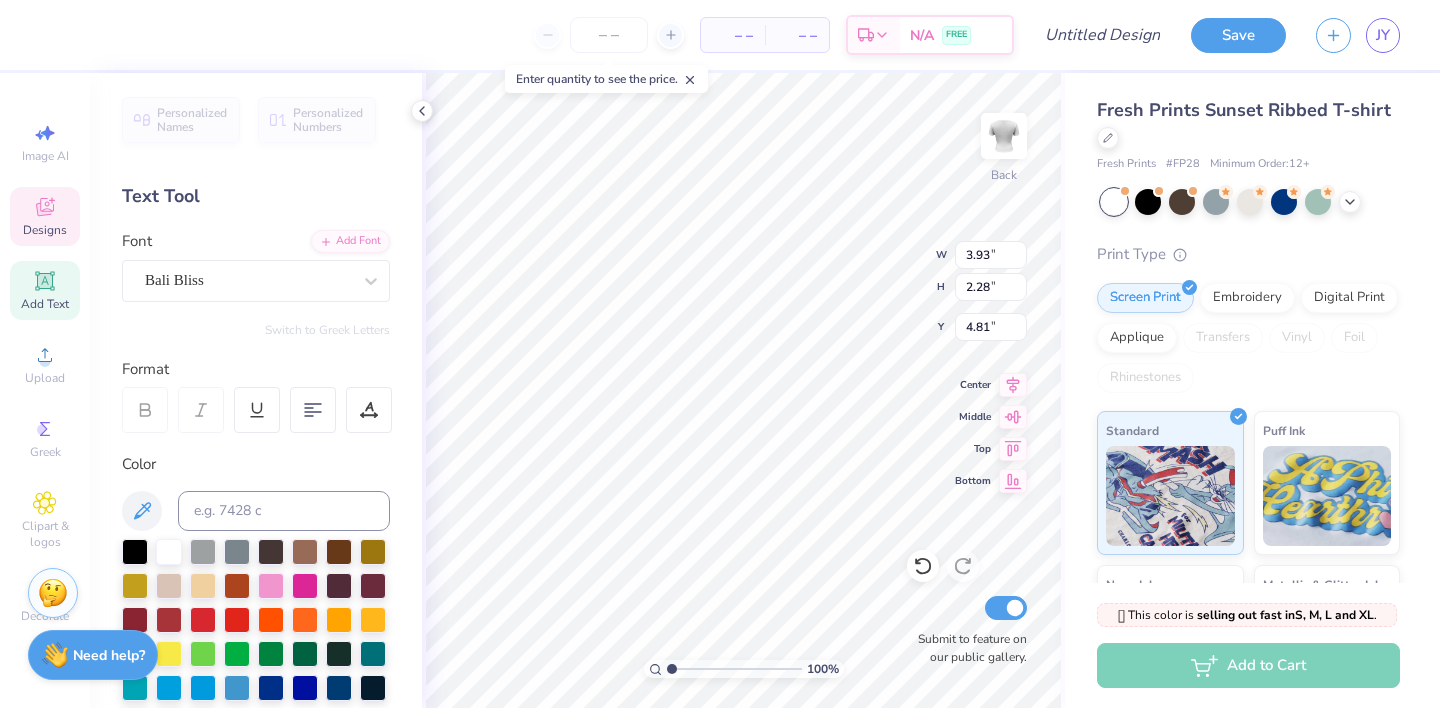 type on "5.55" 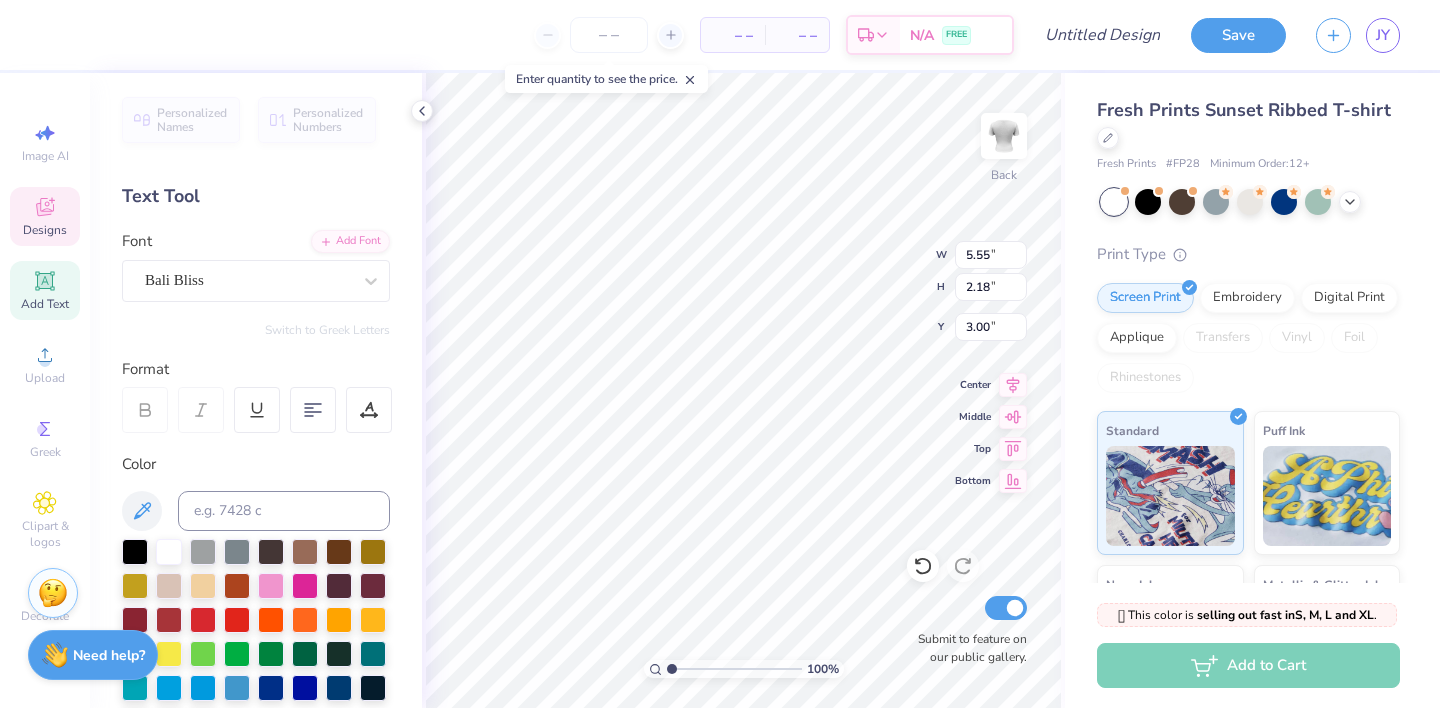 scroll, scrollTop: 0, scrollLeft: 0, axis: both 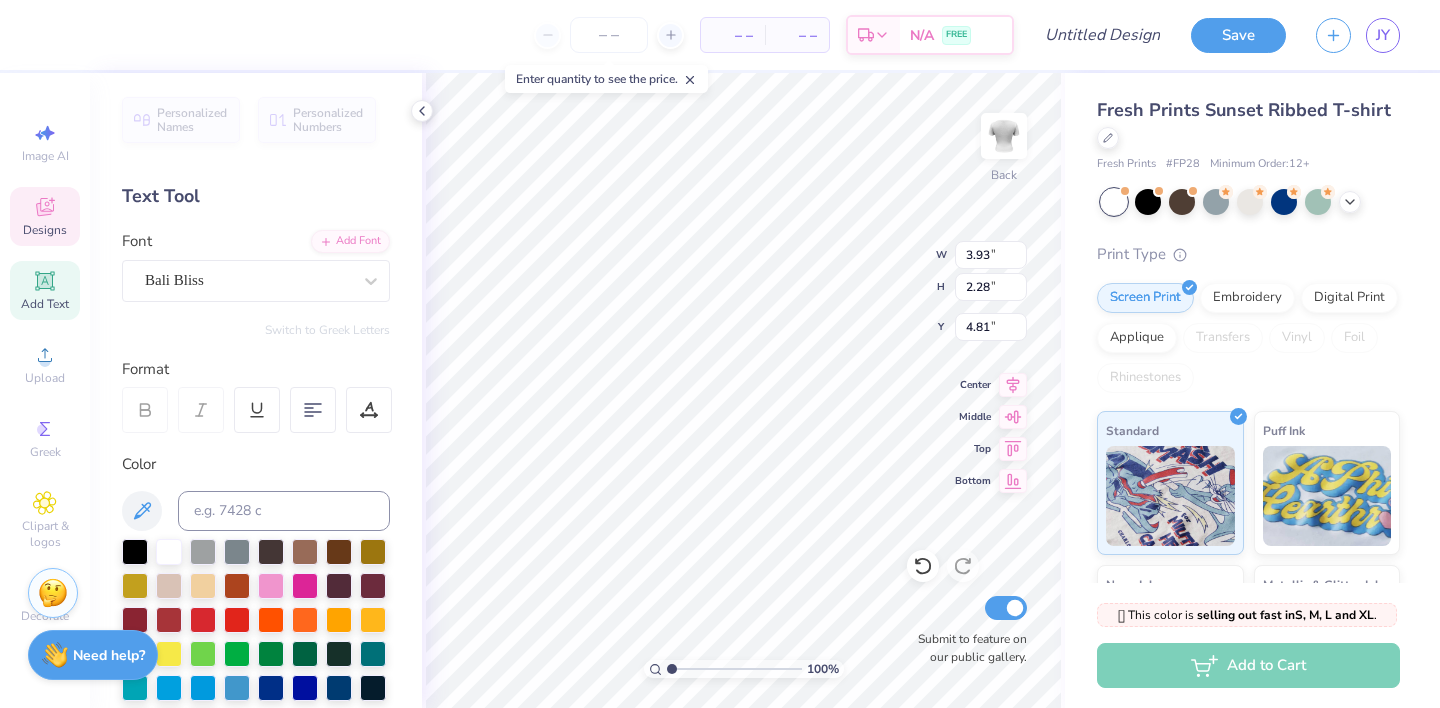 type on "6.98" 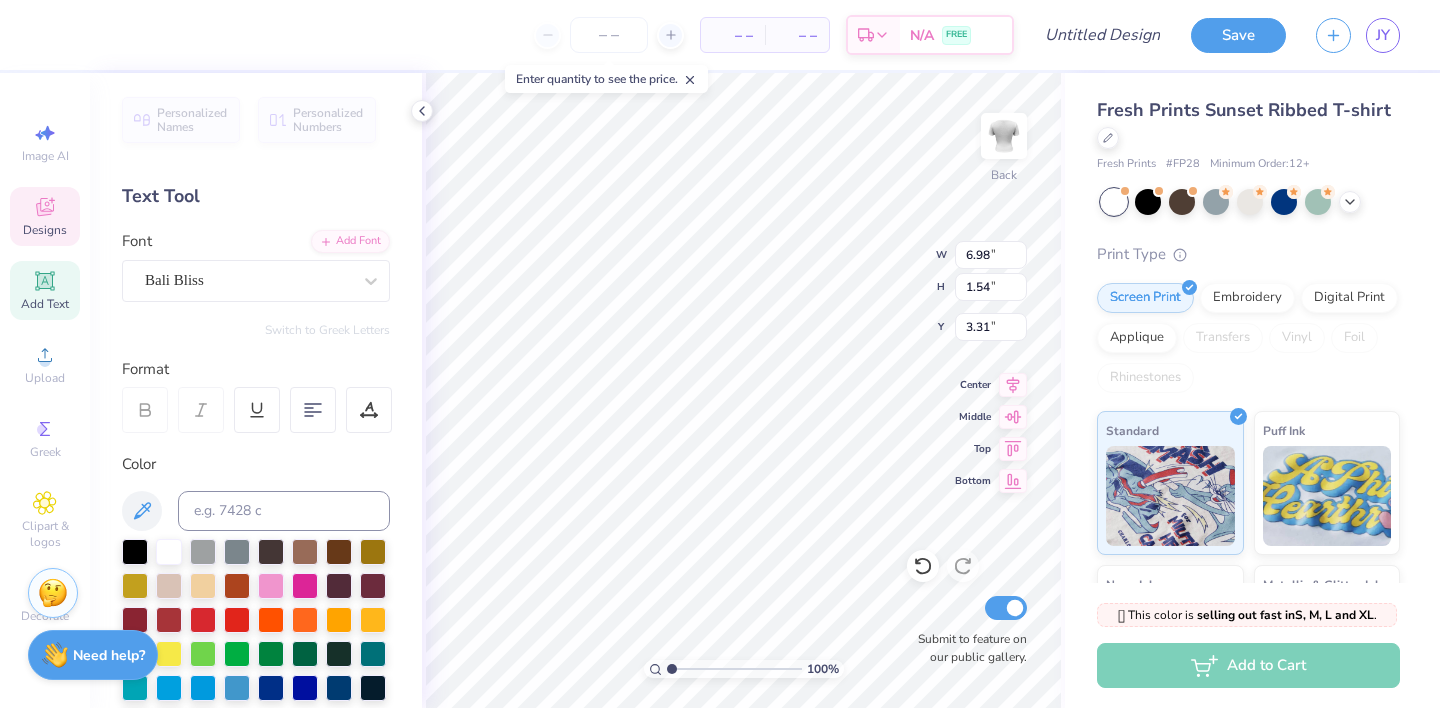 scroll, scrollTop: 0, scrollLeft: 3, axis: horizontal 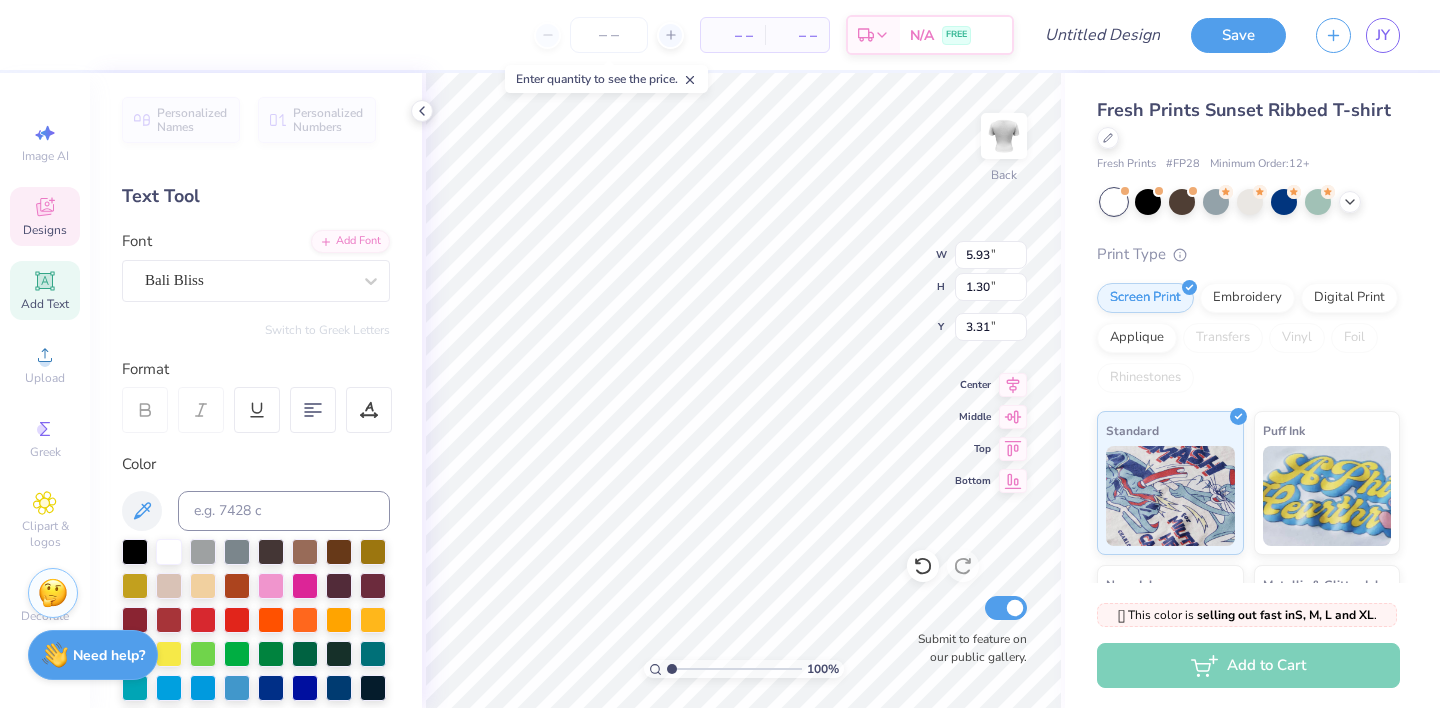 type on "5.93" 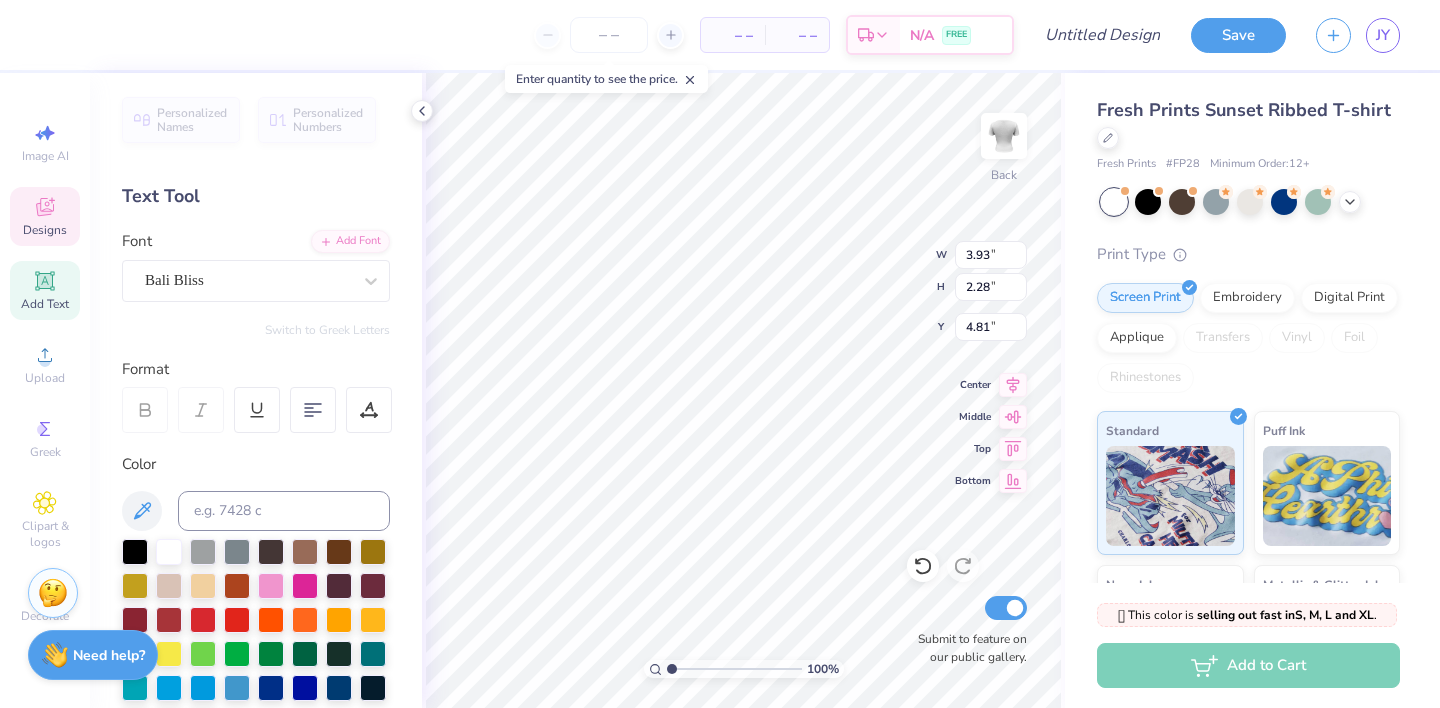 type on "Psi" 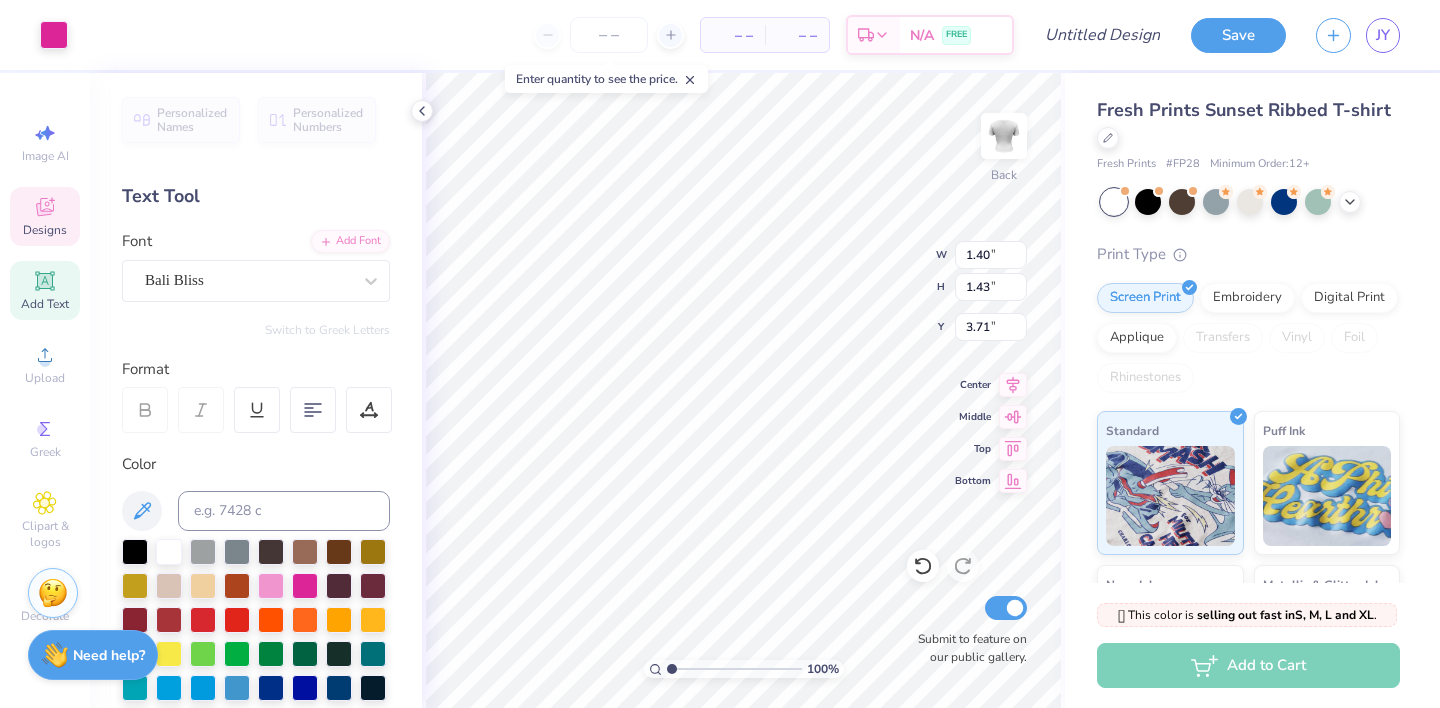 type on "3.71" 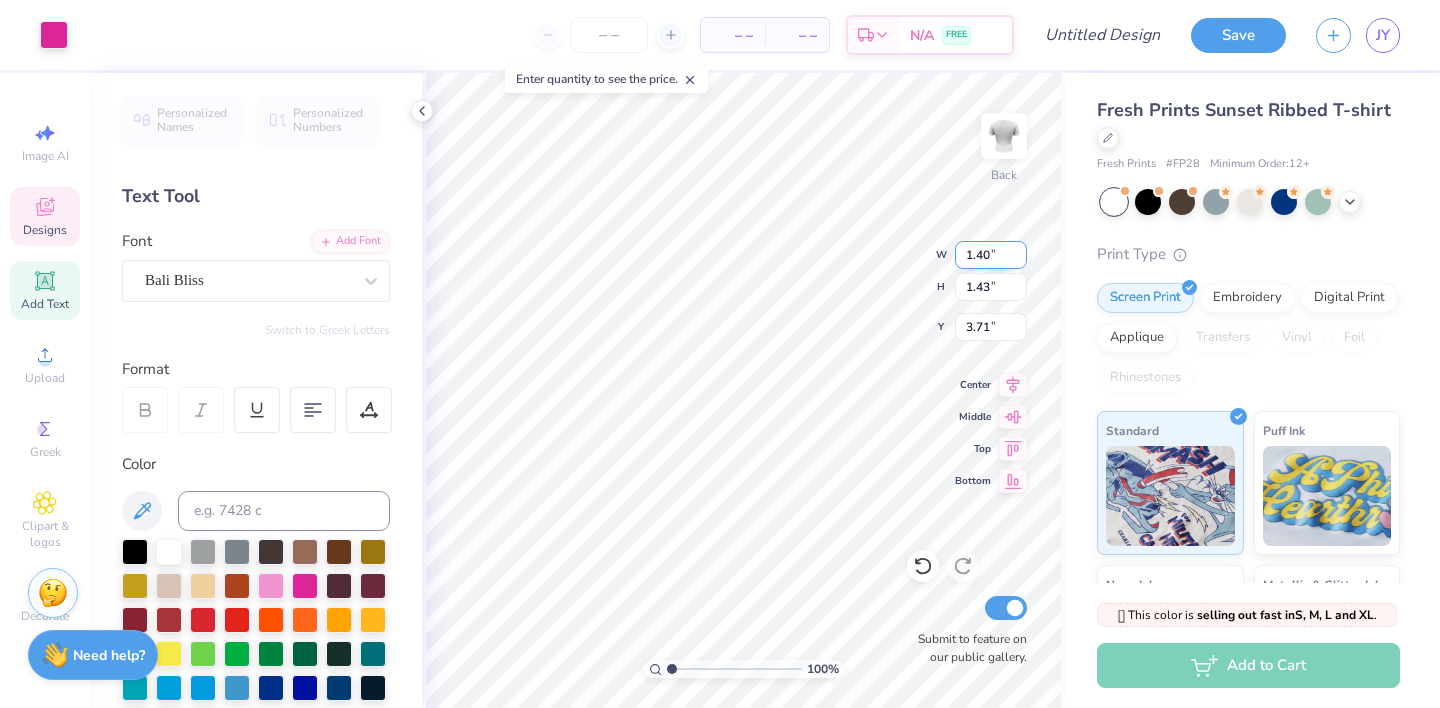 click on "100  % Back W 1.40 1.40 " H 1.43 1.43 " Y 3.71 3.71 " Center Middle Top Bottom Submit to feature on our public gallery." at bounding box center [743, 390] 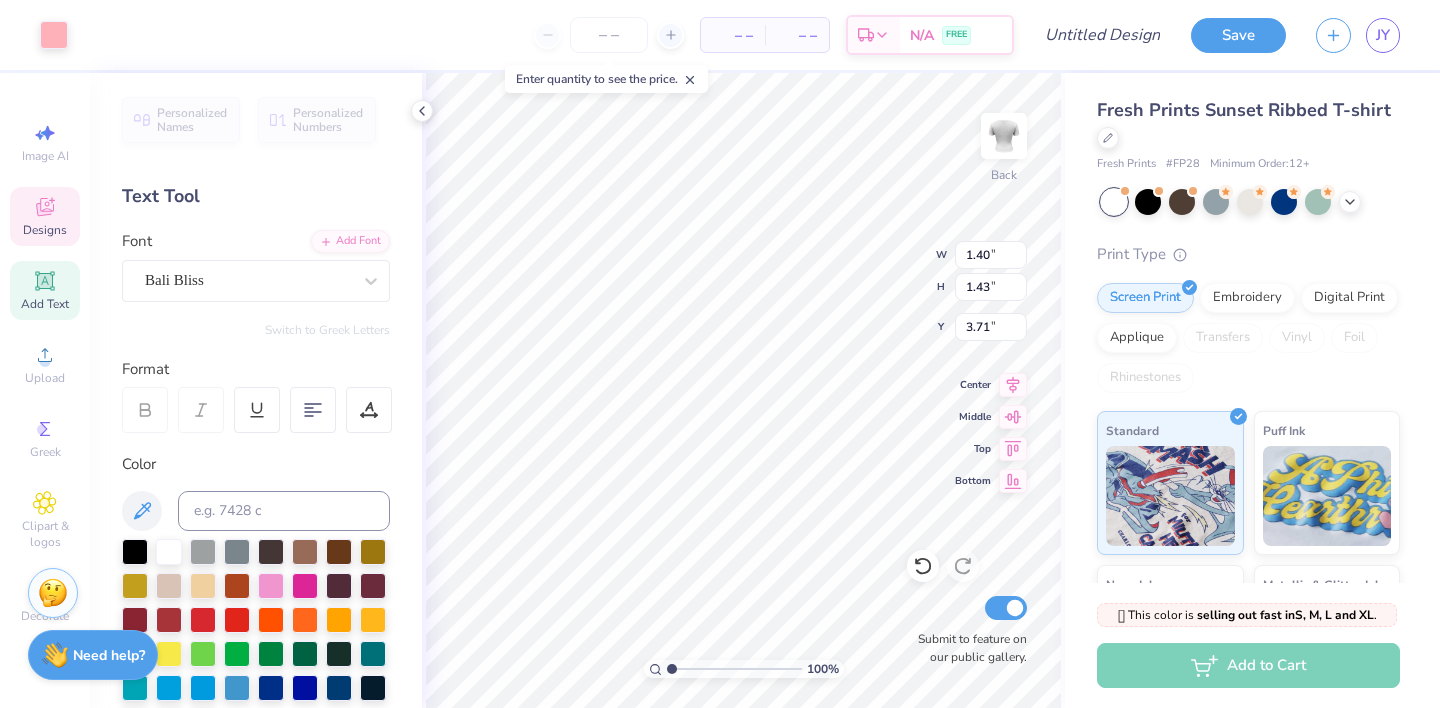 type on "4.08" 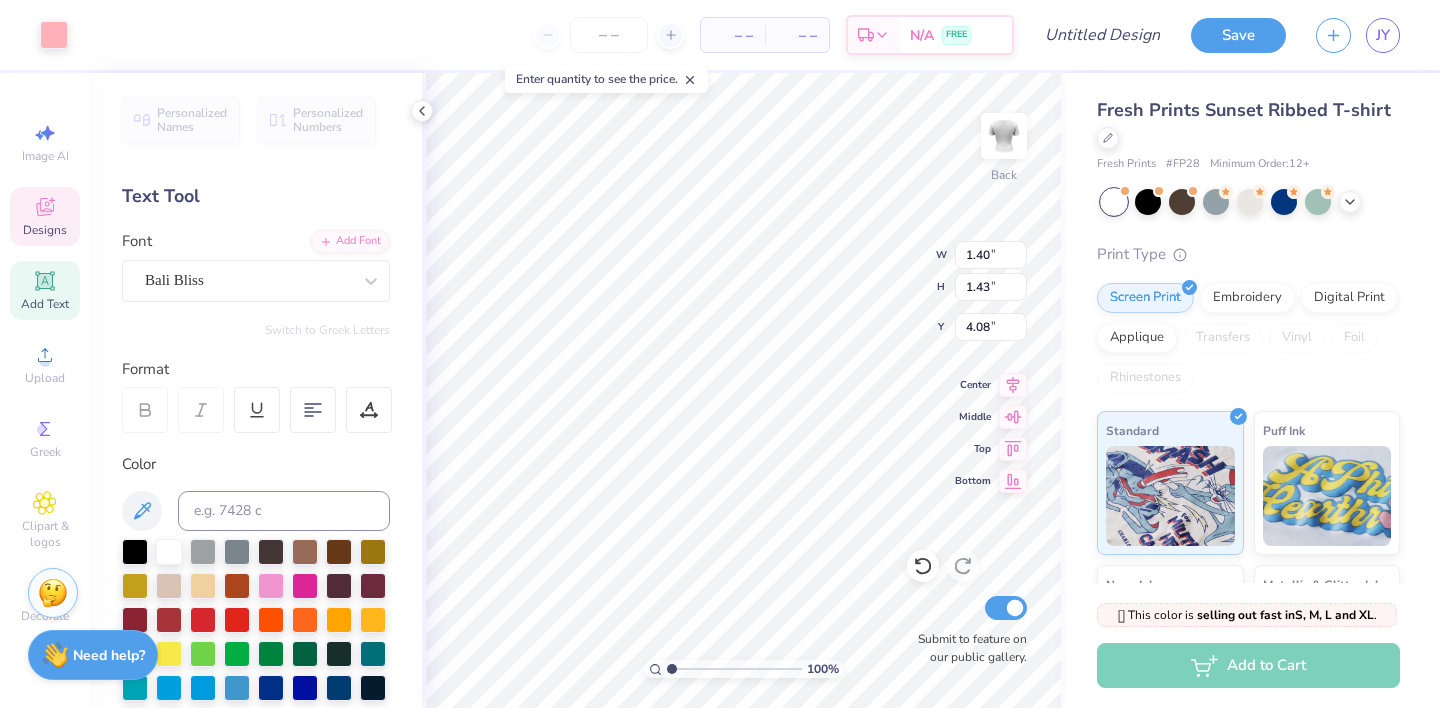 type on "5.93" 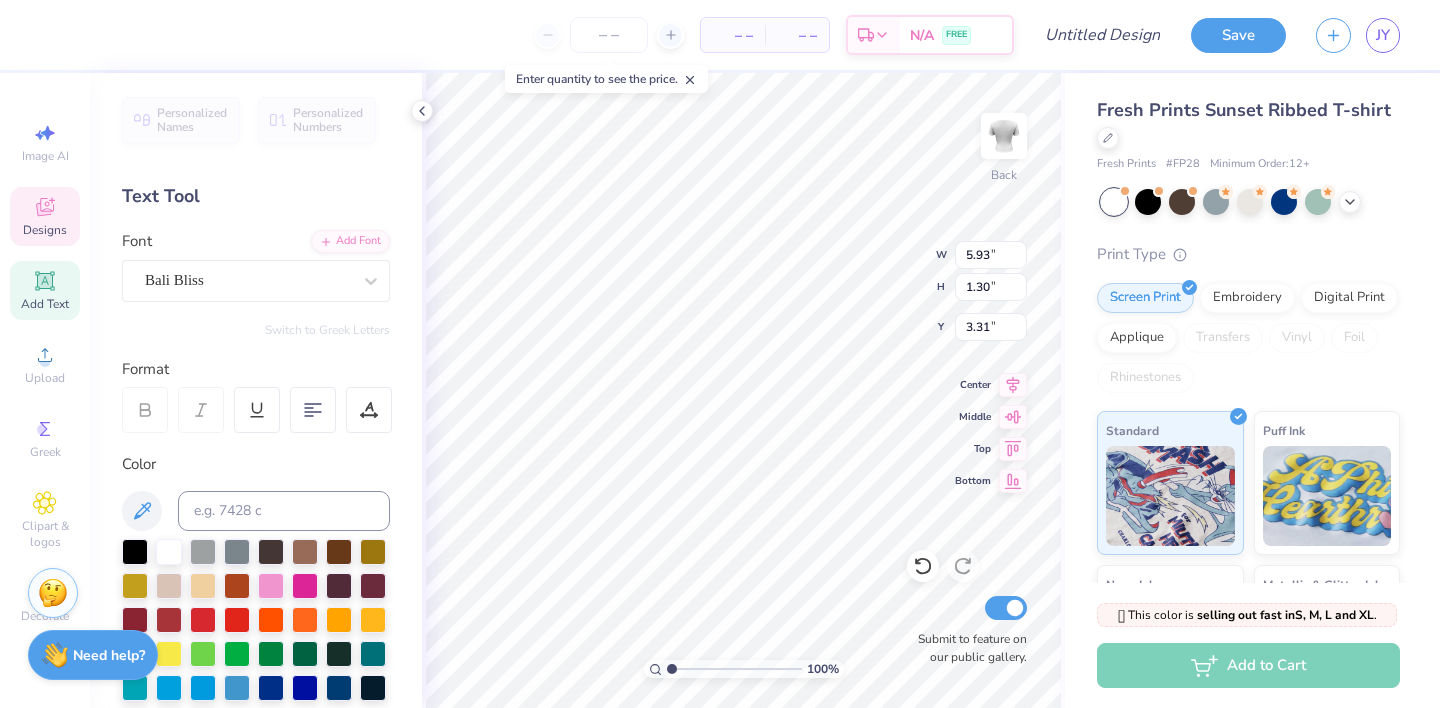 type on "6.54" 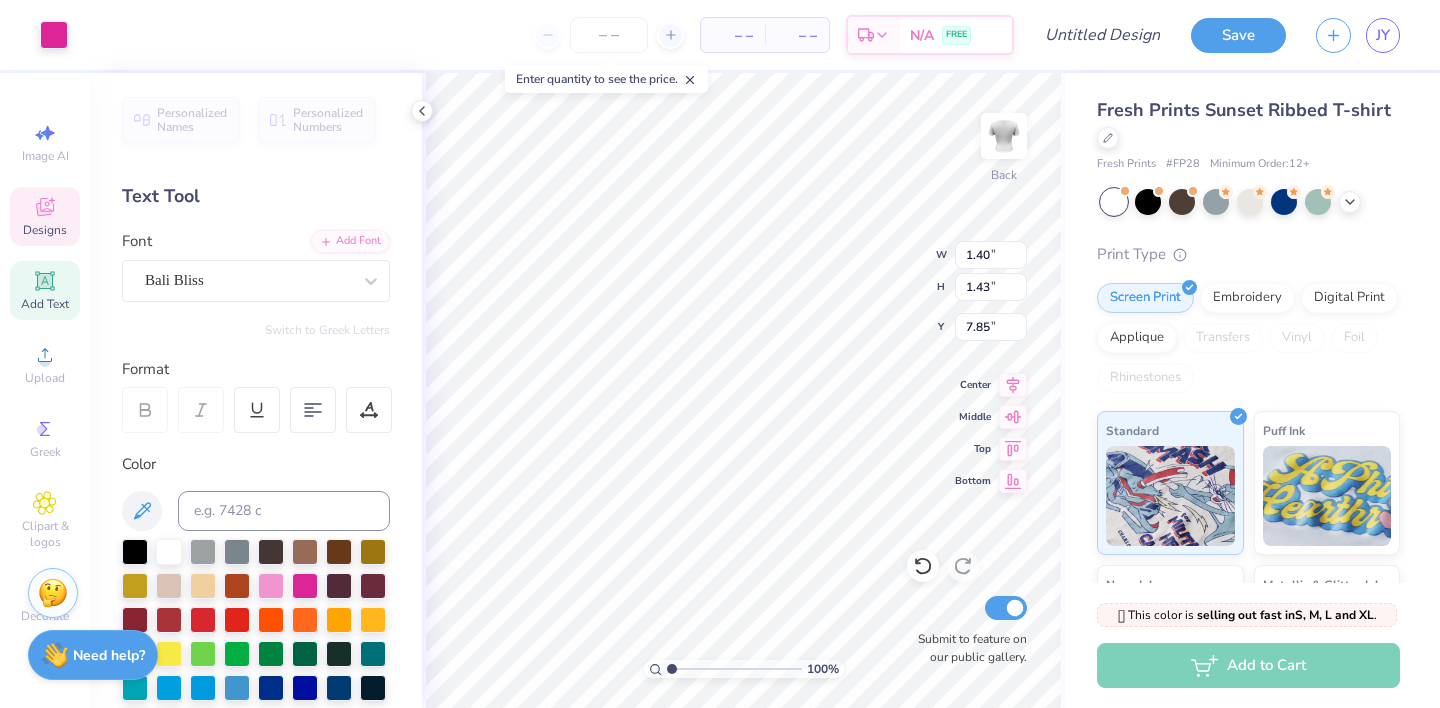 type on "4.08" 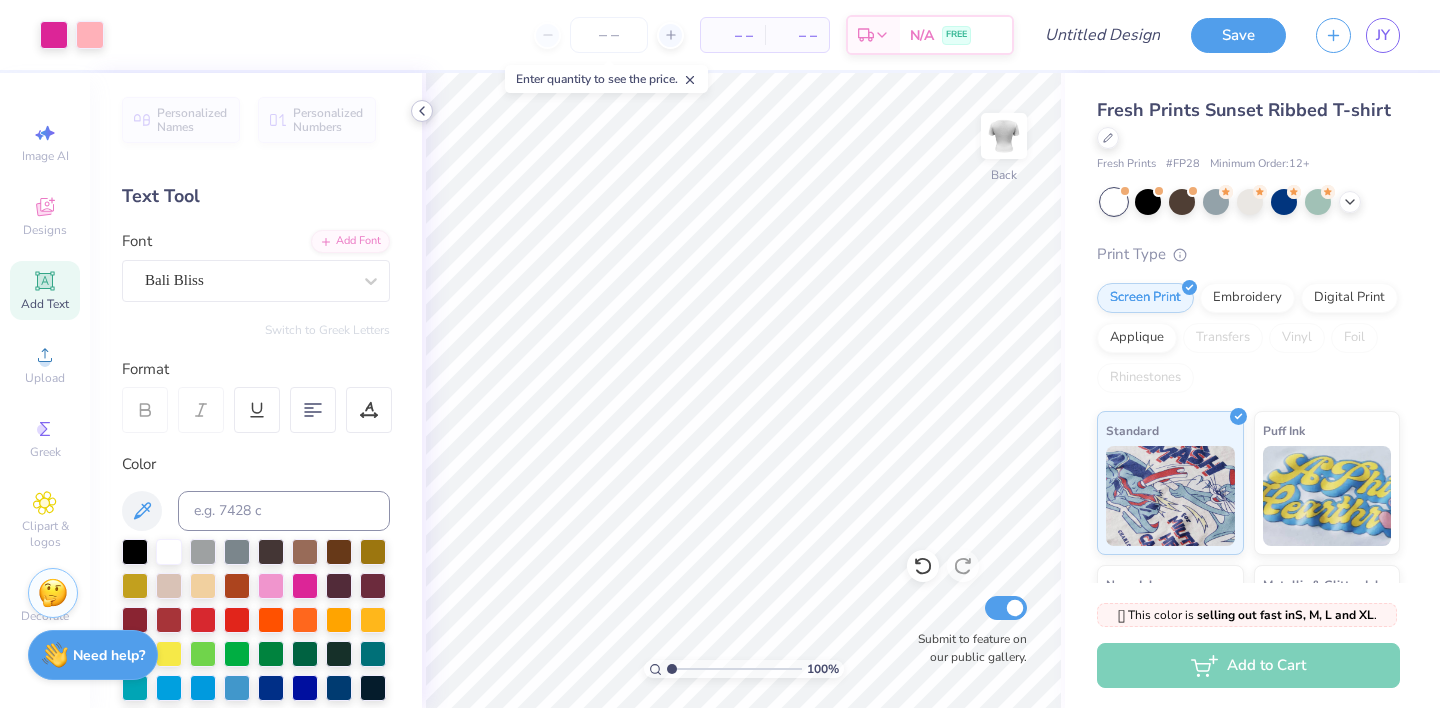 click 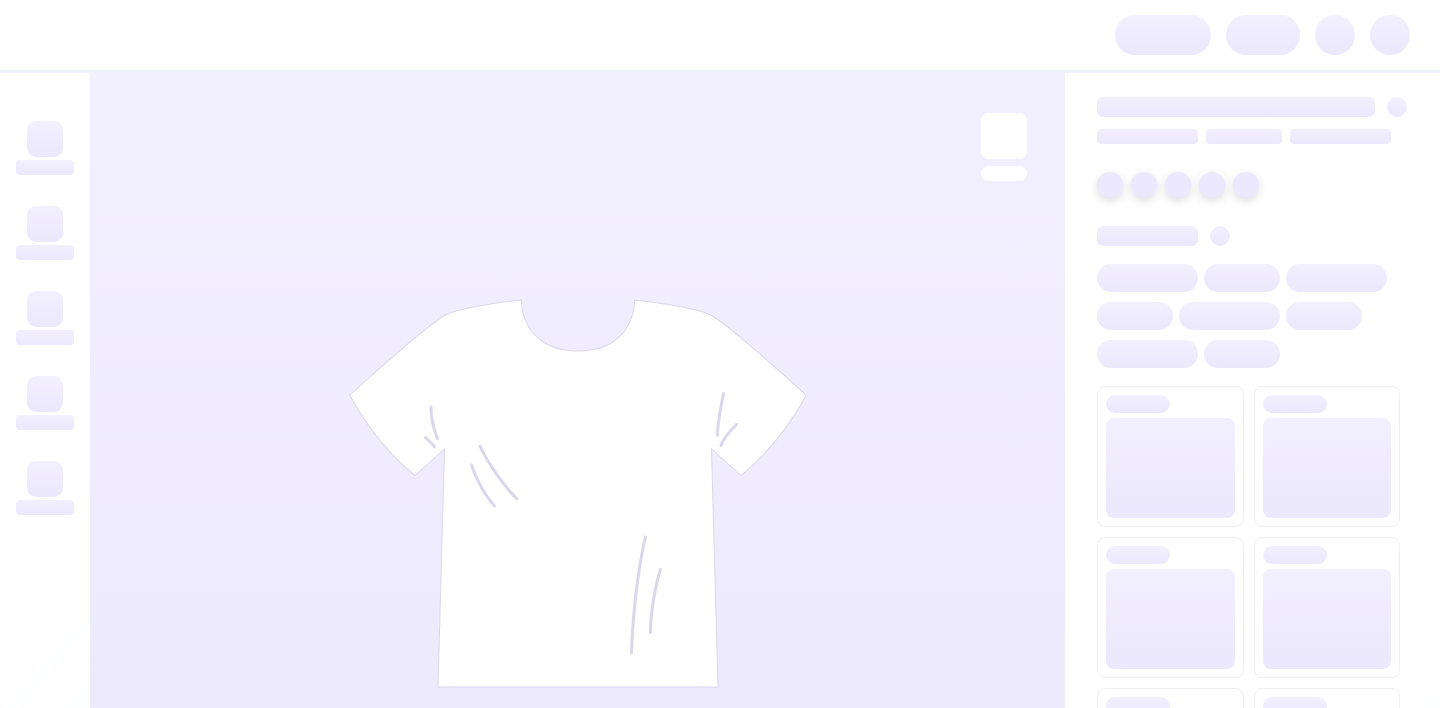 scroll, scrollTop: 0, scrollLeft: 0, axis: both 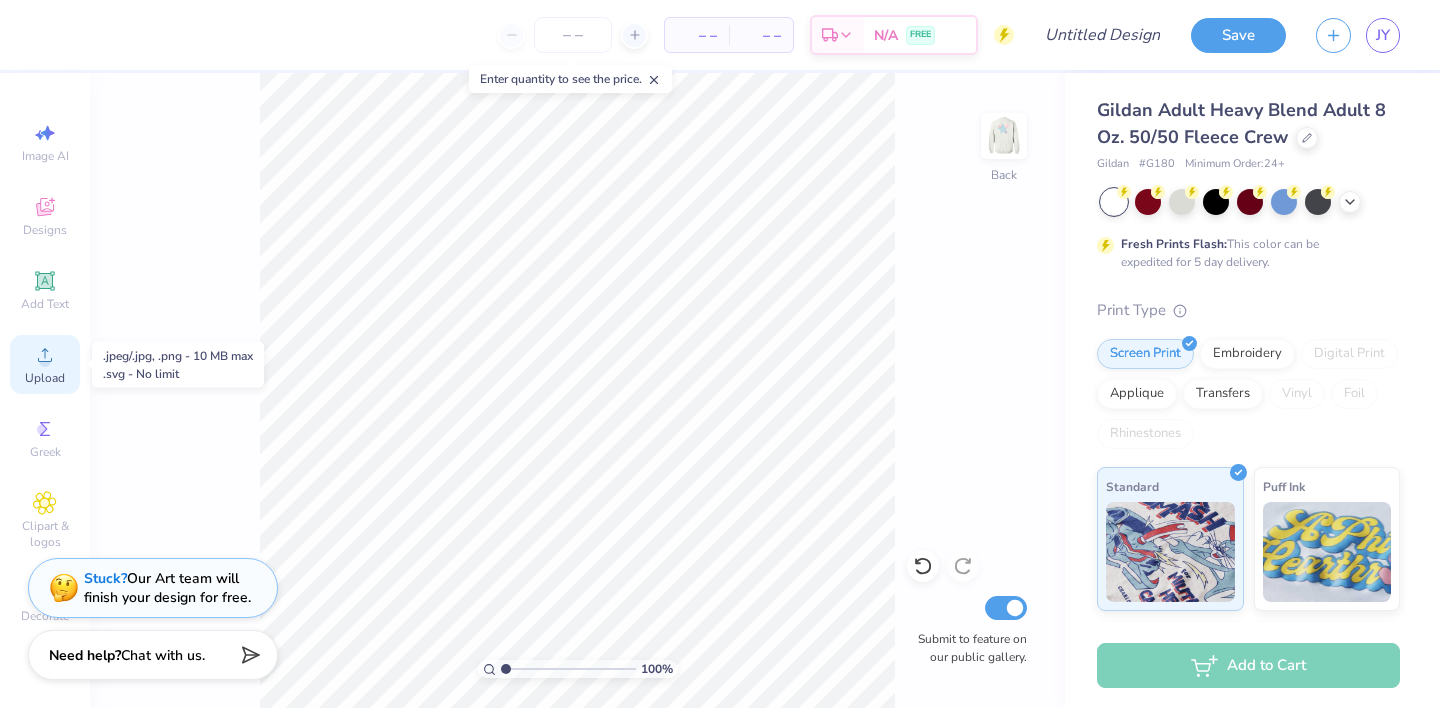 click on "Upload" at bounding box center [45, 378] 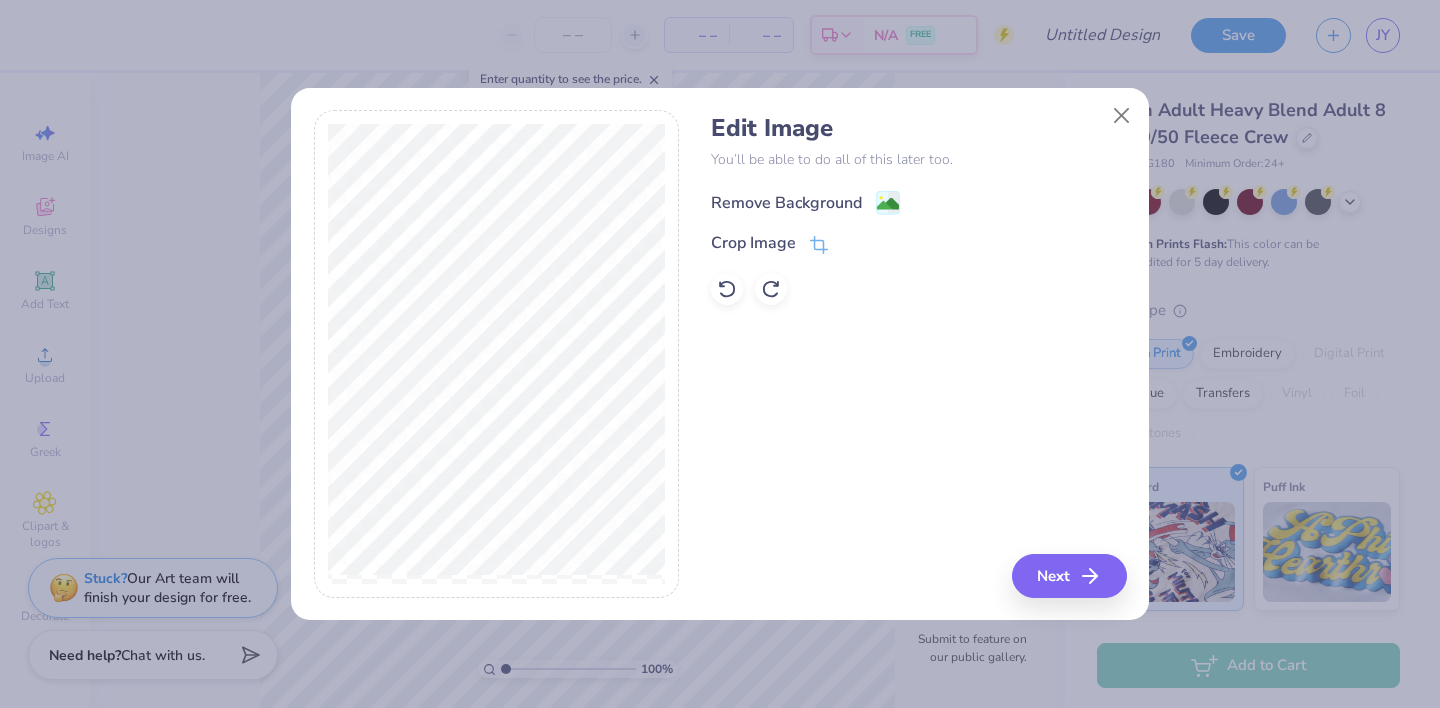 click on "Remove Background" at bounding box center [786, 203] 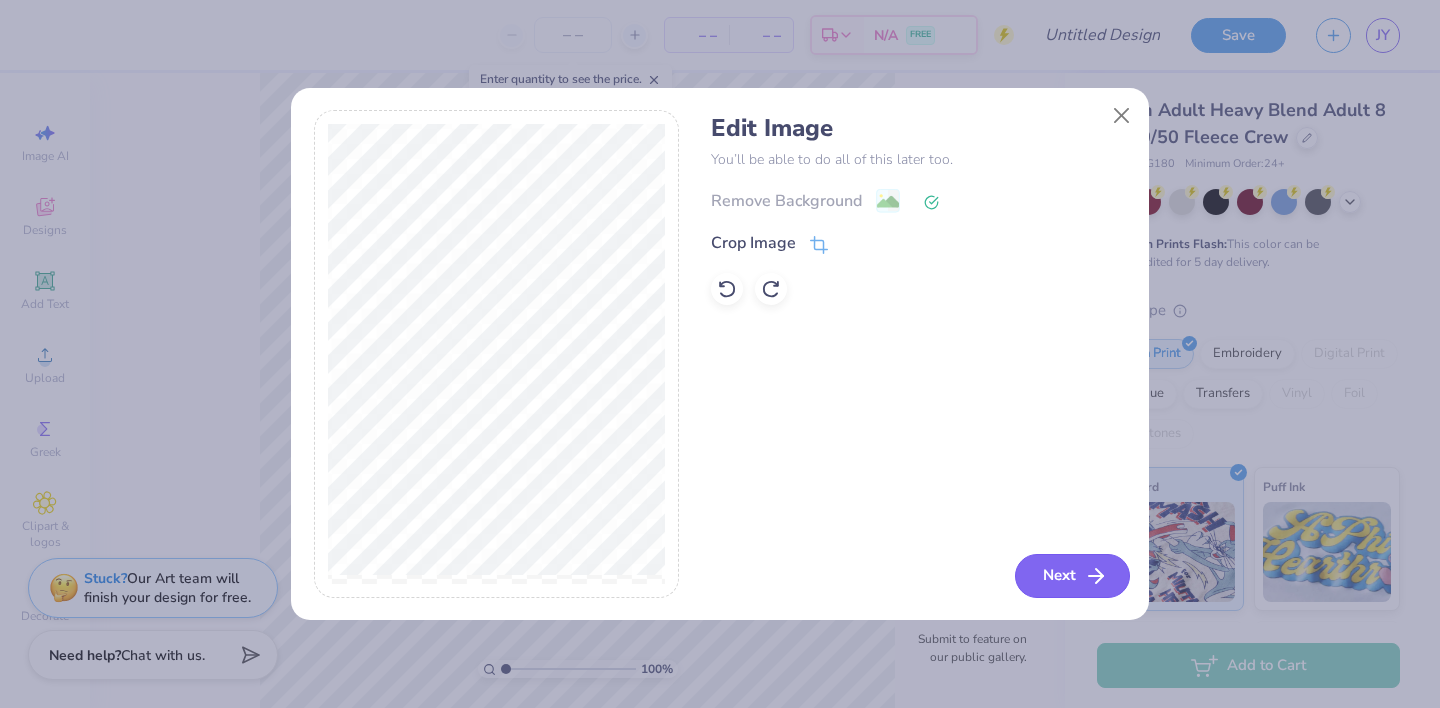 click on "Next" at bounding box center (1072, 576) 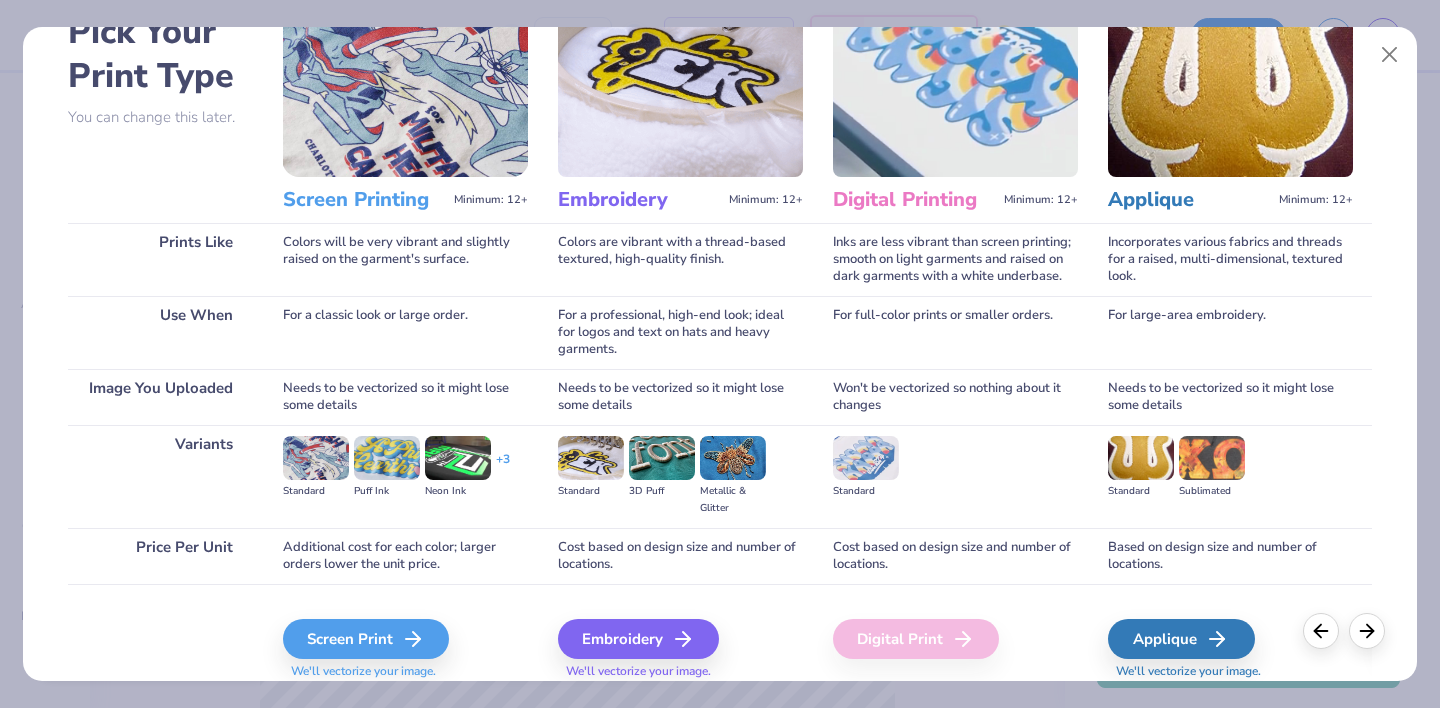 scroll, scrollTop: 189, scrollLeft: 0, axis: vertical 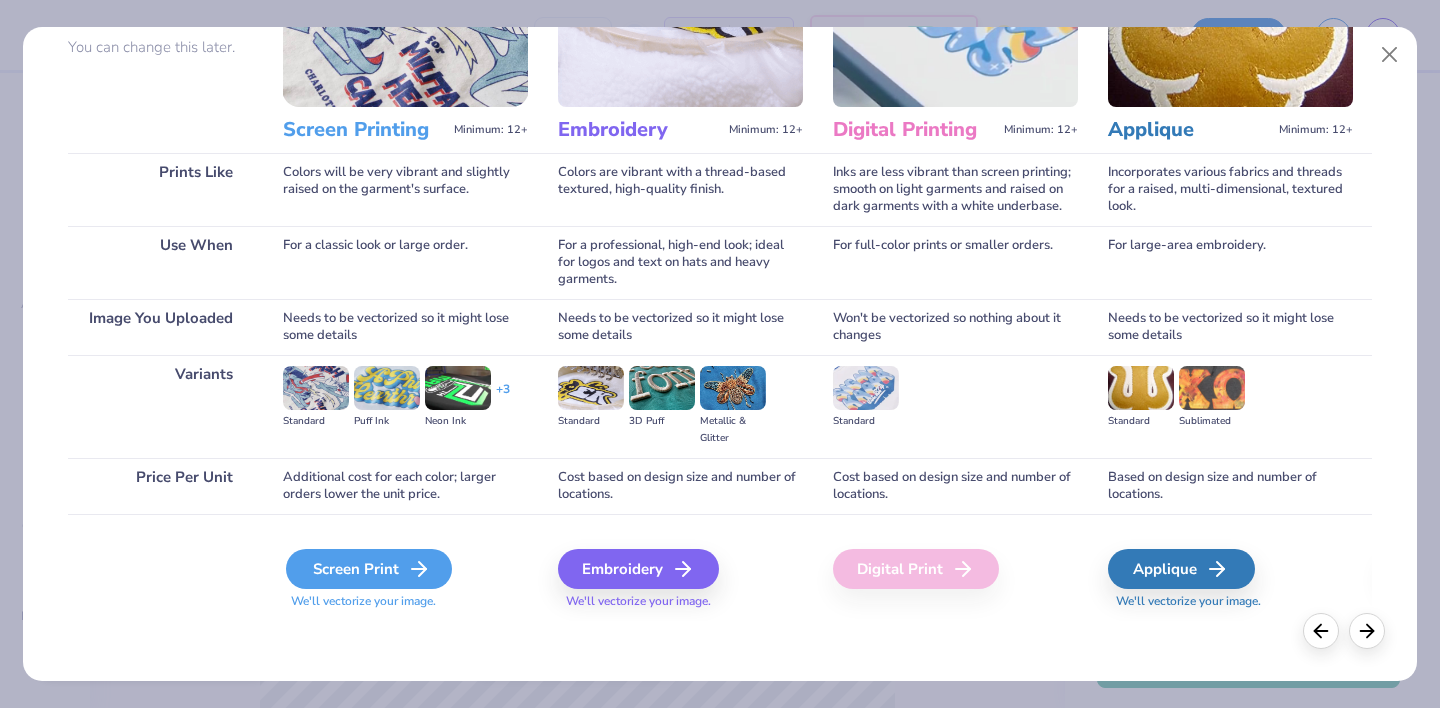 click 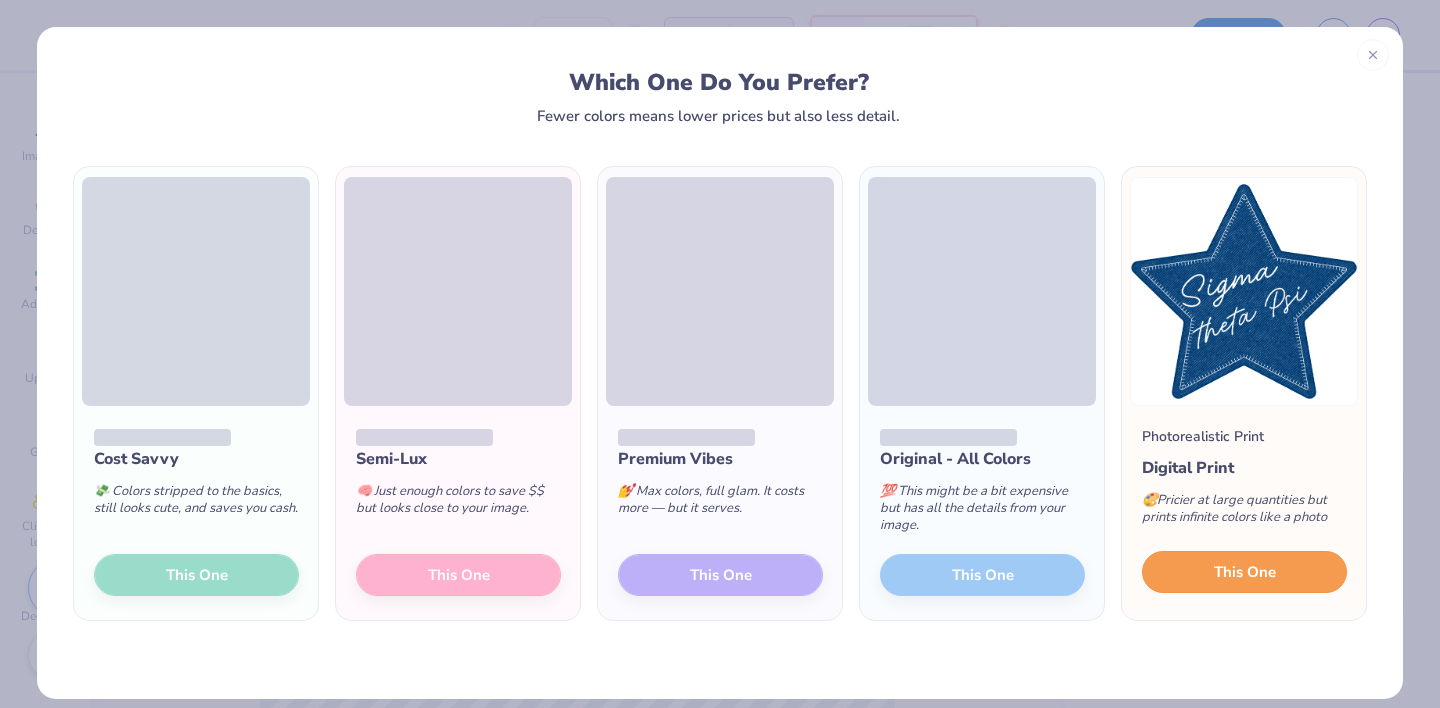 click on "This One" at bounding box center (1245, 572) 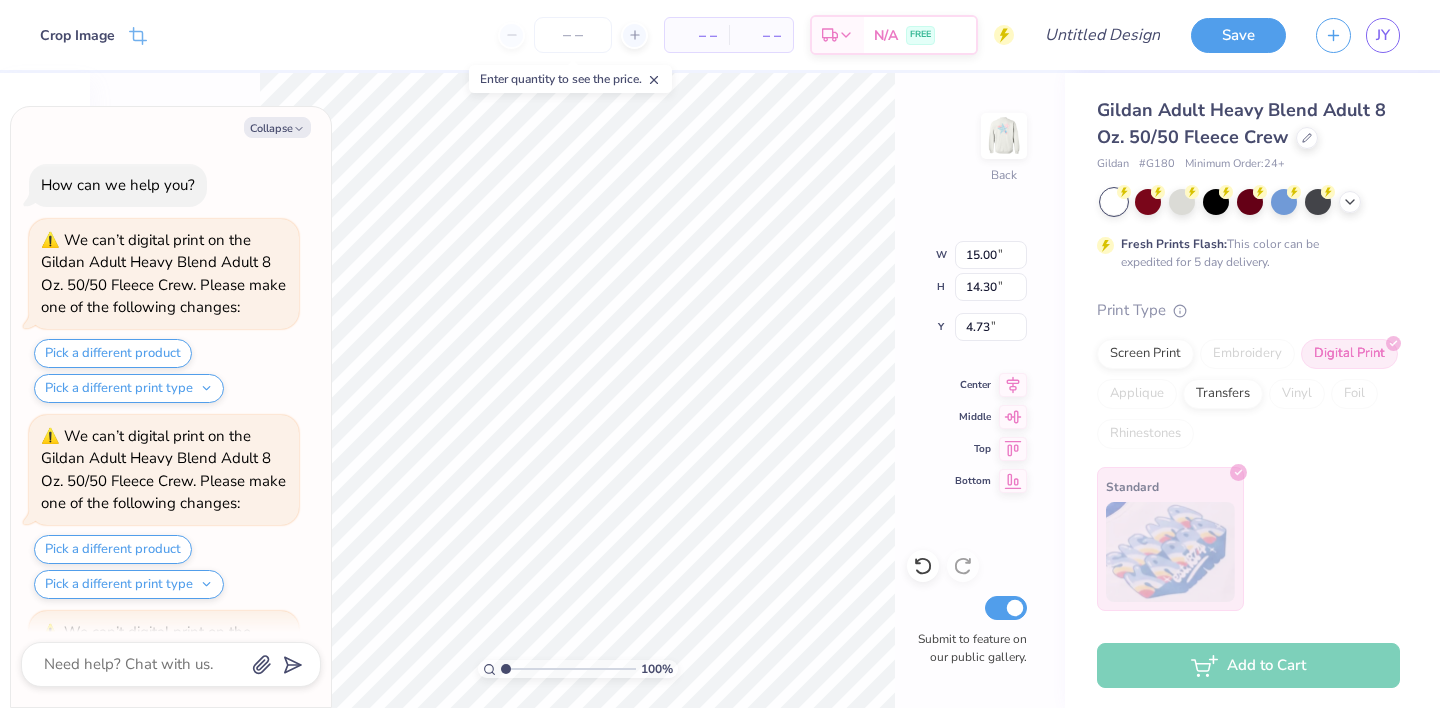 scroll, scrollTop: 178, scrollLeft: 0, axis: vertical 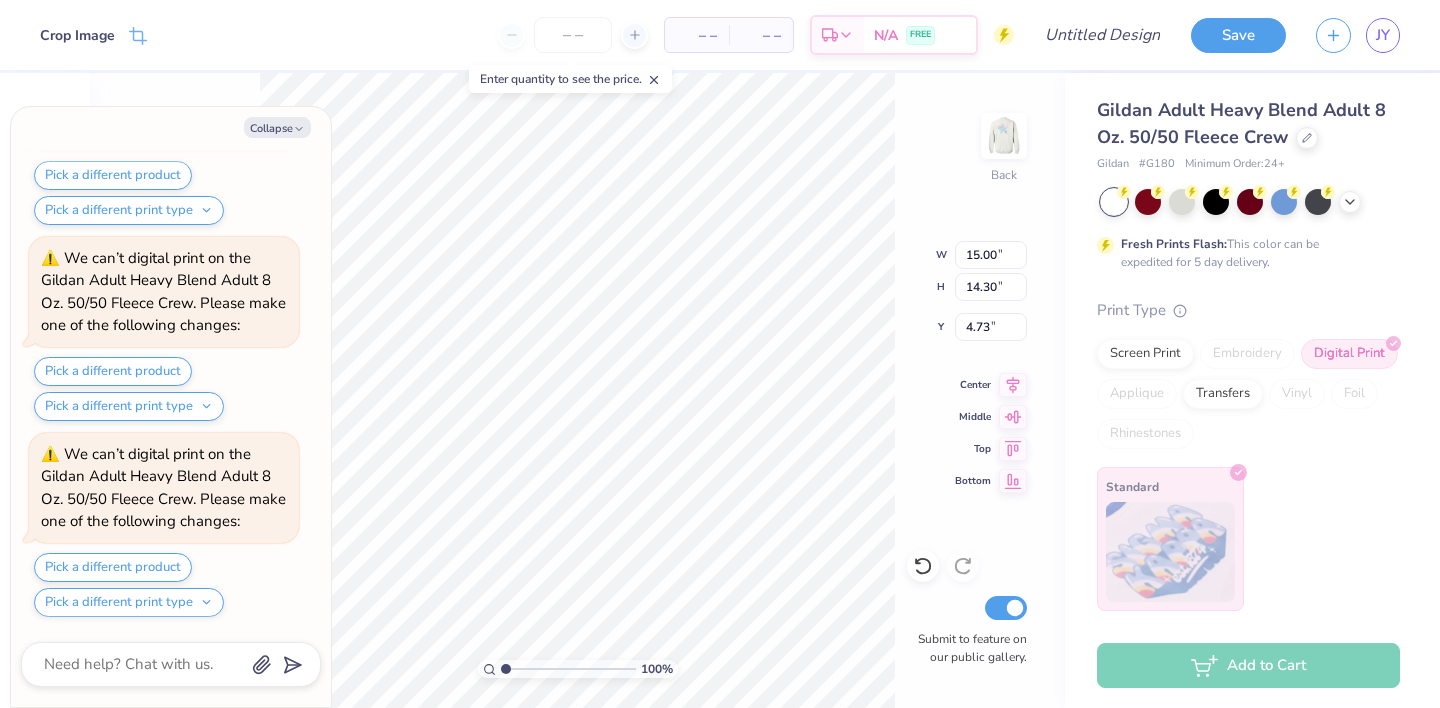 type on "x" 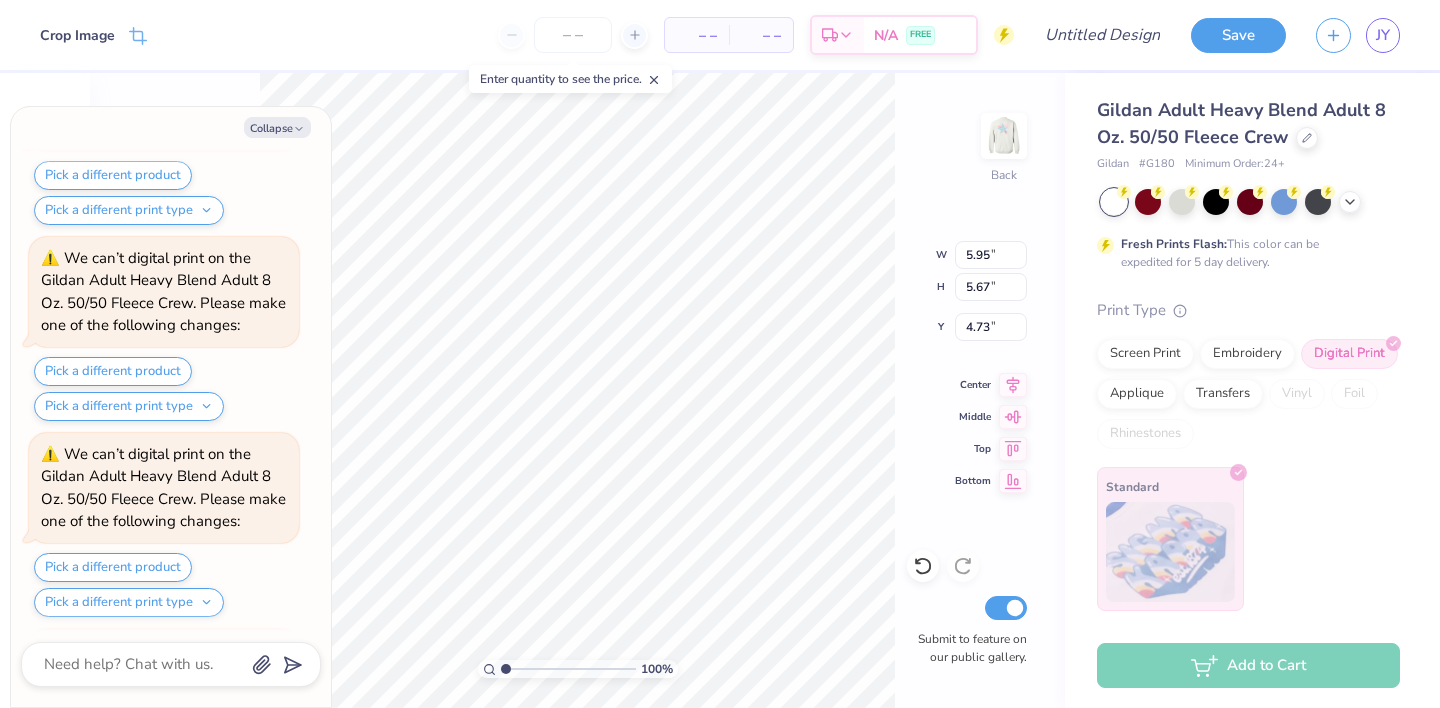 scroll, scrollTop: 374, scrollLeft: 0, axis: vertical 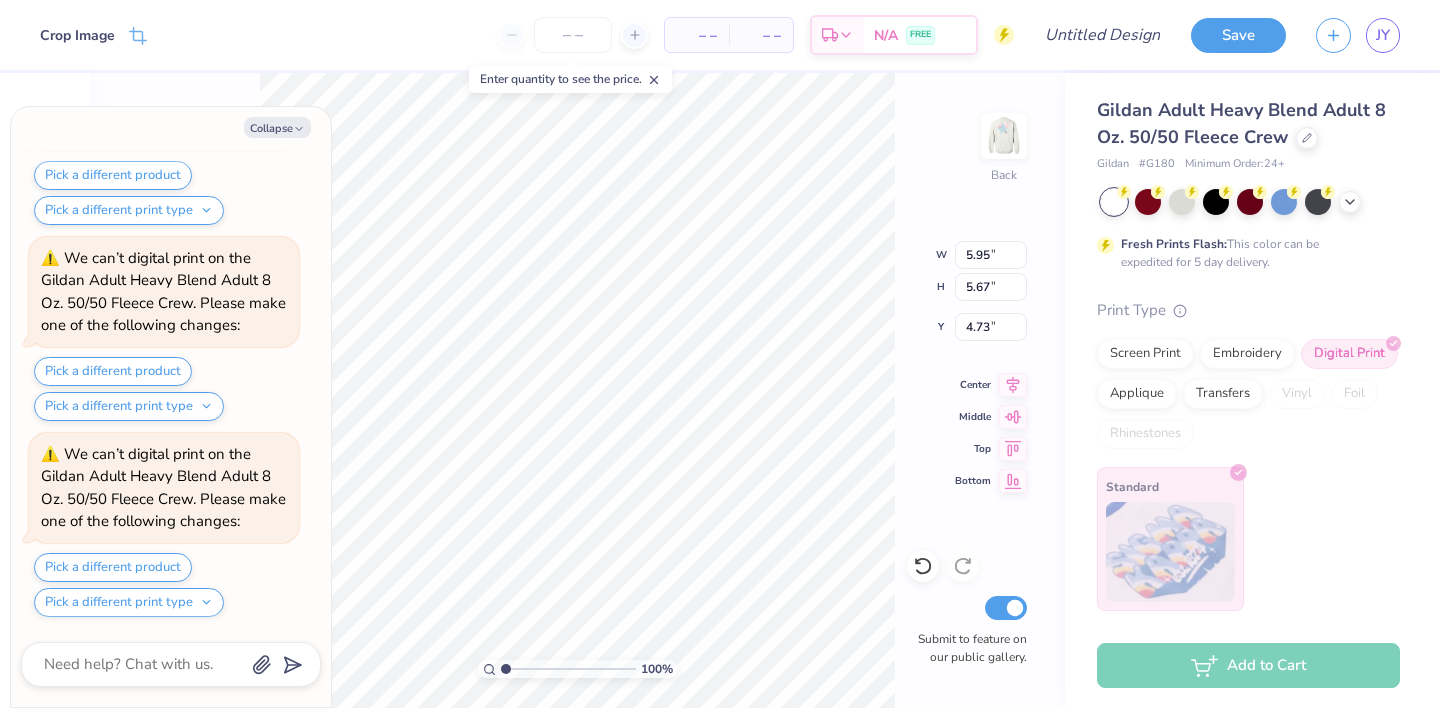 type on "x" 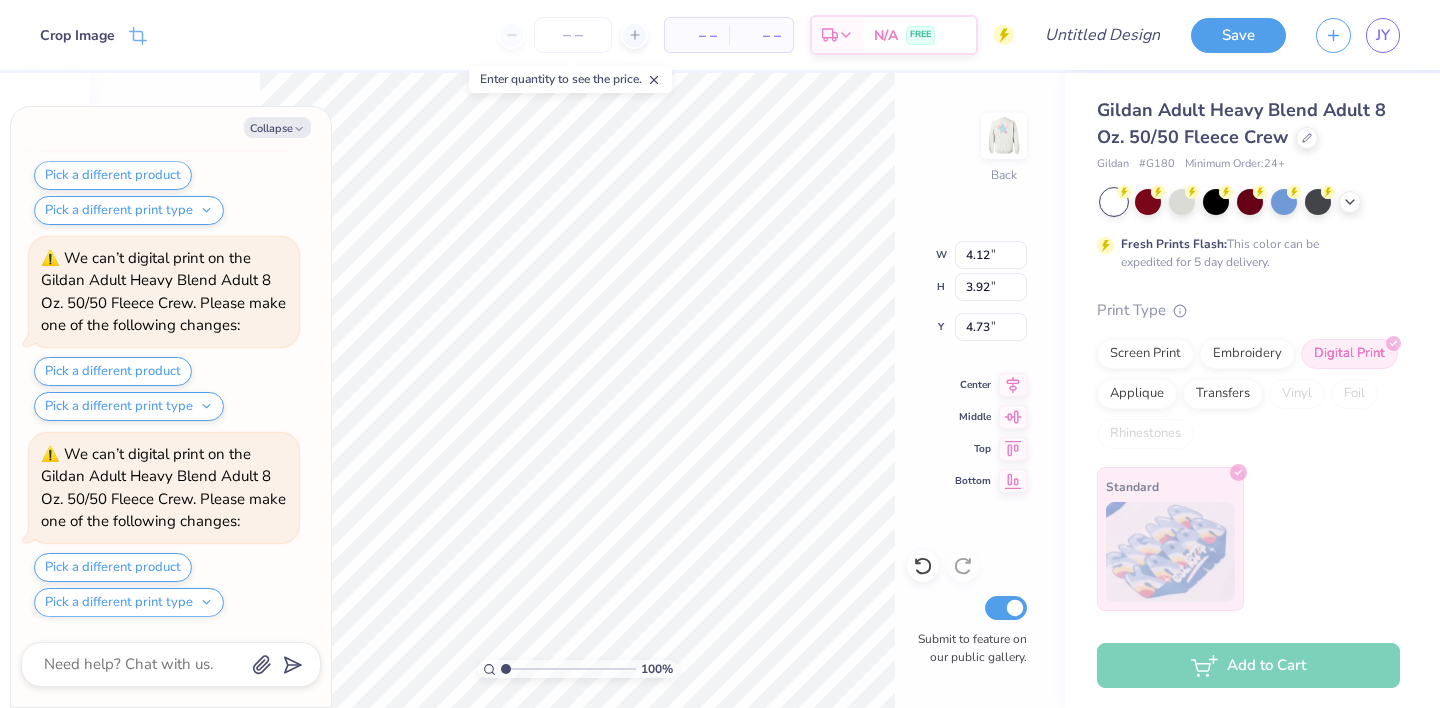 scroll, scrollTop: 570, scrollLeft: 0, axis: vertical 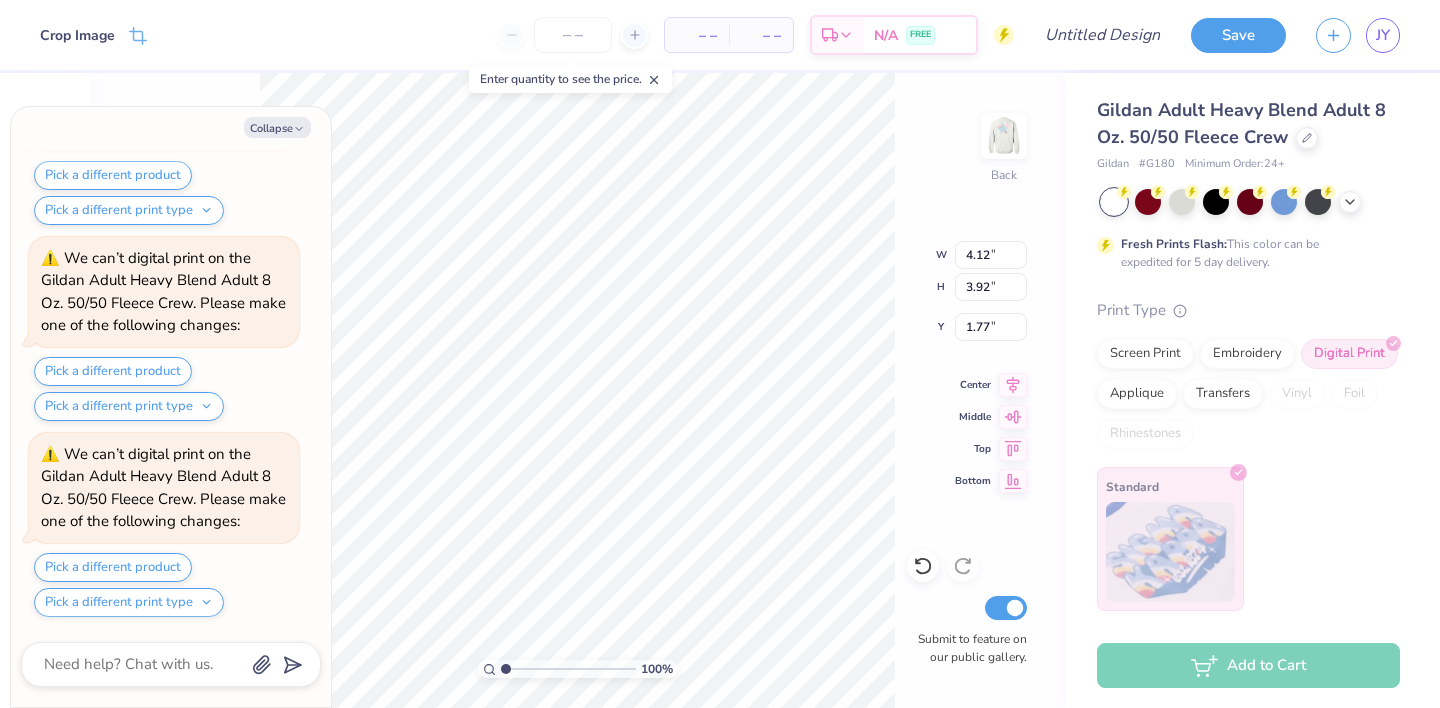 type on "x" 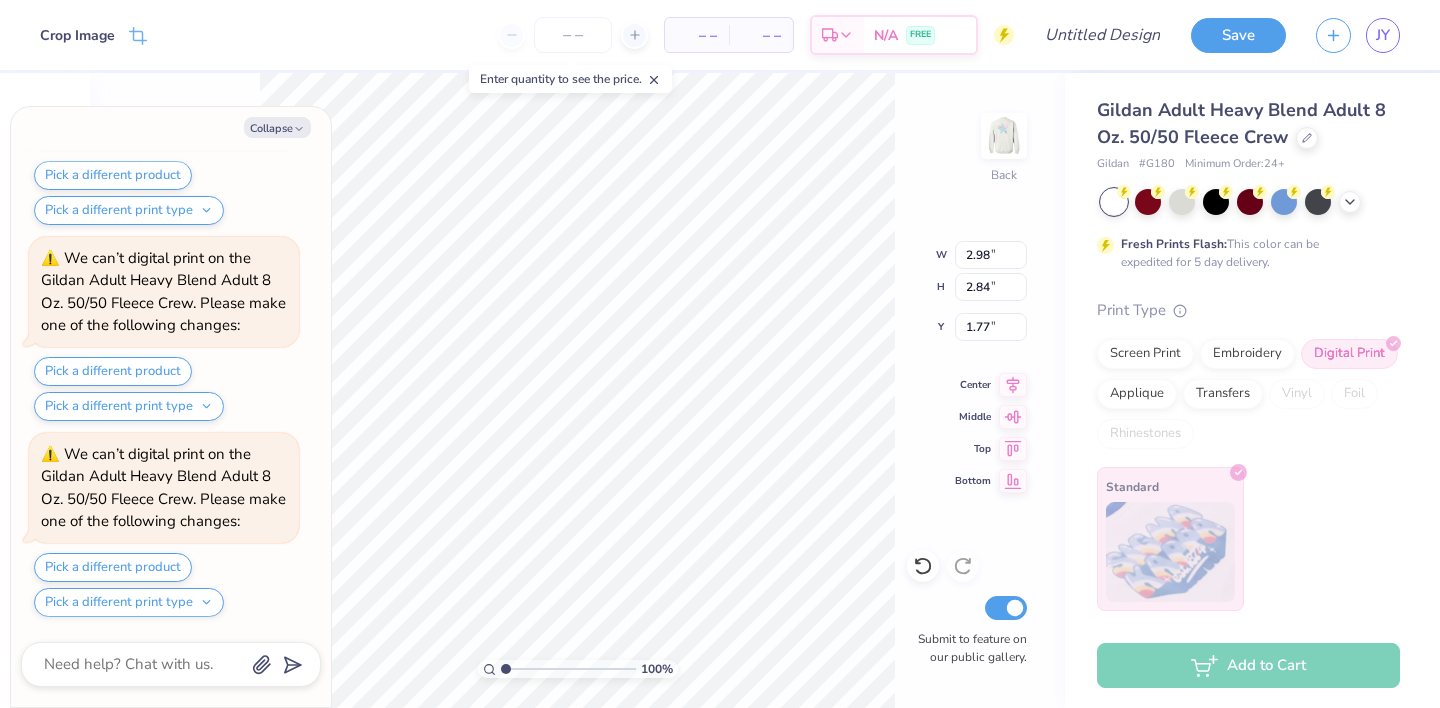 scroll, scrollTop: 962, scrollLeft: 0, axis: vertical 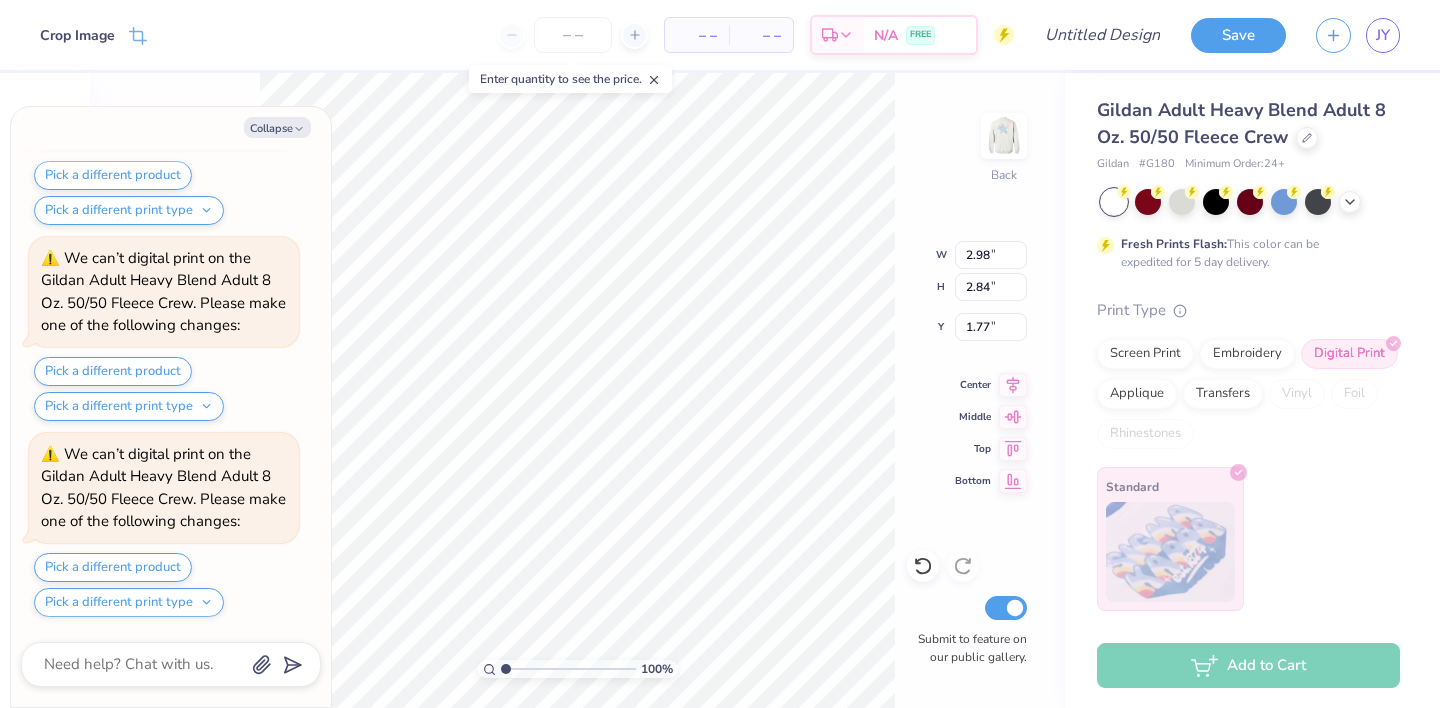 type on "x" 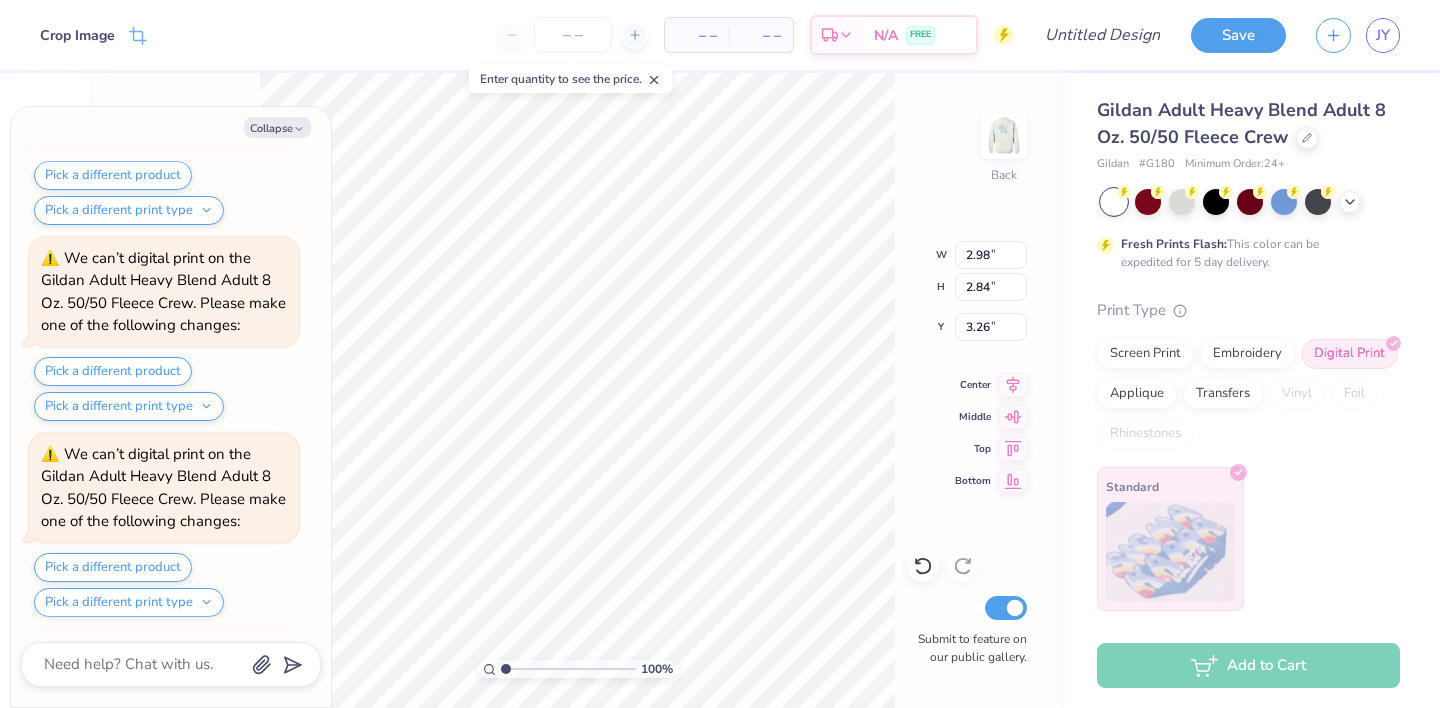 scroll, scrollTop: 1158, scrollLeft: 0, axis: vertical 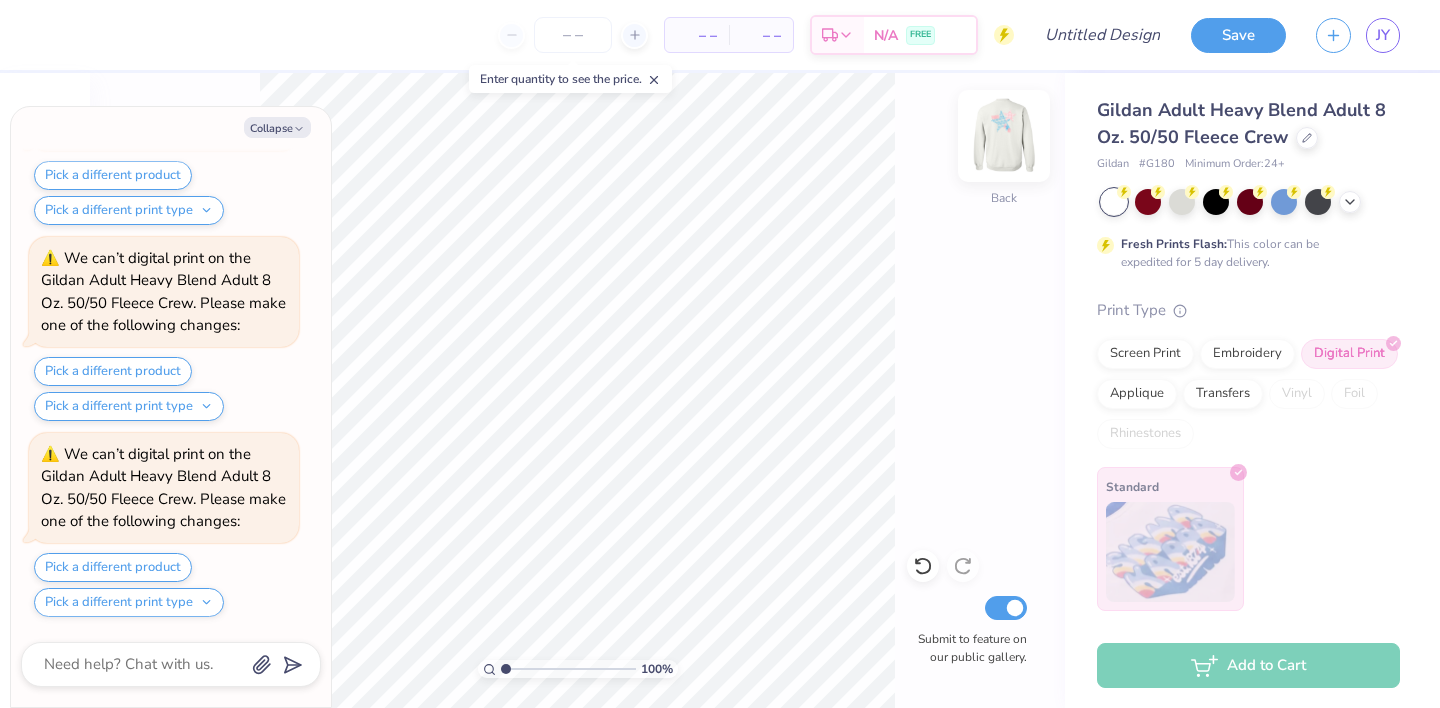 click at bounding box center [1004, 136] 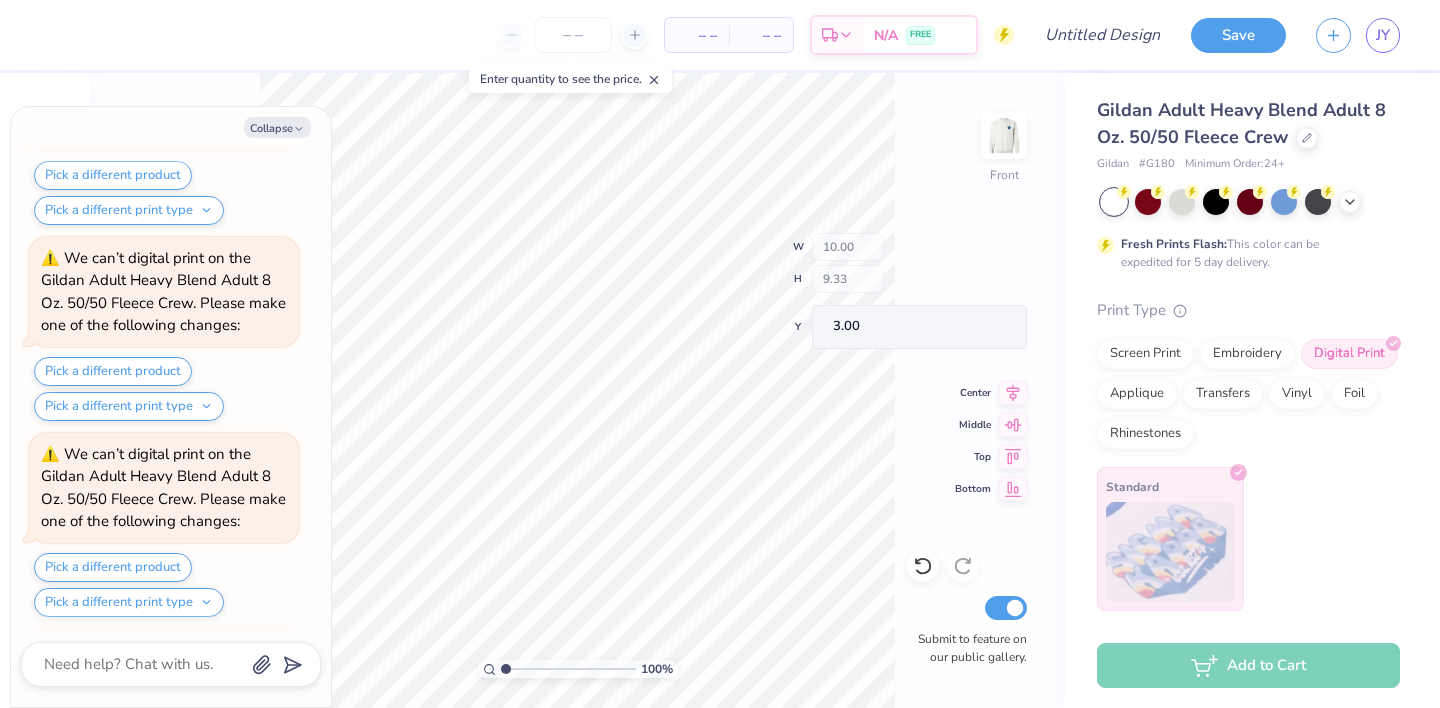 scroll, scrollTop: 2138, scrollLeft: 0, axis: vertical 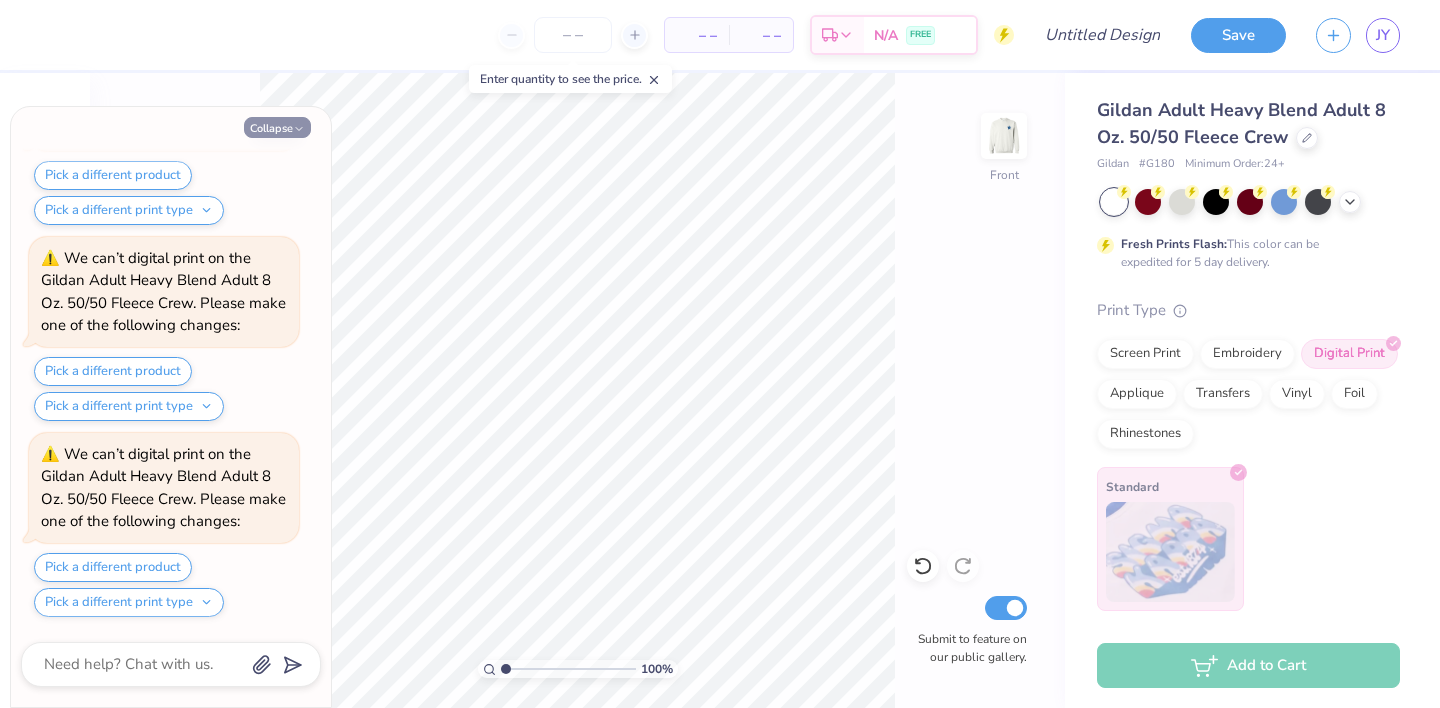 click on "Collapse" at bounding box center (277, 127) 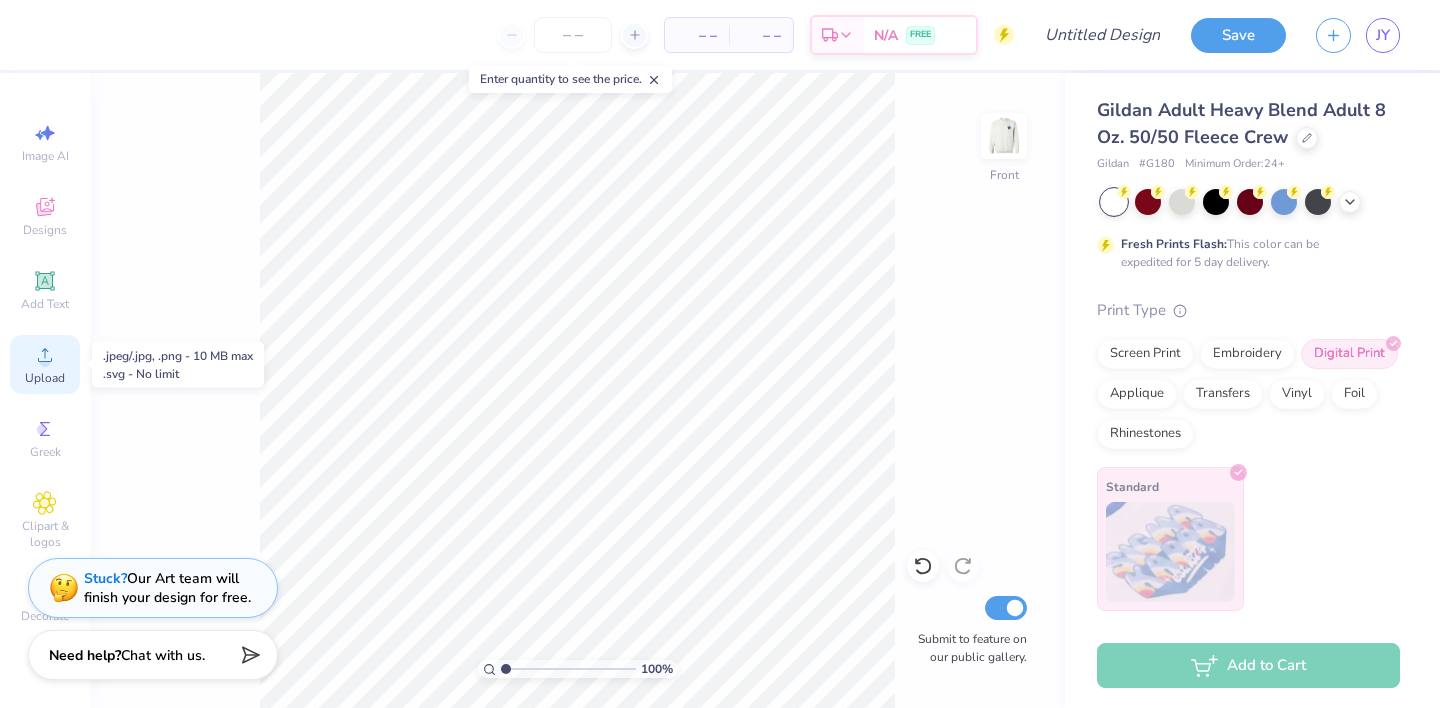 click 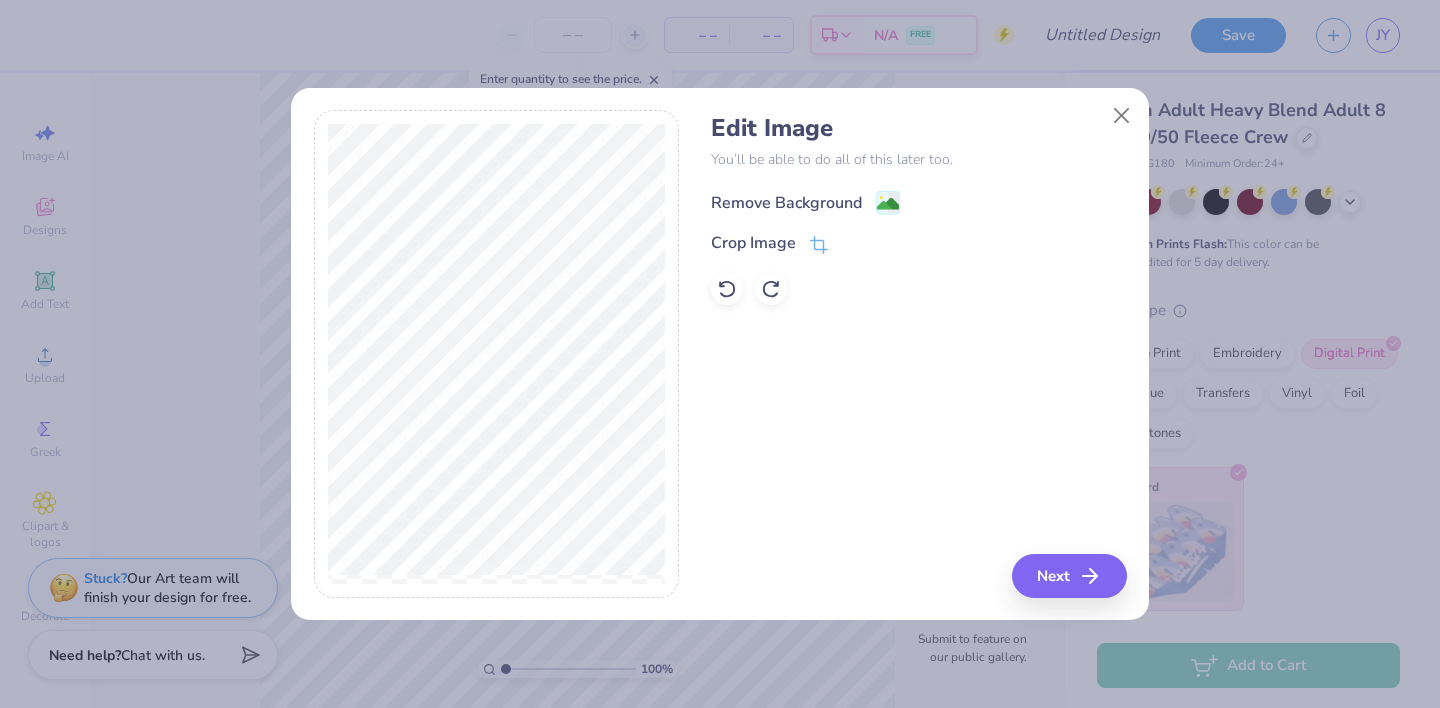 click on "Remove Background" at bounding box center (786, 203) 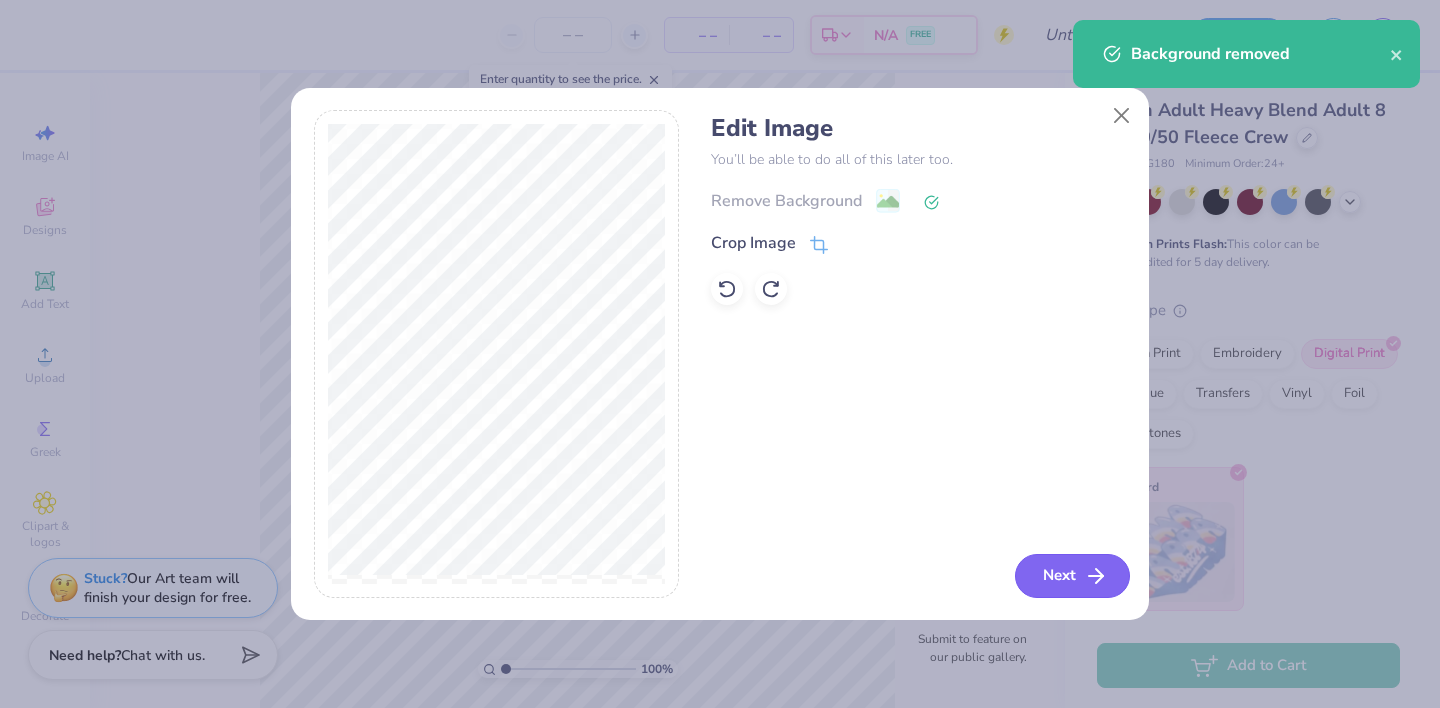 click 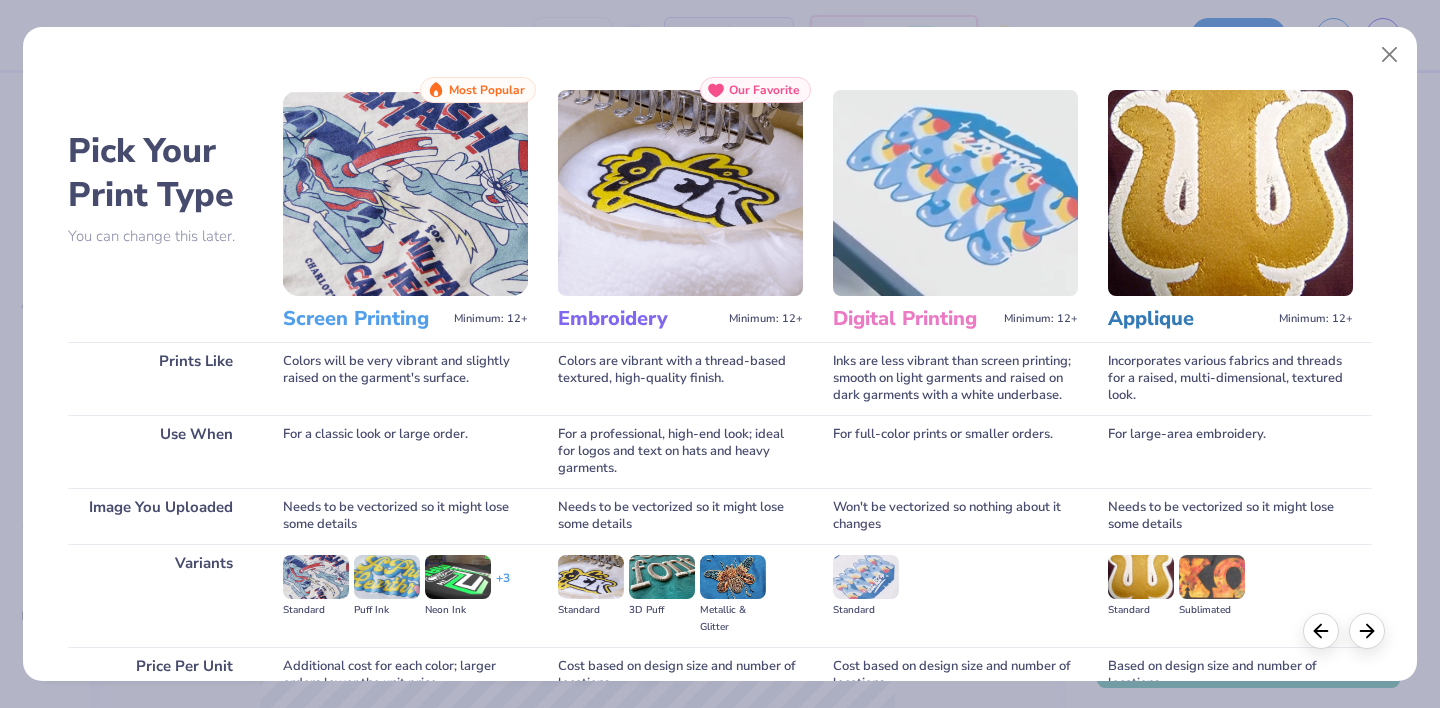 scroll, scrollTop: 189, scrollLeft: 0, axis: vertical 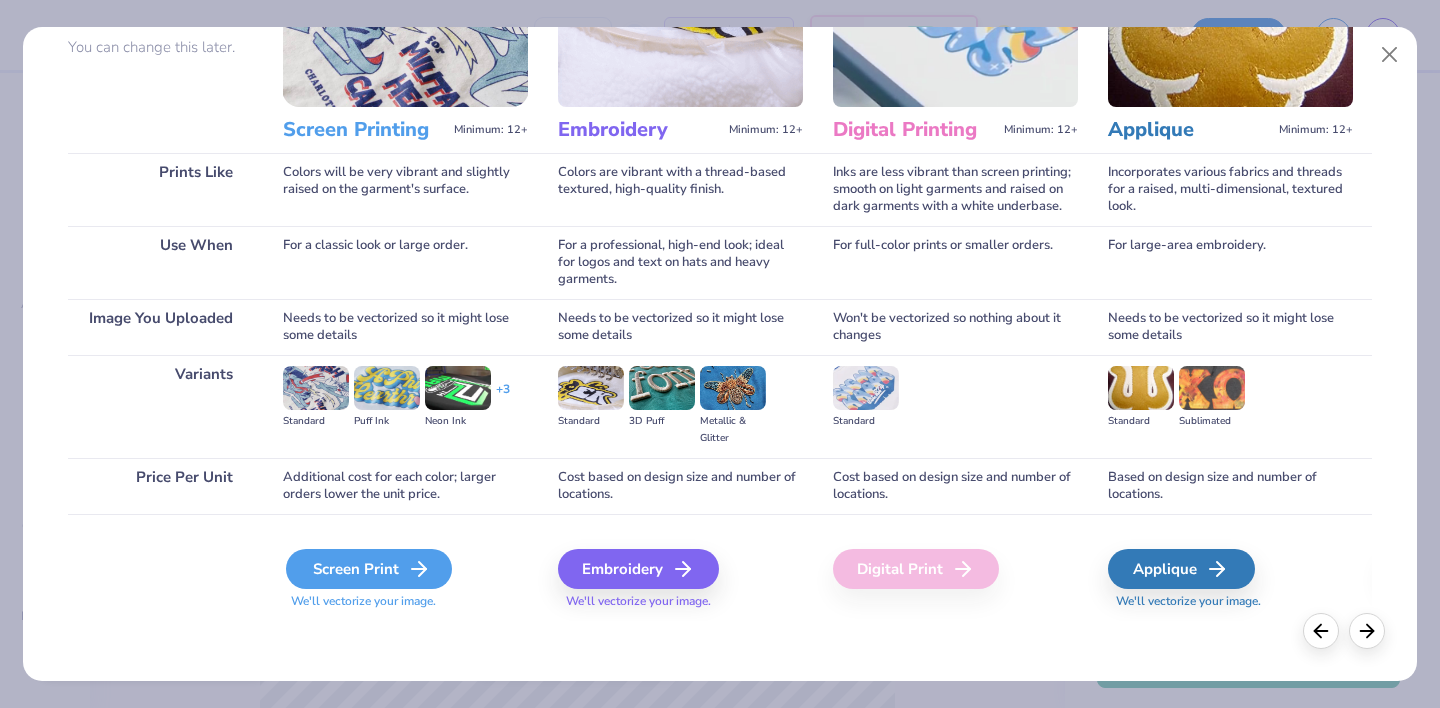 click 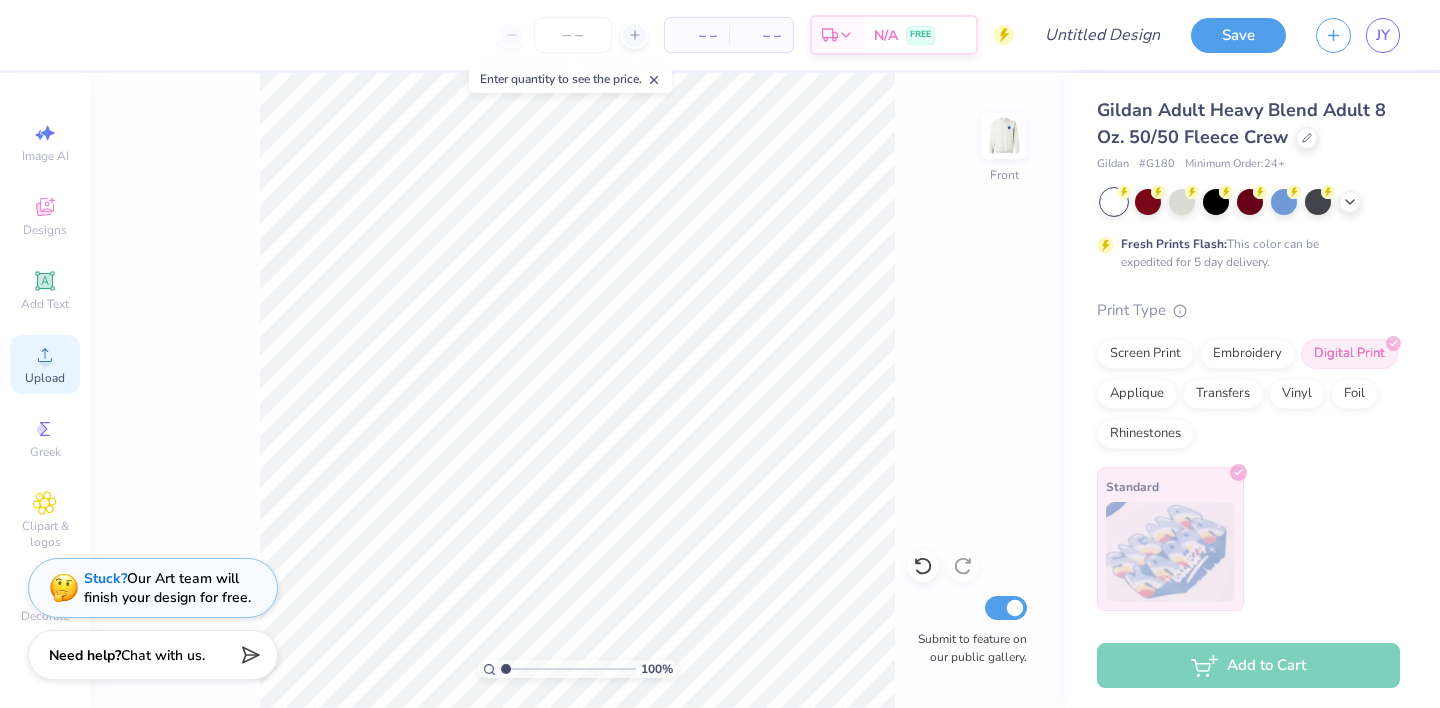 click 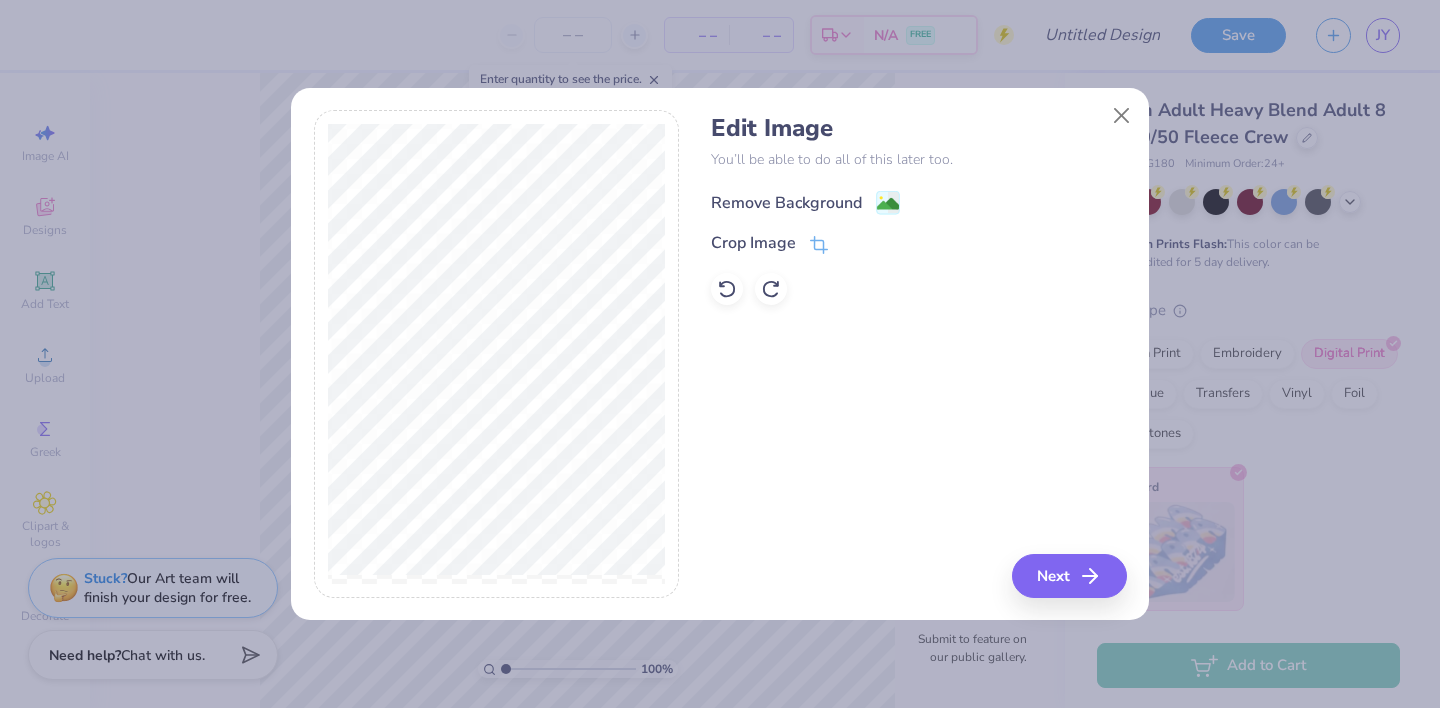 click on "Remove Background" at bounding box center (786, 203) 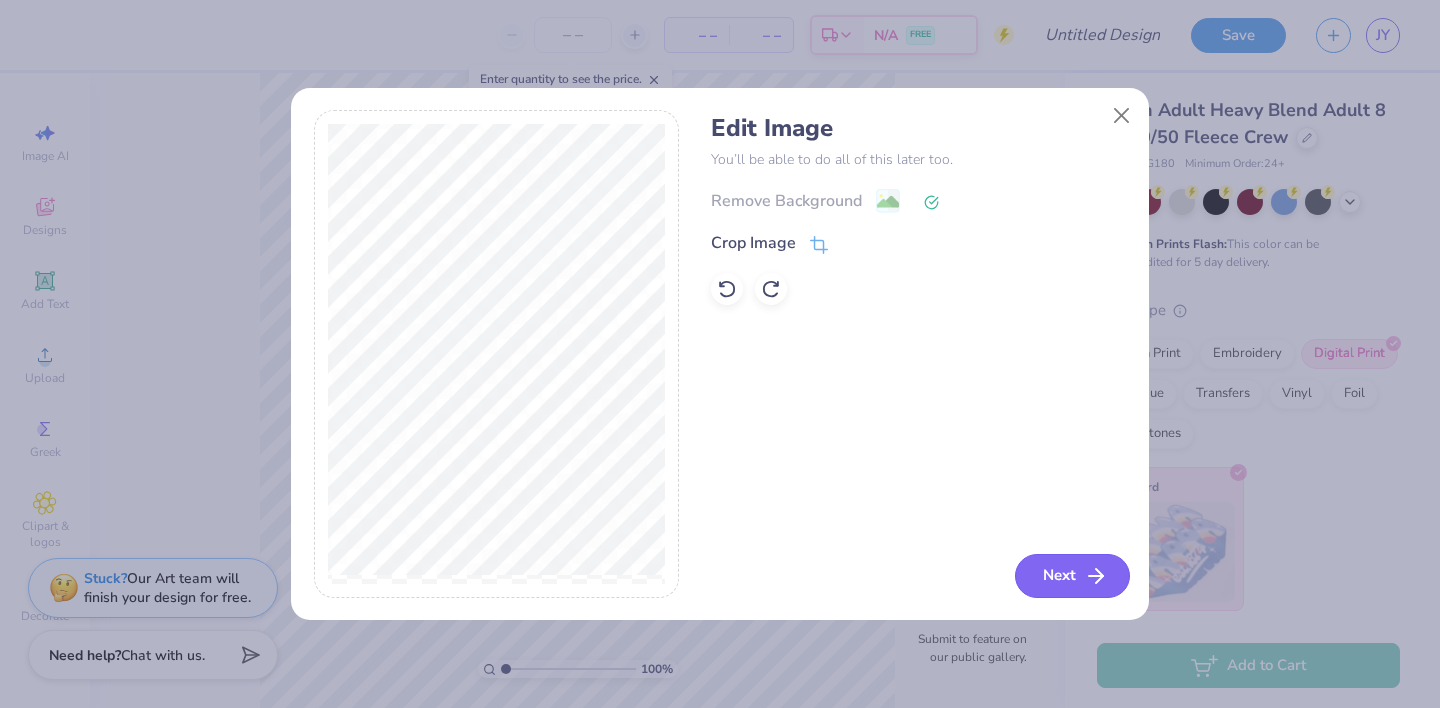 click on "Next" at bounding box center (1072, 576) 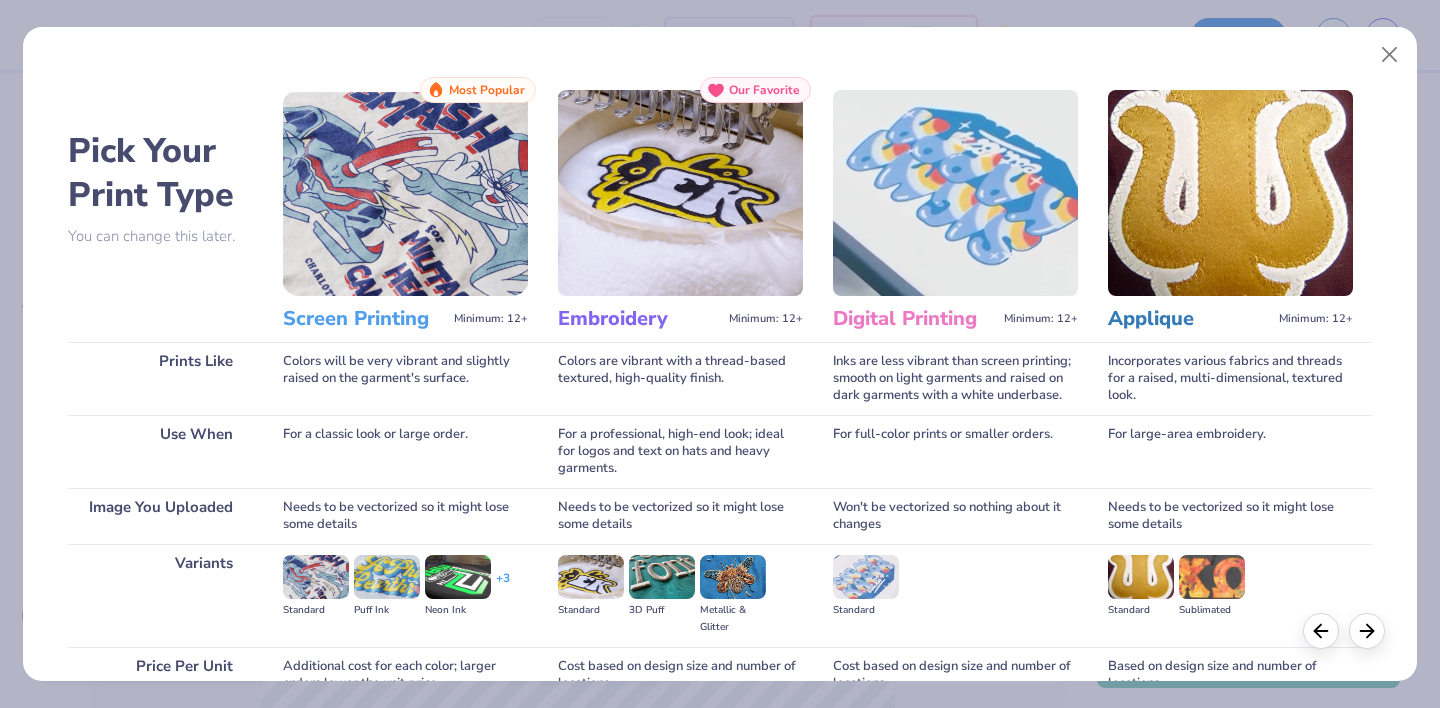 scroll, scrollTop: 189, scrollLeft: 0, axis: vertical 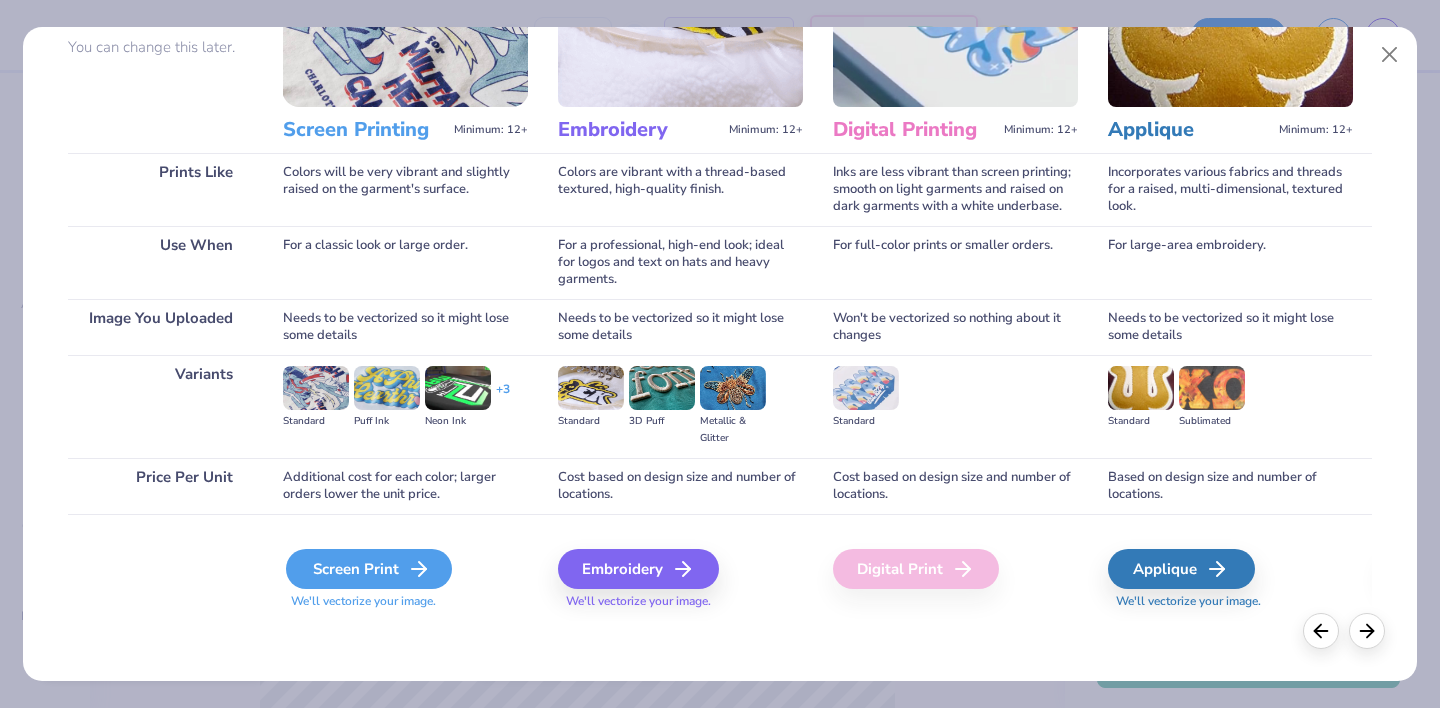 click on "Screen Print" at bounding box center (369, 569) 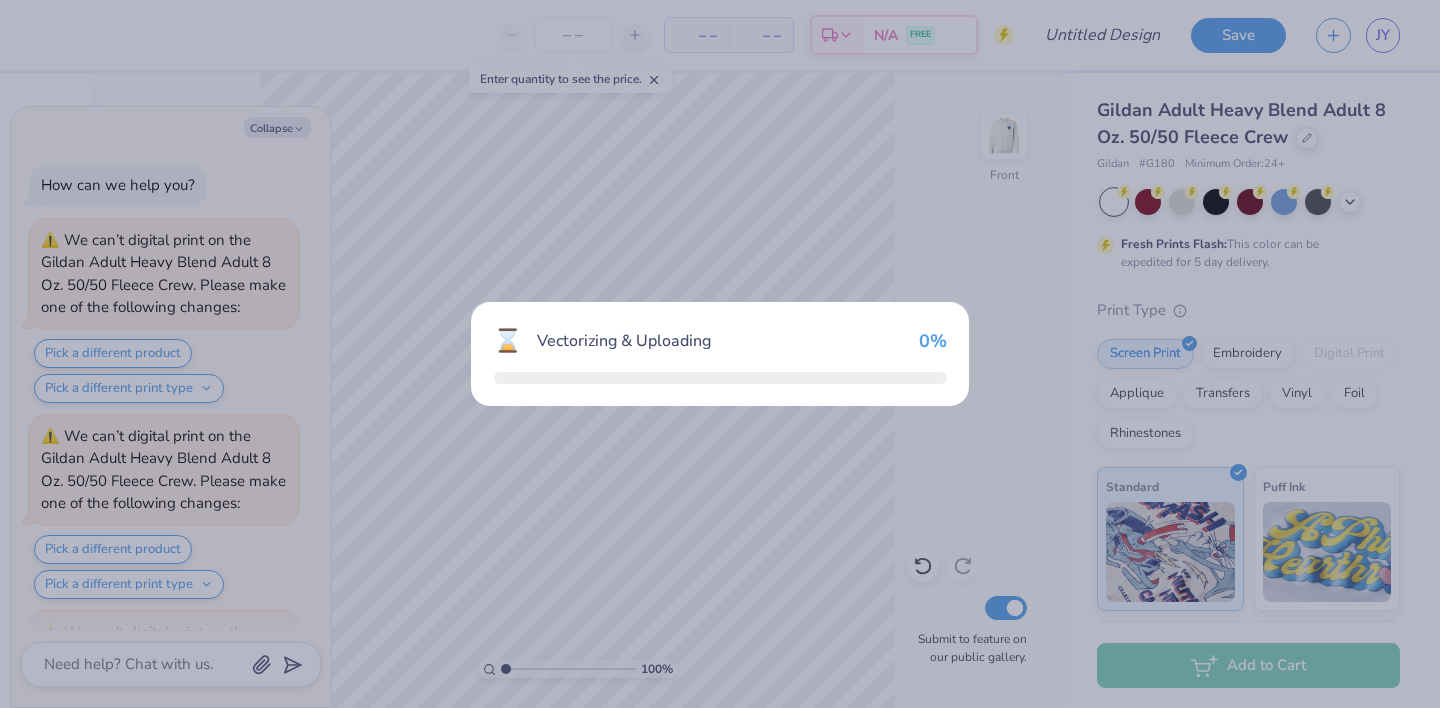 scroll, scrollTop: 2304, scrollLeft: 0, axis: vertical 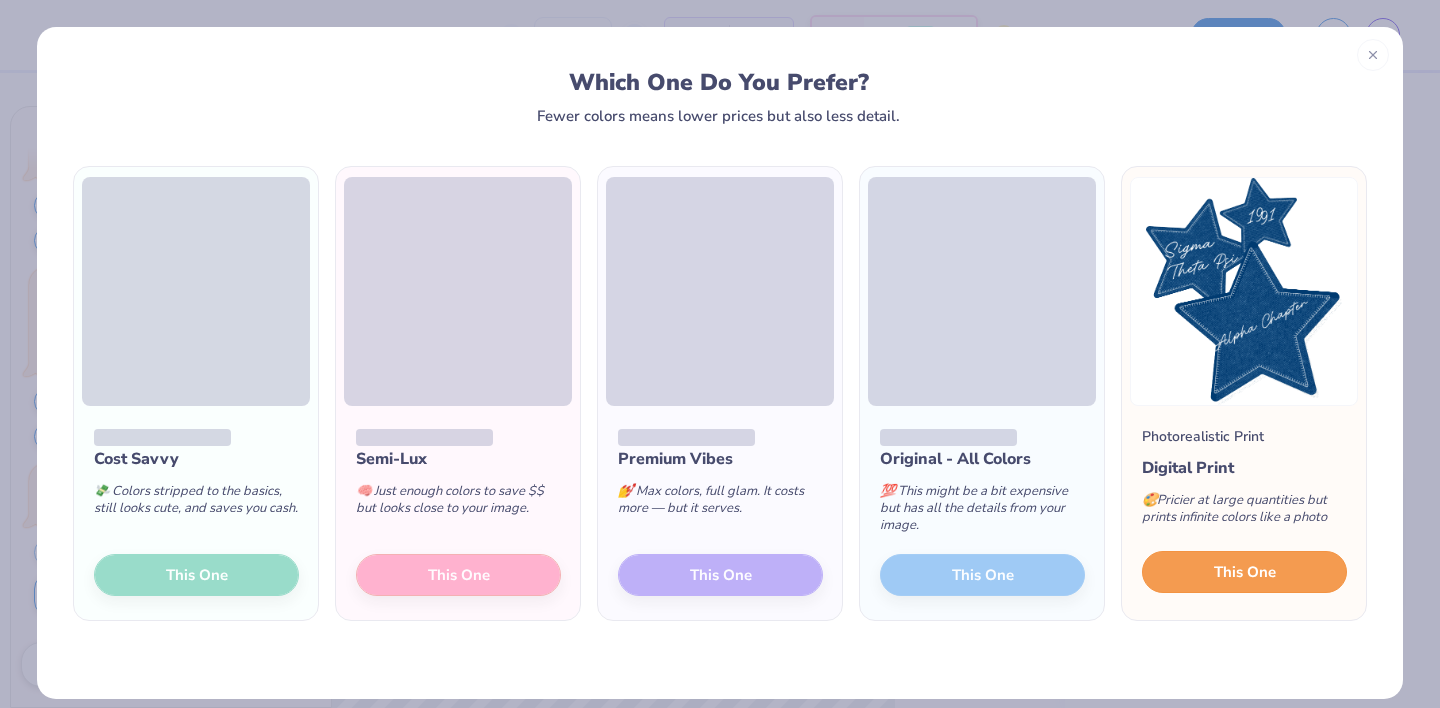 click on "This One" at bounding box center (1244, 572) 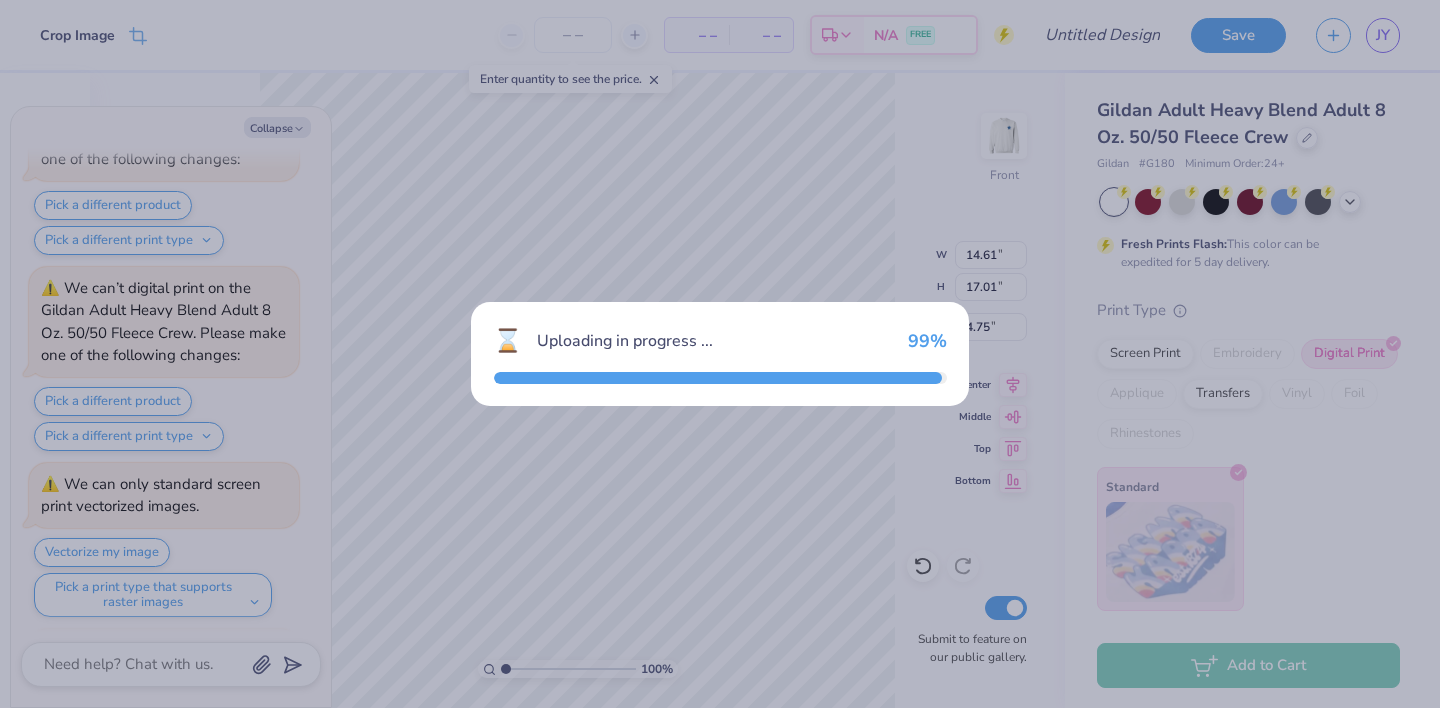 scroll, scrollTop: 2892, scrollLeft: 0, axis: vertical 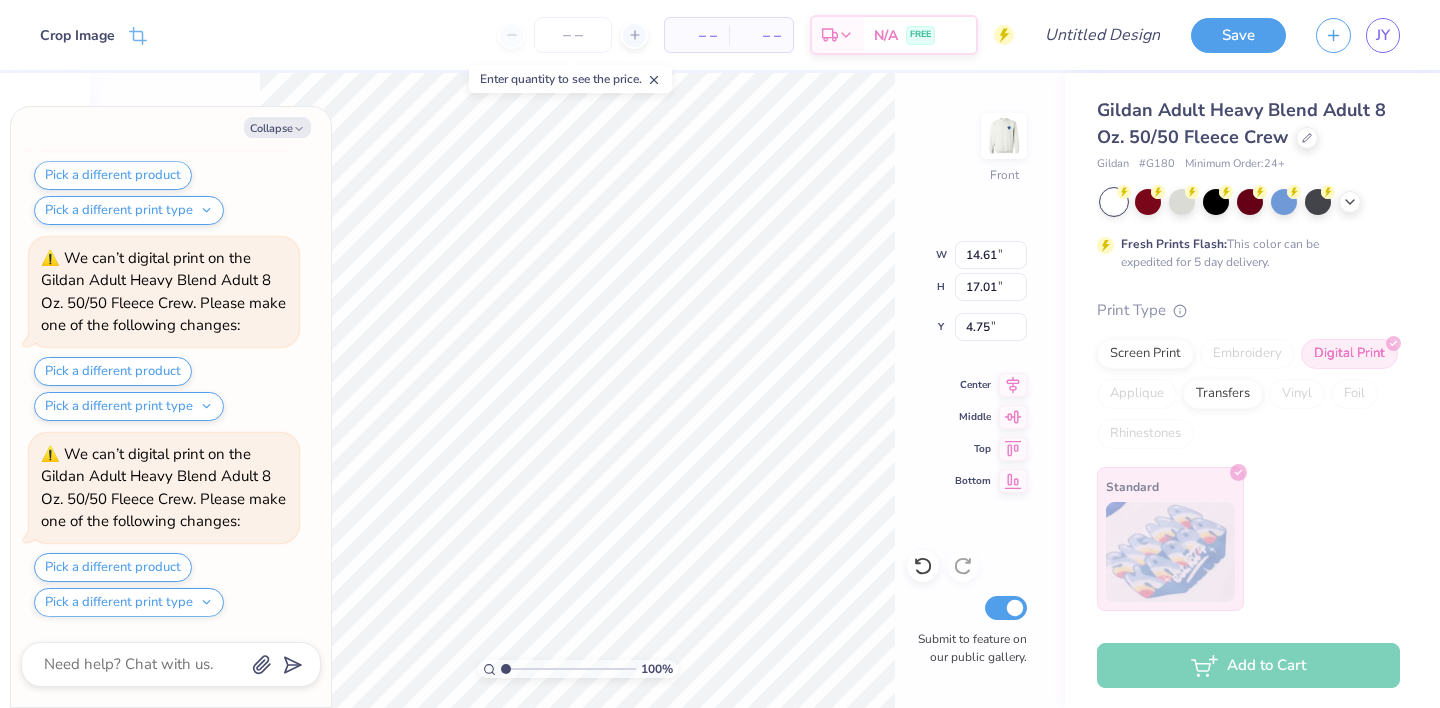 type on "x" 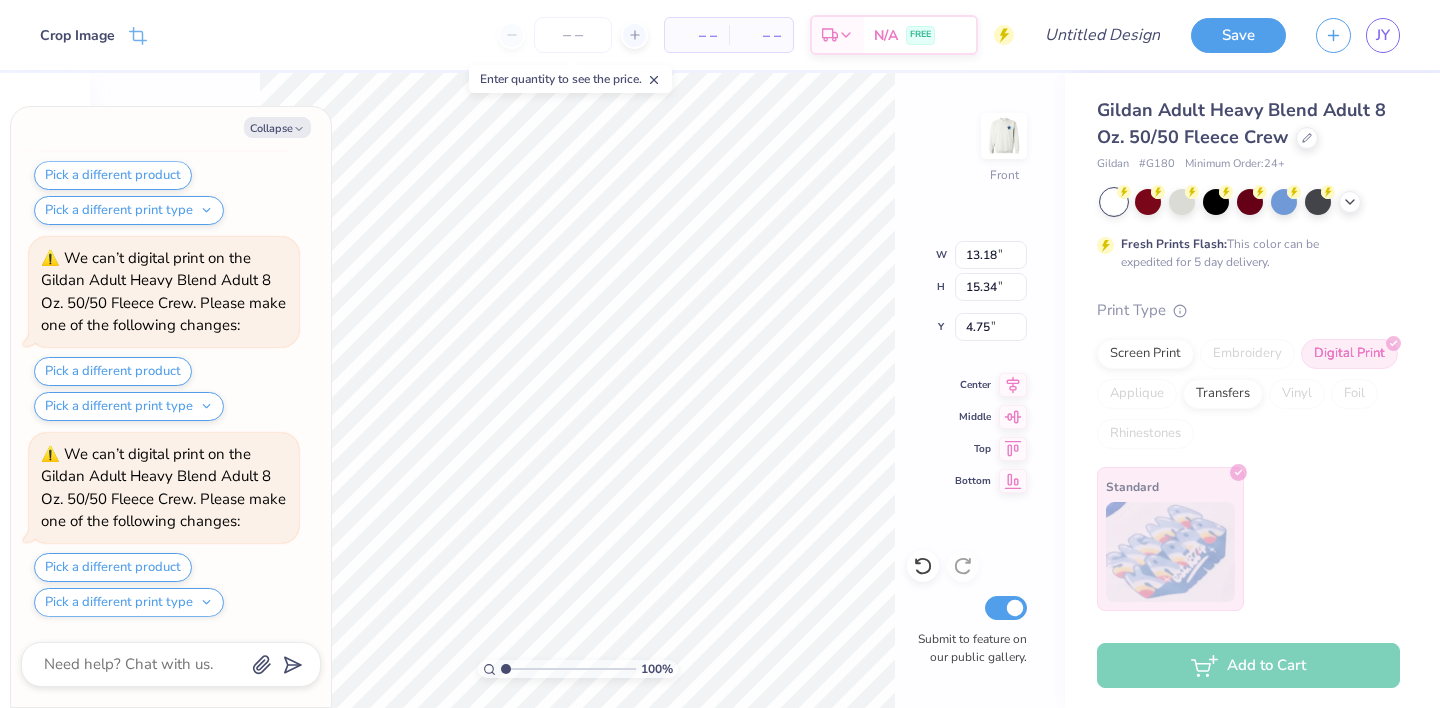 scroll, scrollTop: 3088, scrollLeft: 0, axis: vertical 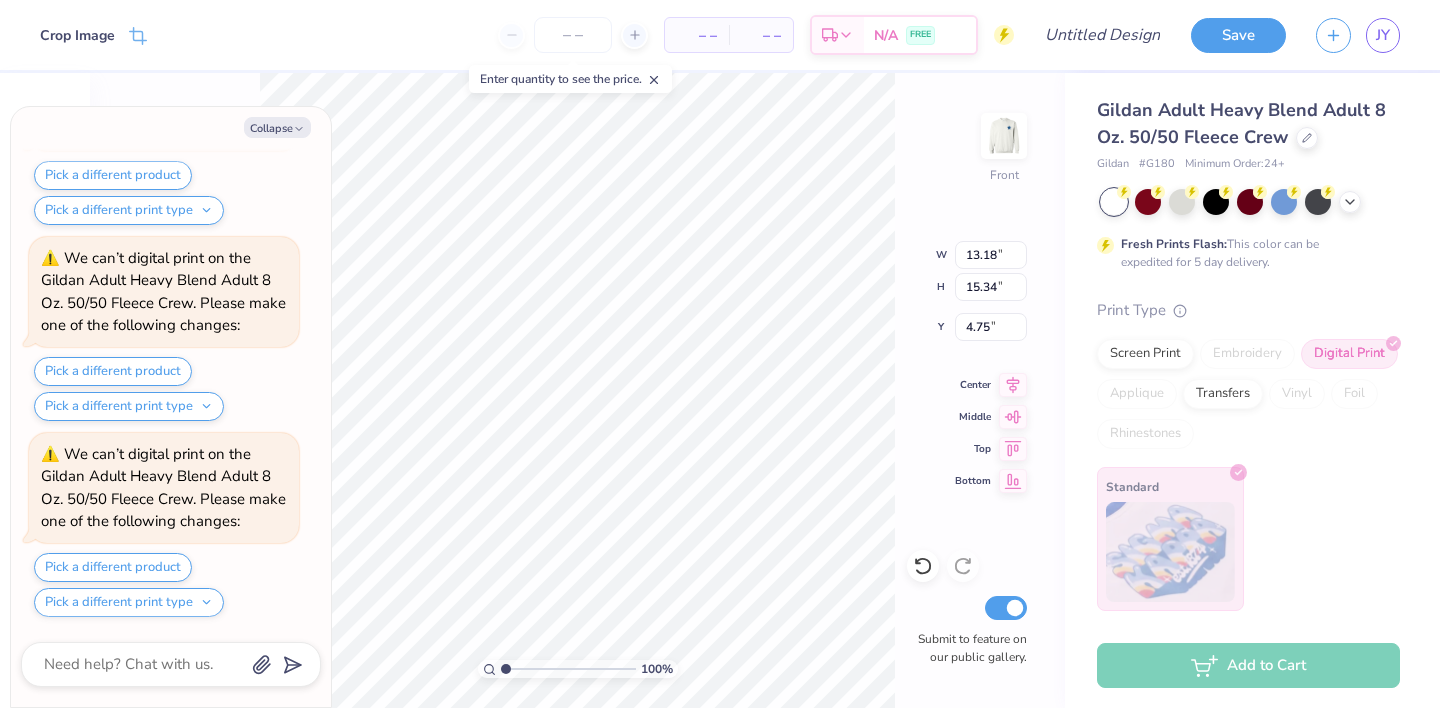 type on "x" 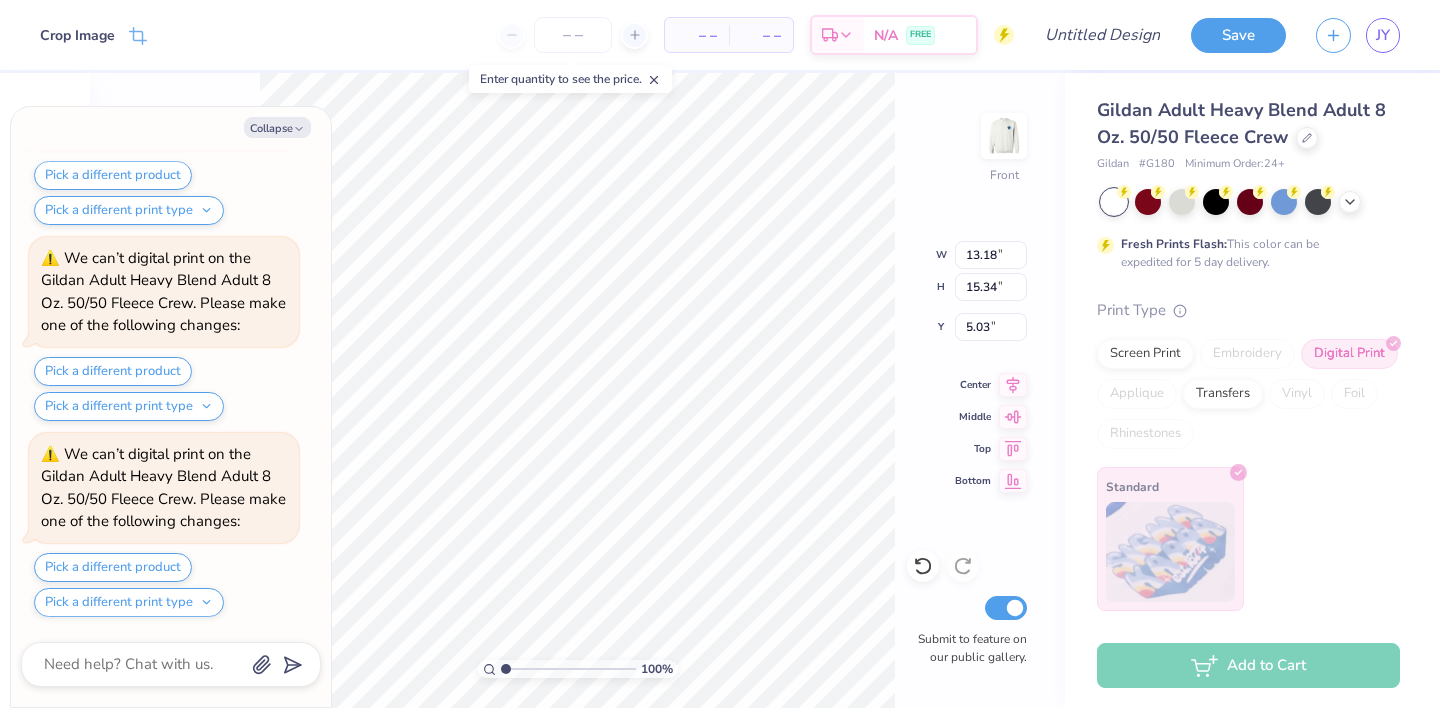 scroll, scrollTop: 3284, scrollLeft: 0, axis: vertical 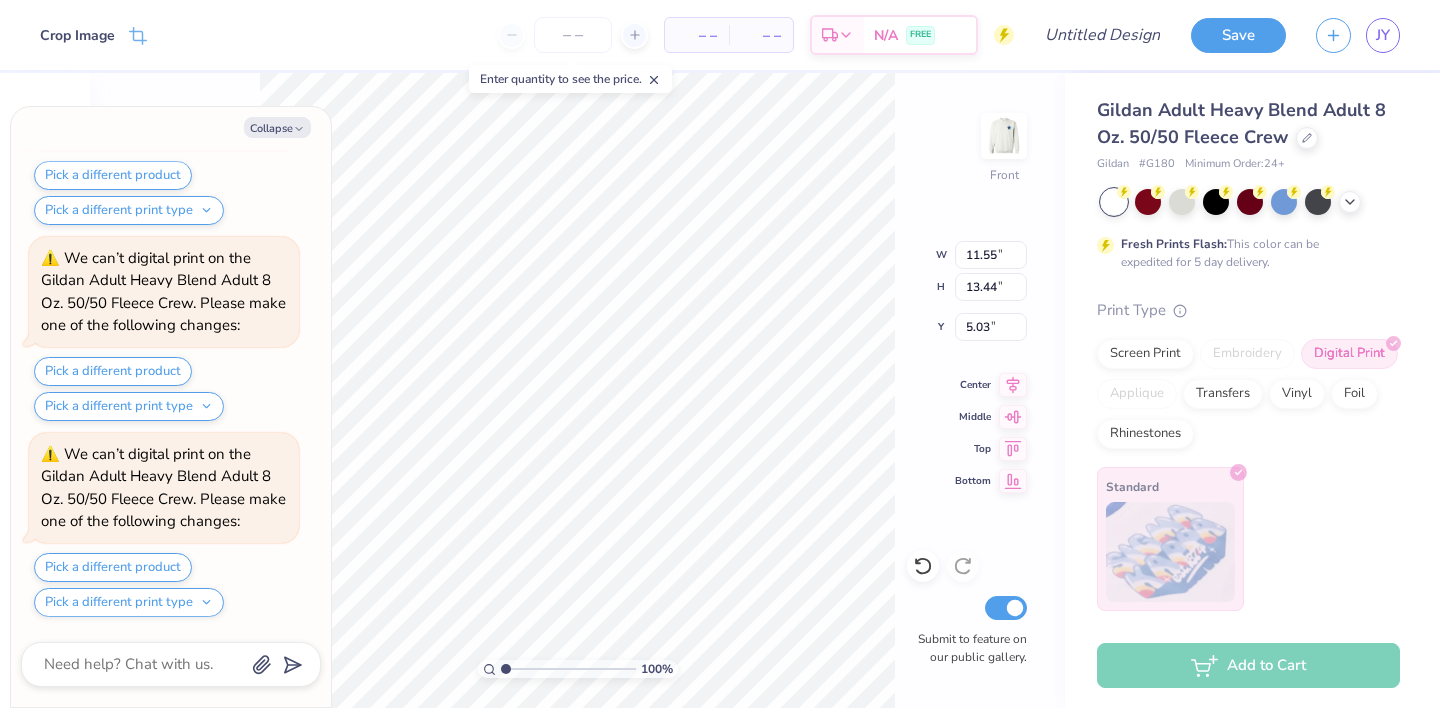 type on "x" 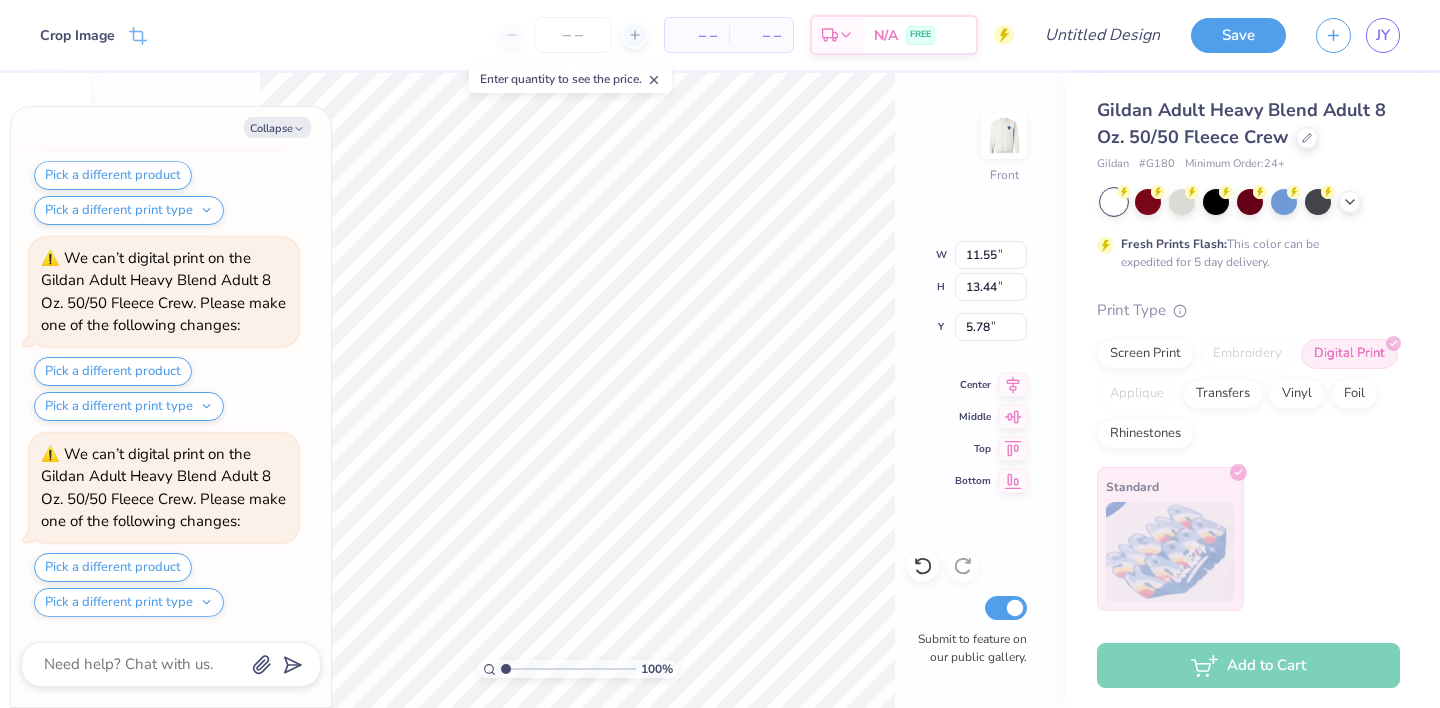 scroll, scrollTop: 3676, scrollLeft: 0, axis: vertical 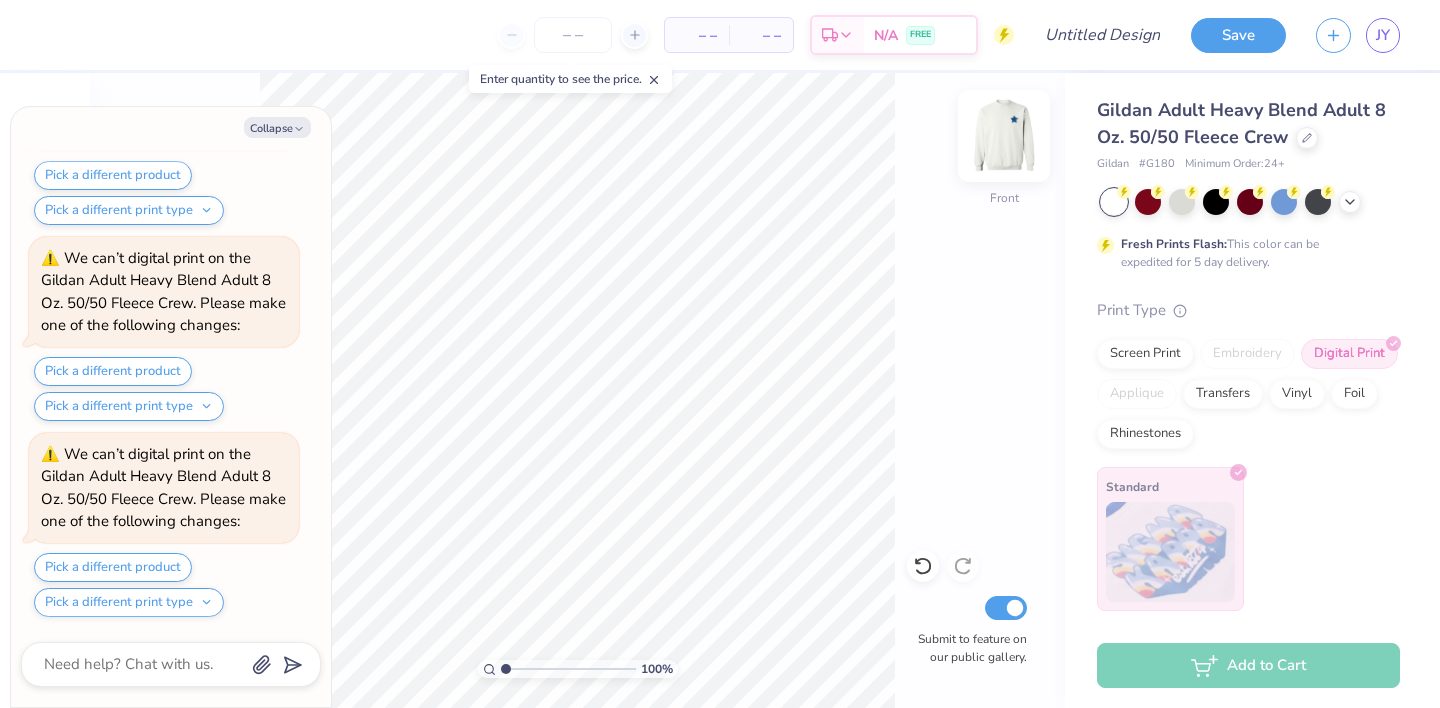 click at bounding box center [1004, 136] 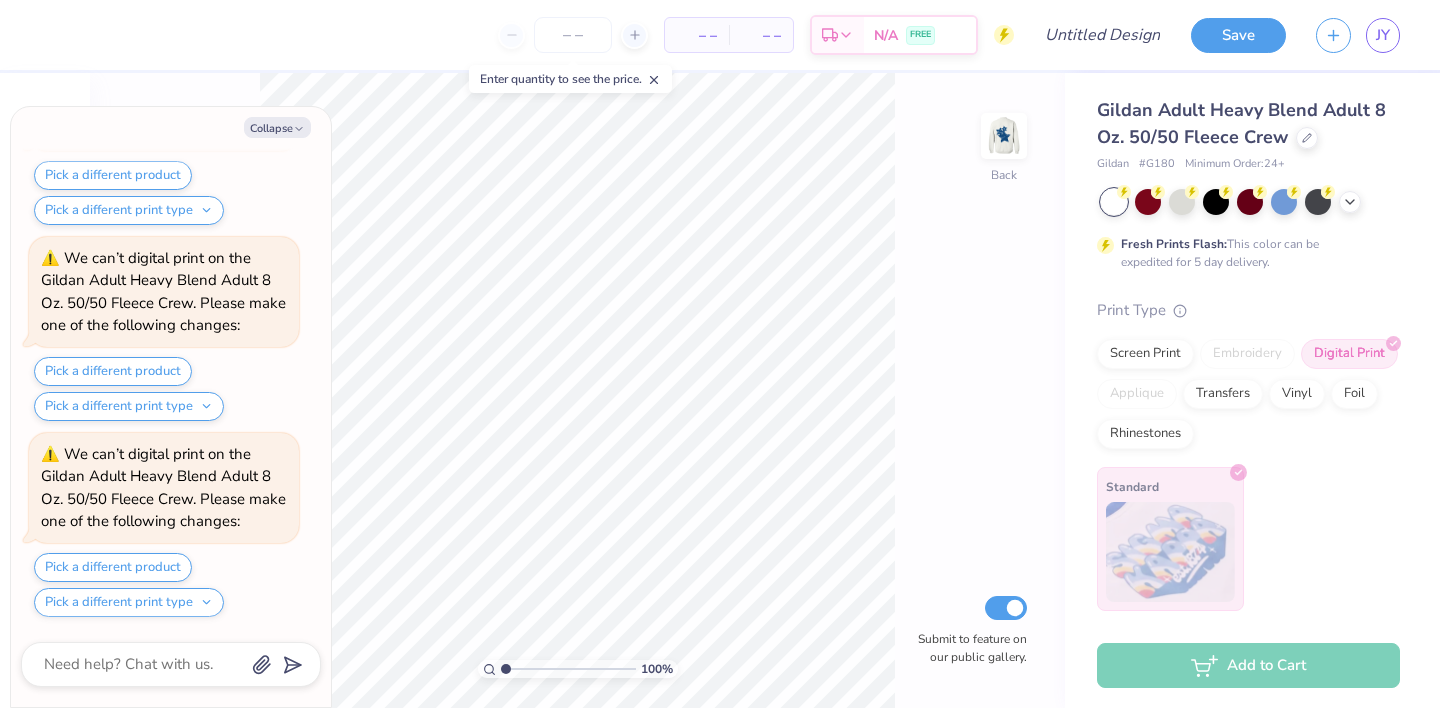 scroll, scrollTop: 4068, scrollLeft: 0, axis: vertical 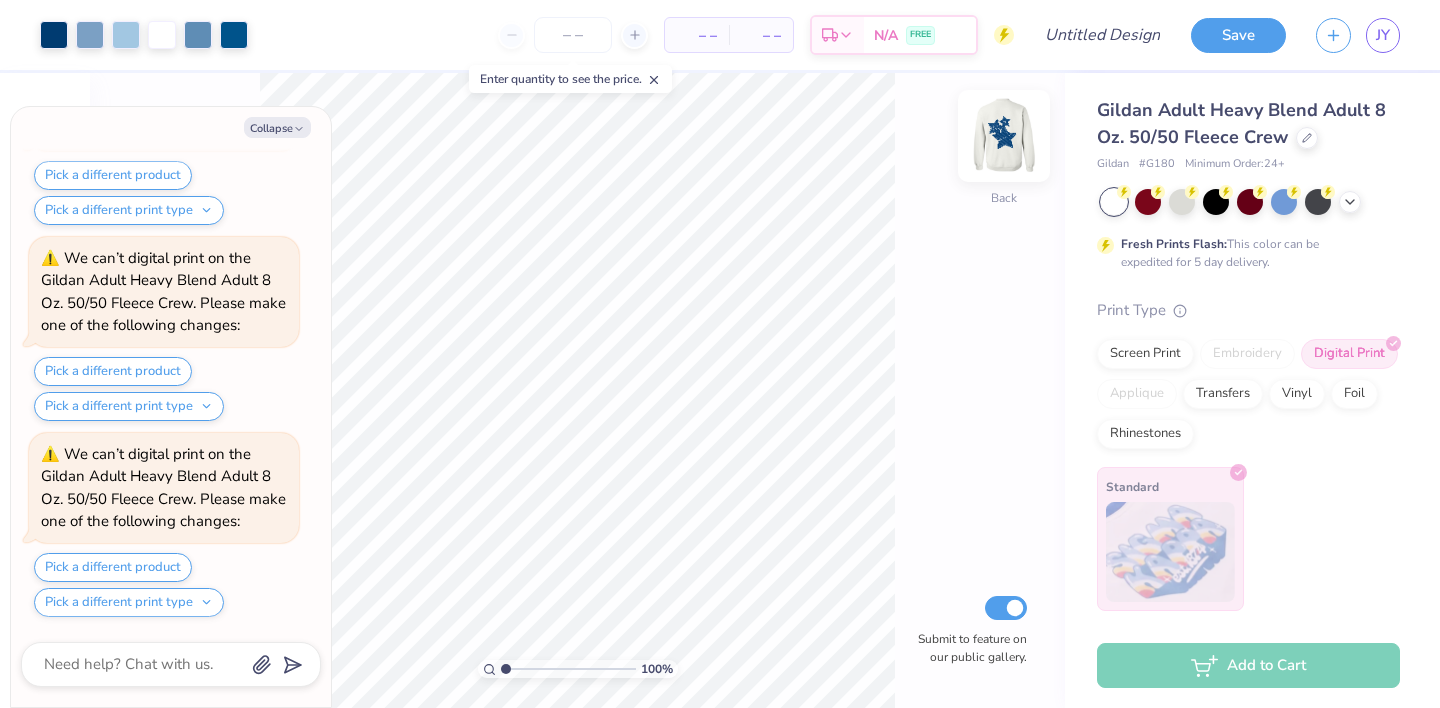 click at bounding box center (1004, 136) 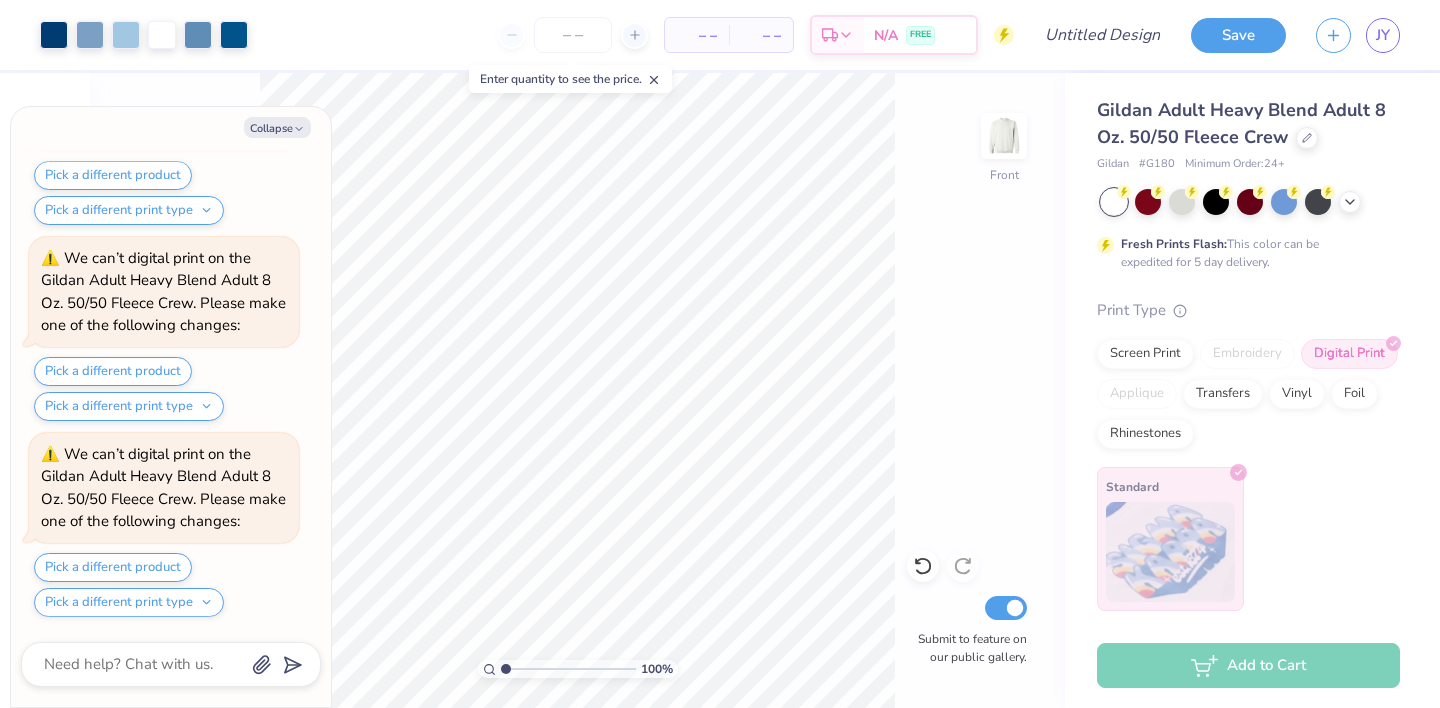scroll, scrollTop: 4460, scrollLeft: 0, axis: vertical 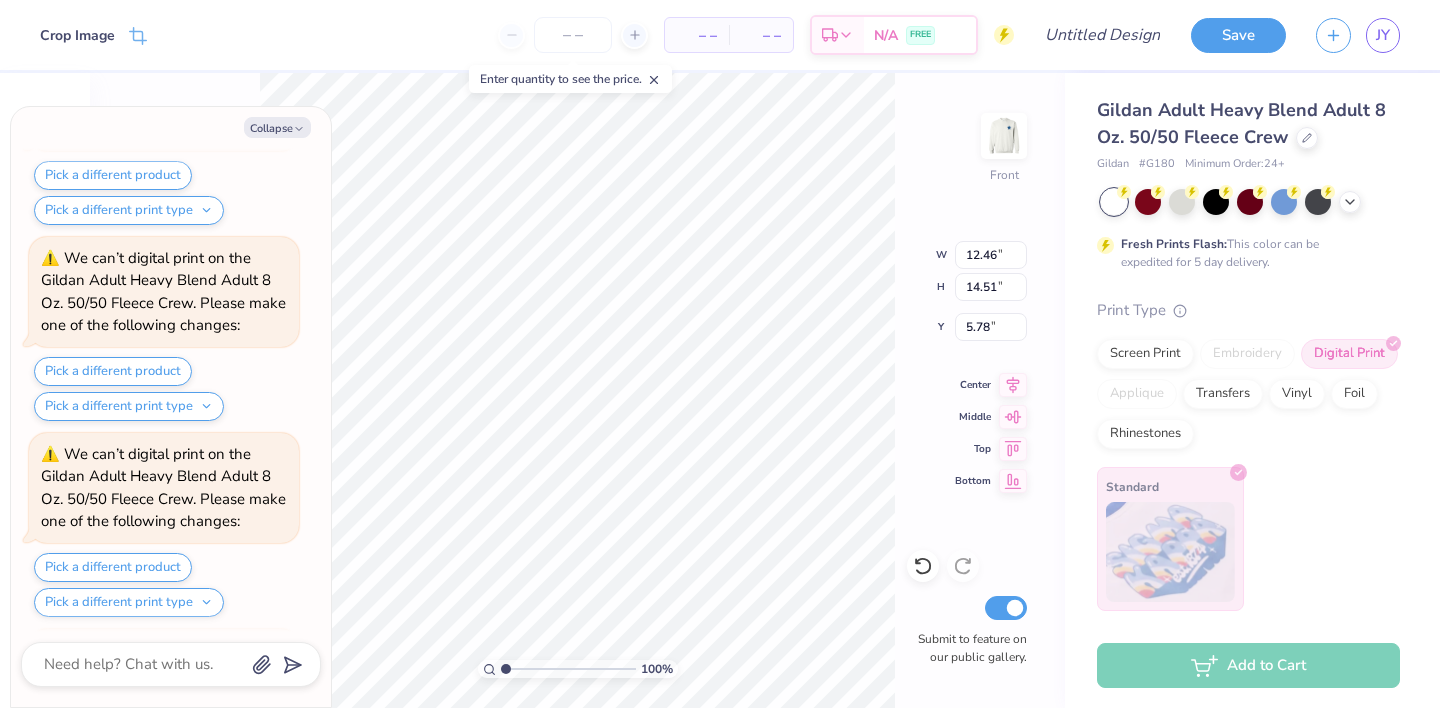 type on "x" 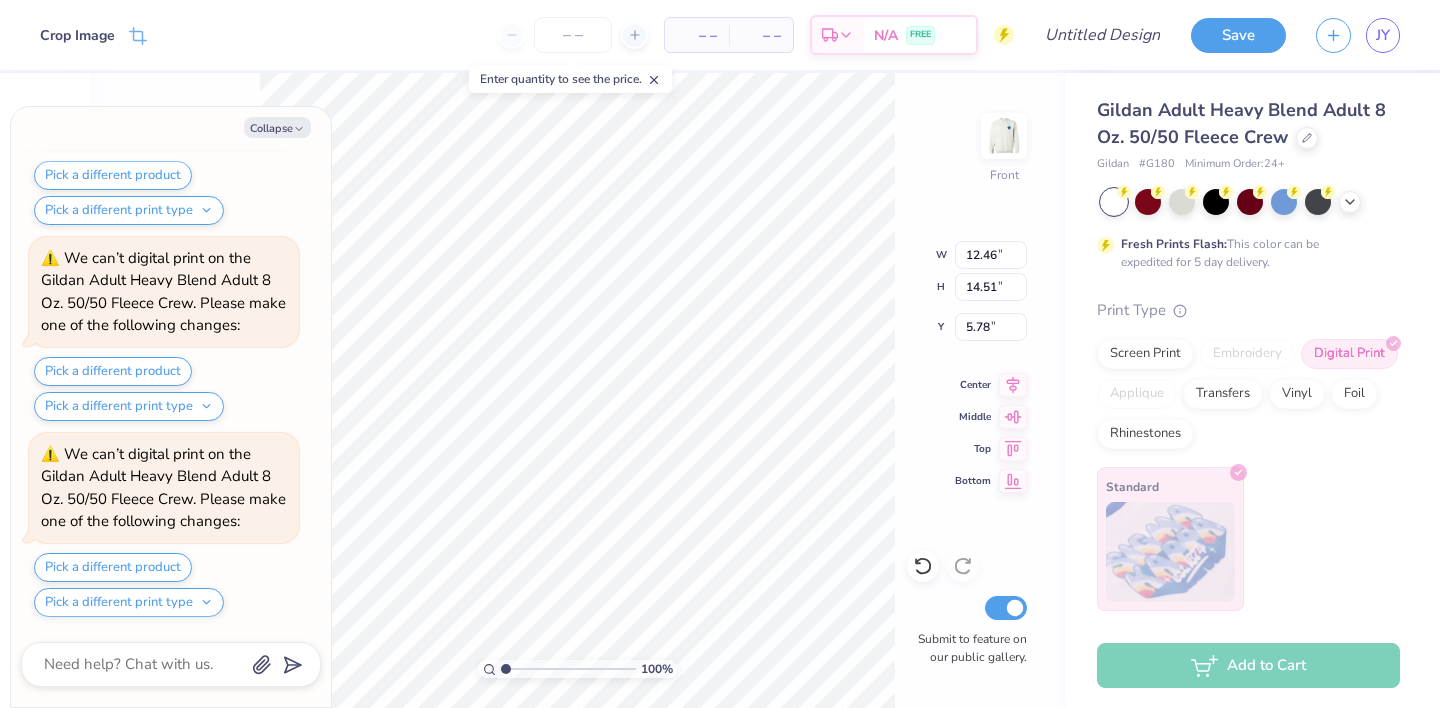 type on "x" 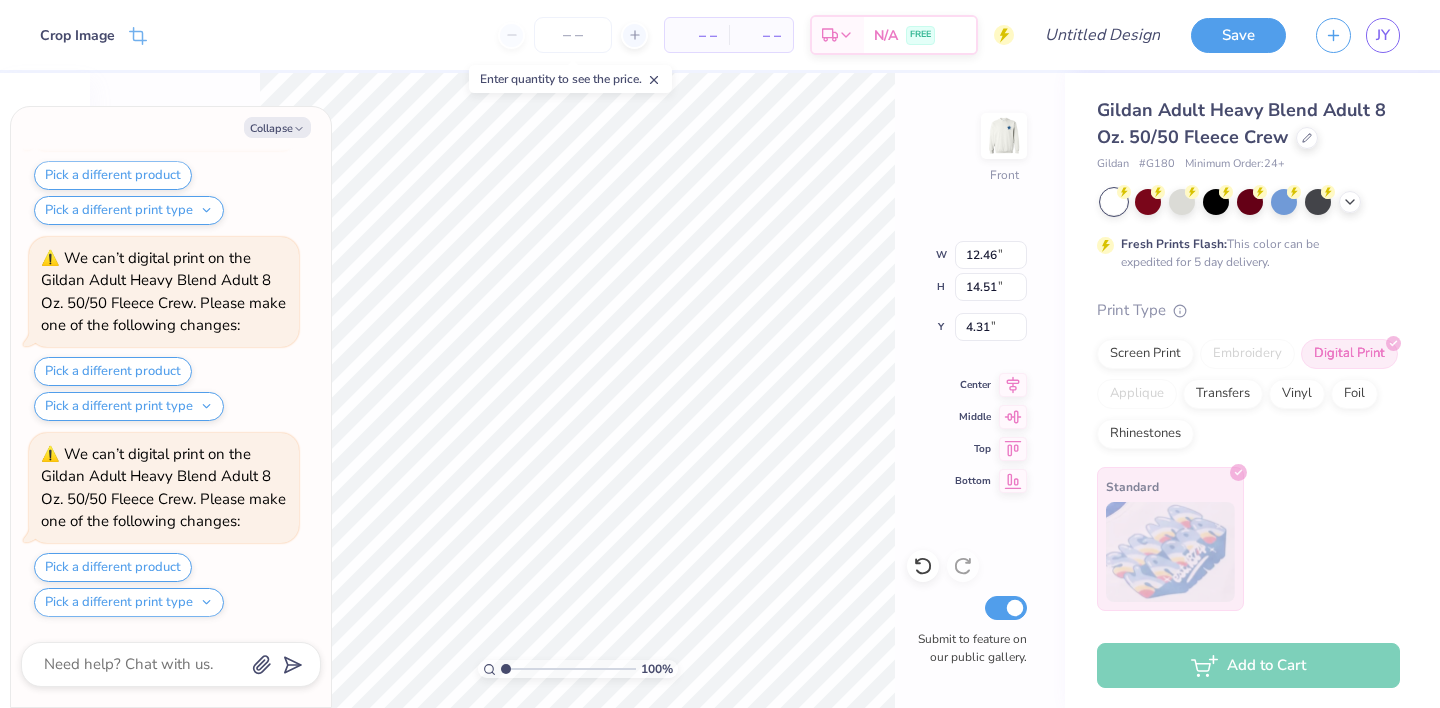 scroll, scrollTop: 4852, scrollLeft: 0, axis: vertical 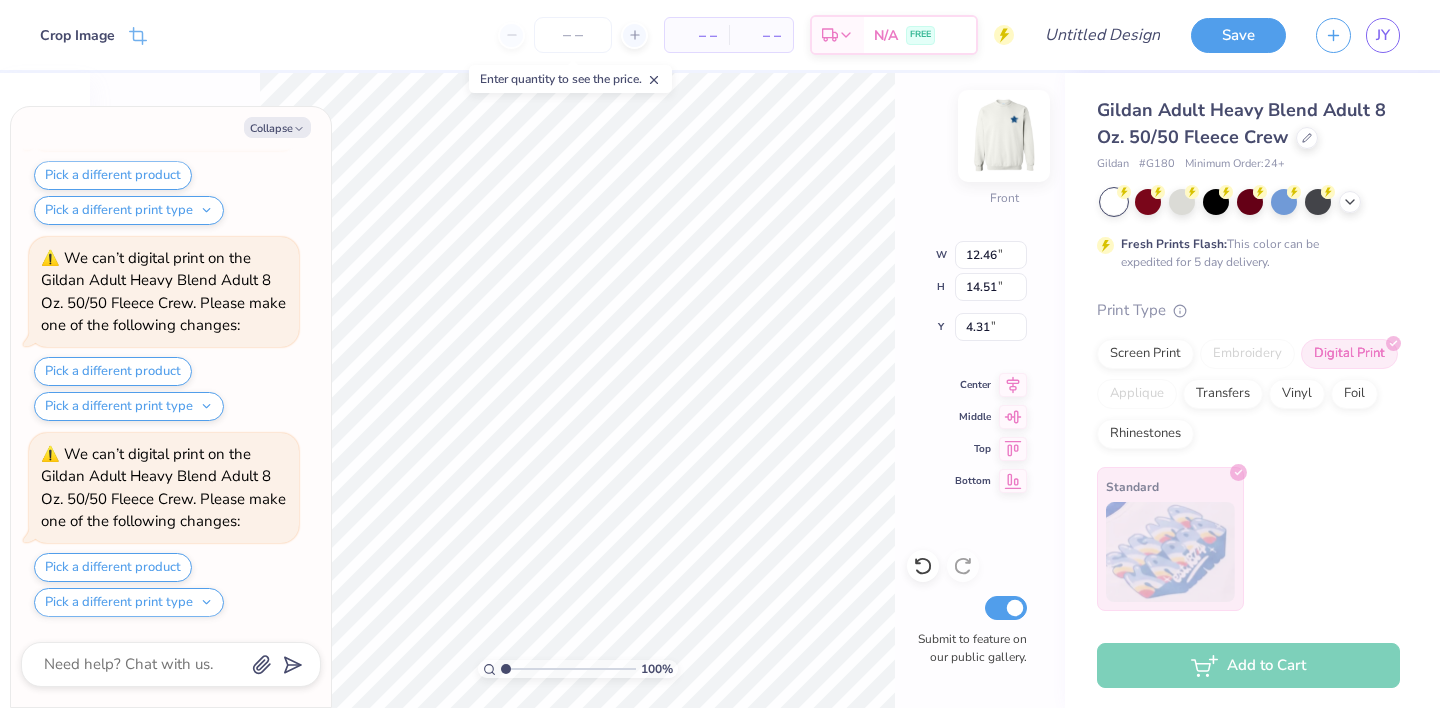 click at bounding box center (1004, 136) 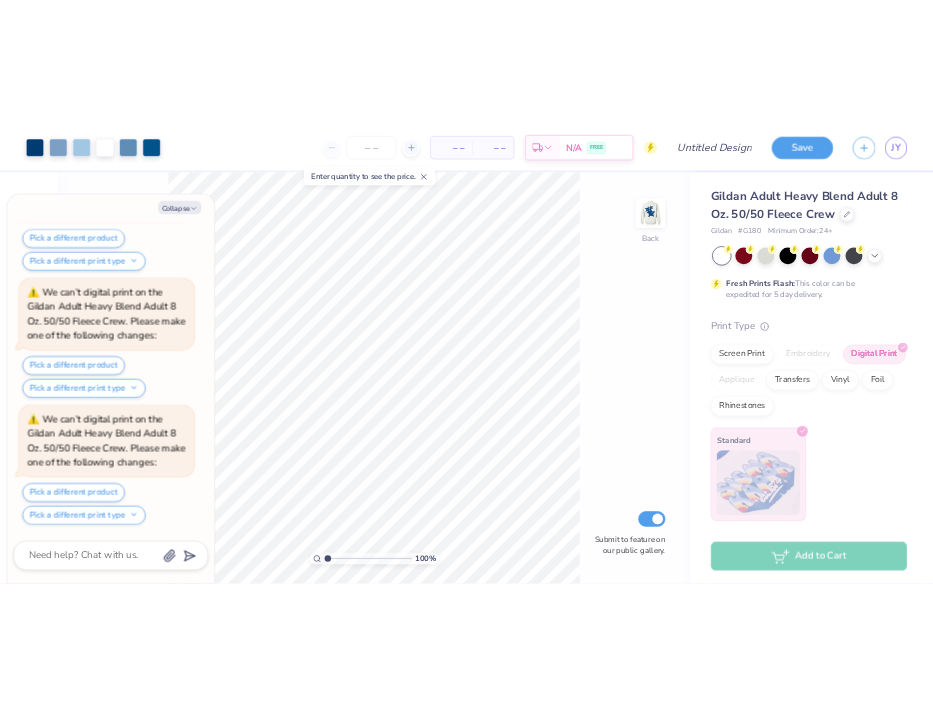 scroll, scrollTop: 5244, scrollLeft: 0, axis: vertical 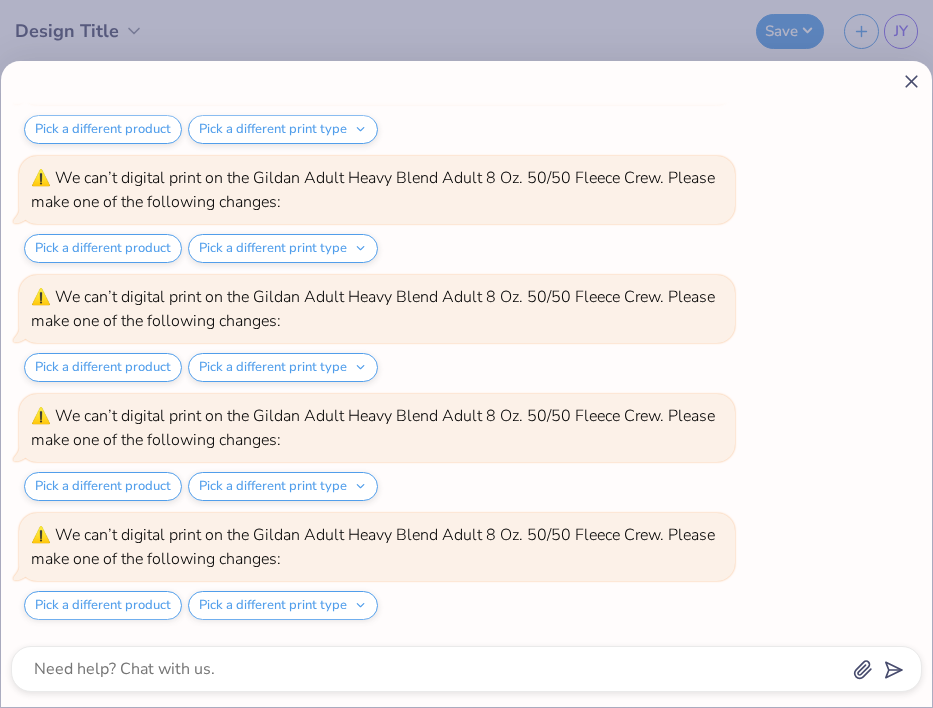 click on "How can we help you? We can’t digital print on the Gildan Adult Heavy Blend Adult 8 Oz. 50/50 Fleece Crew. Please make one of the following changes: Pick a different product Pick a different print type We can’t digital print on the Gildan Adult Heavy Blend Adult 8 Oz. 50/50 Fleece Crew. Please make one of the following changes: Pick a different product Pick a different print type We can’t digital print on the Gildan Adult Heavy Blend Adult 8 Oz. 50/50 Fleece Crew. Please make one of the following changes: Pick a different product Pick a different print type We can’t digital print on the Gildan Adult Heavy Blend Adult 8 Oz. 50/50 Fleece Crew. Please make one of the following changes: Pick a different product Pick a different print type We can’t digital print on the Gildan Adult Heavy Blend Adult 8 Oz. 50/50 Fleece Crew. Please make one of the following changes: Pick a different product Pick a different print type Pick a different product Pick a different print type Pick a different product" at bounding box center (466, 354) 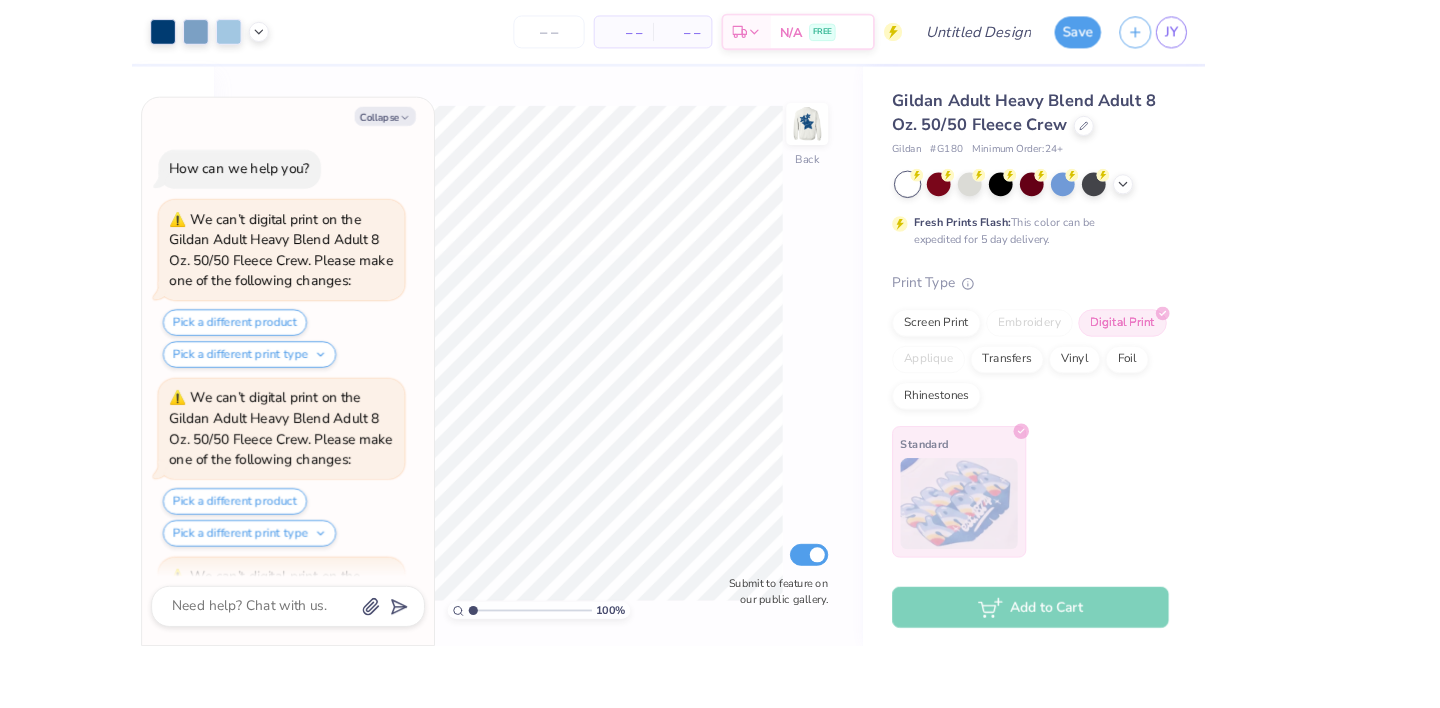 scroll, scrollTop: 5636, scrollLeft: 0, axis: vertical 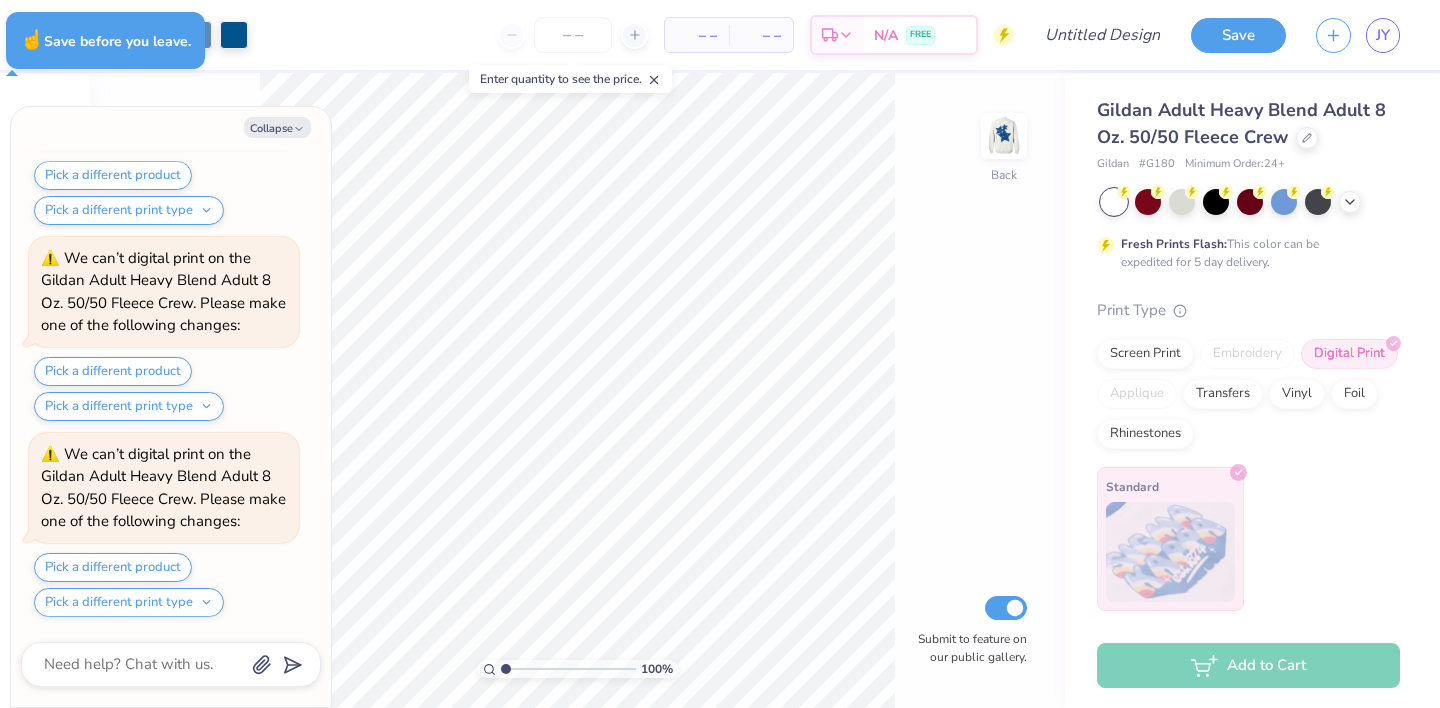 type on "x" 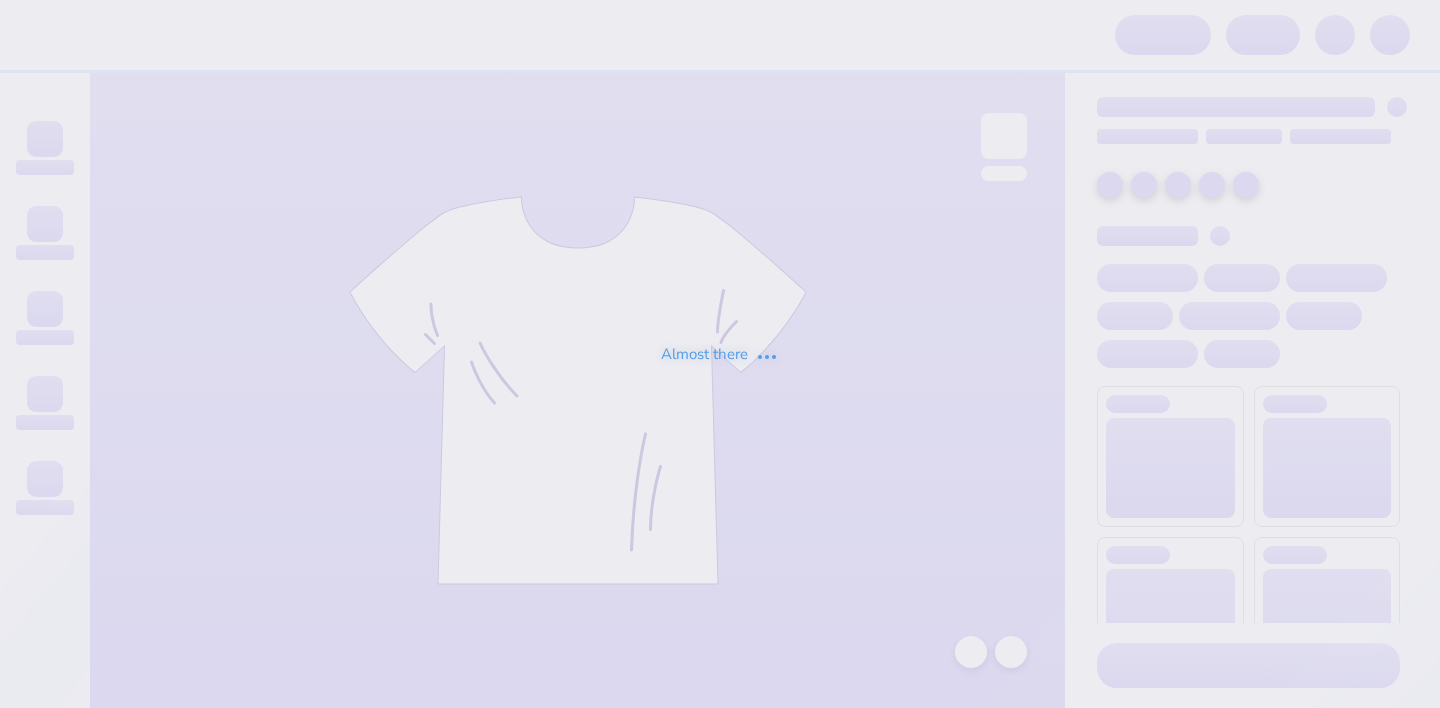 scroll, scrollTop: 0, scrollLeft: 0, axis: both 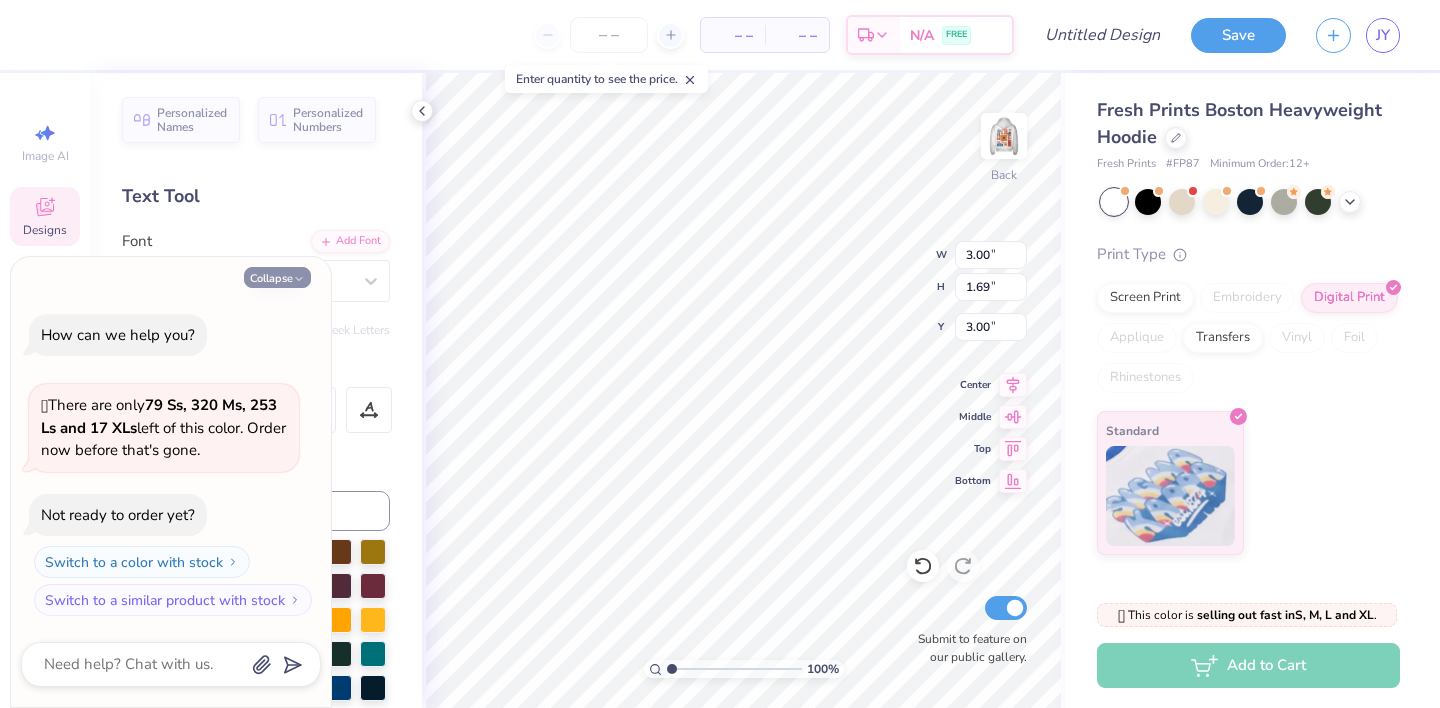 click 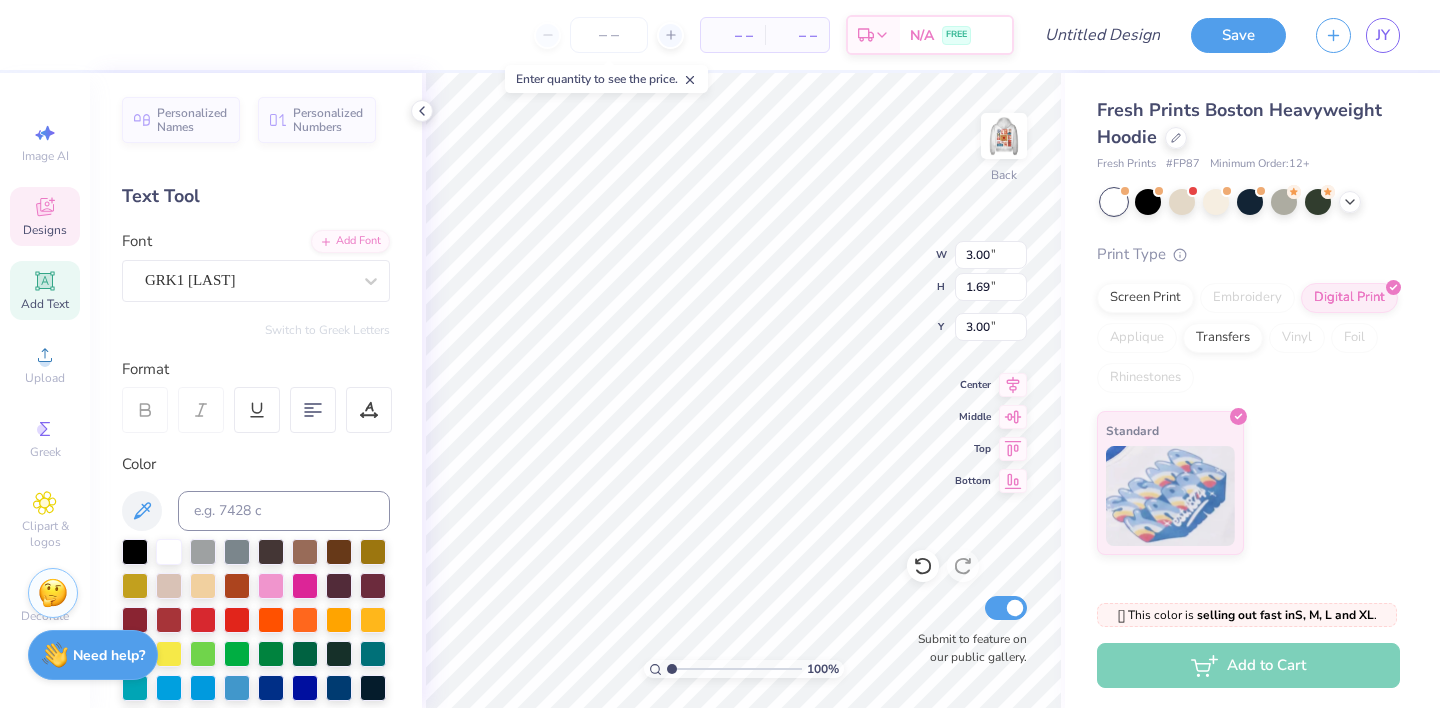 type on "SQY" 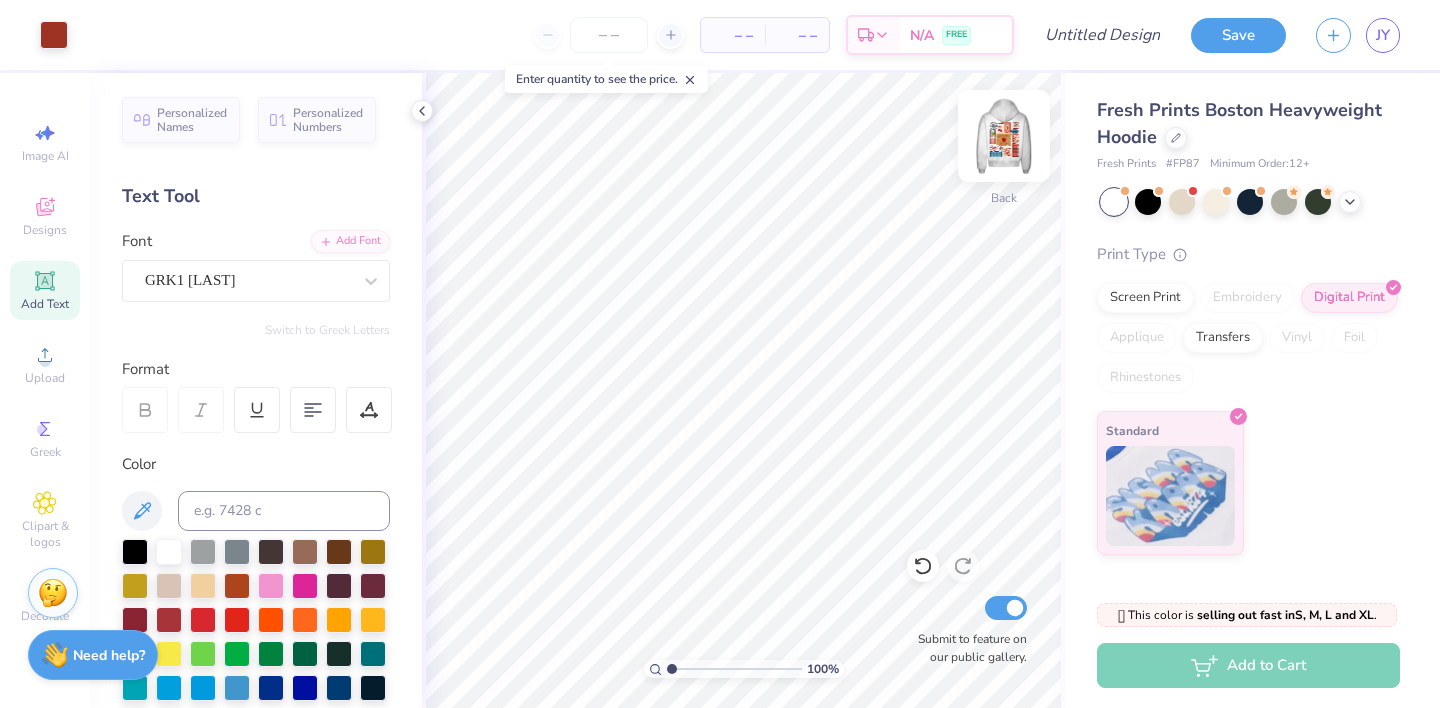 click at bounding box center (1004, 136) 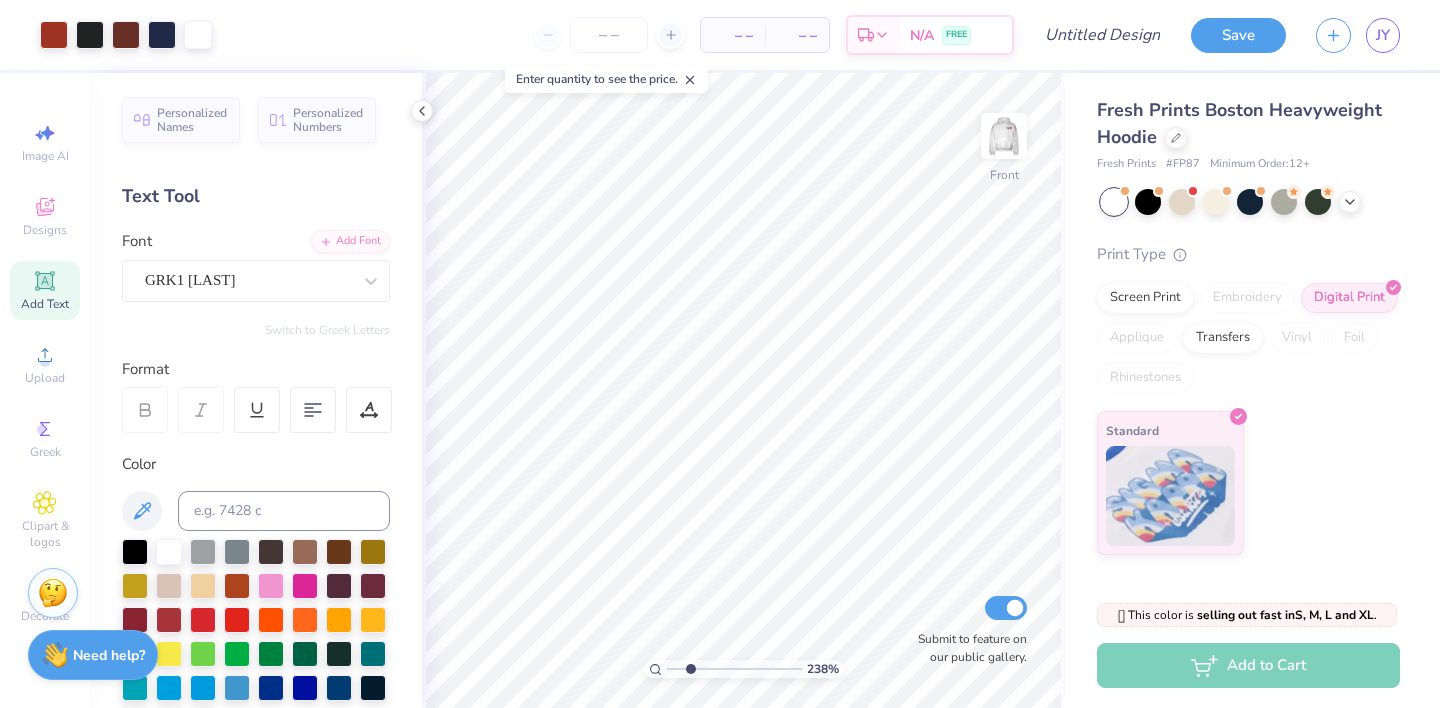drag, startPoint x: 673, startPoint y: 667, endPoint x: 687, endPoint y: 676, distance: 16.643316 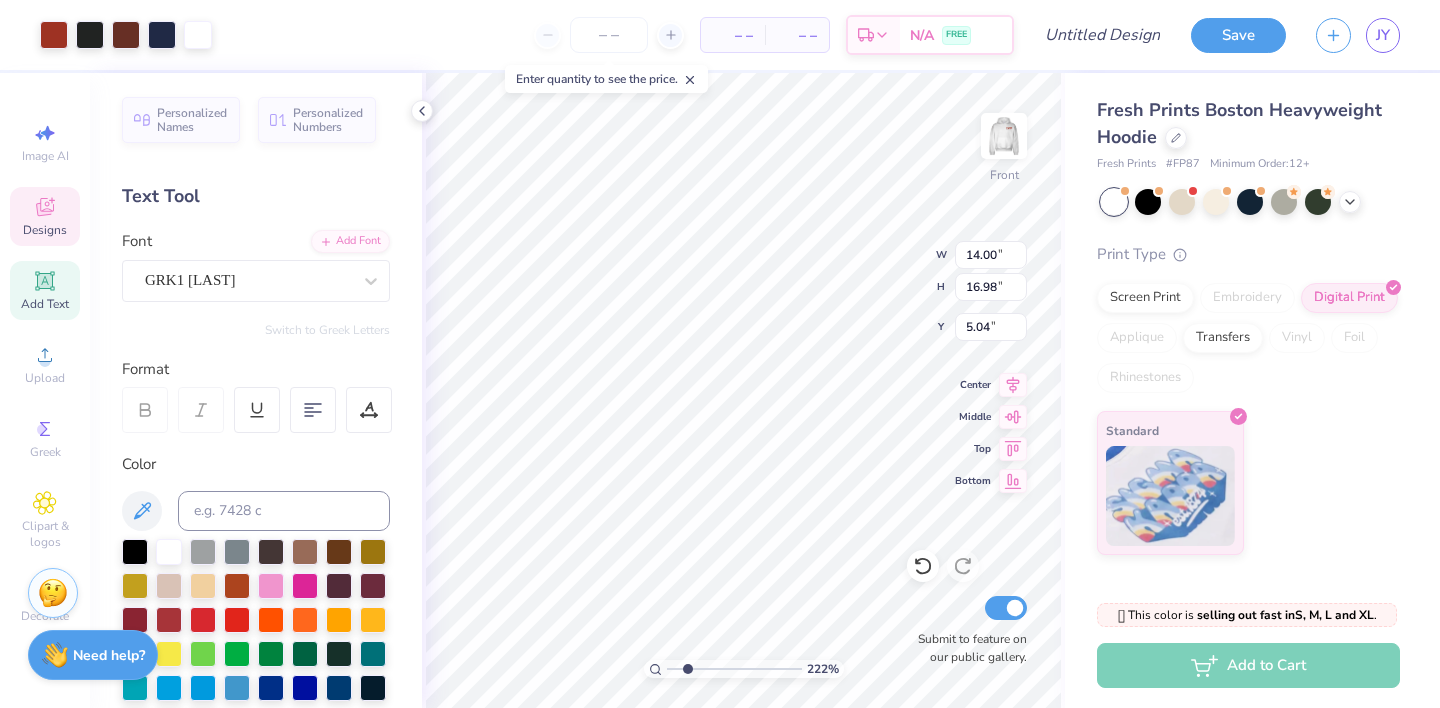 type on "5.00" 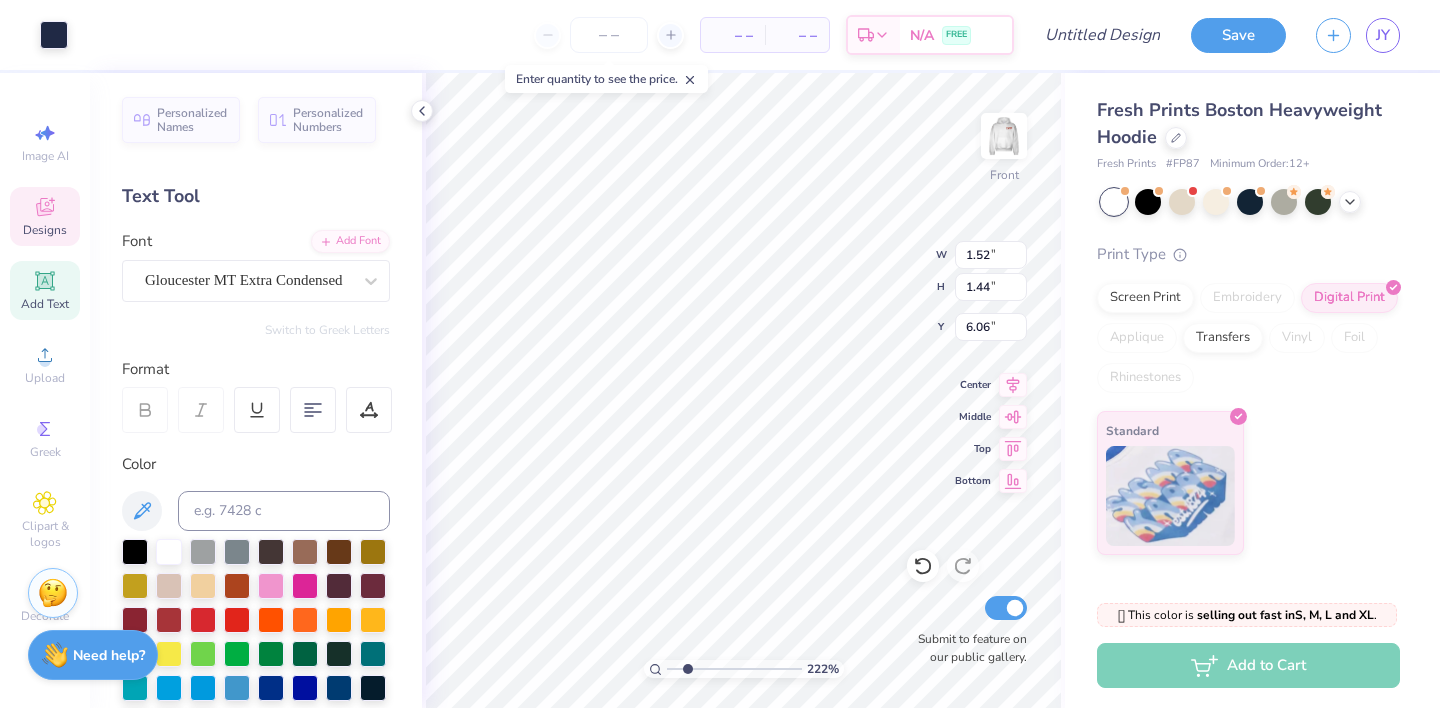 type on "6.12" 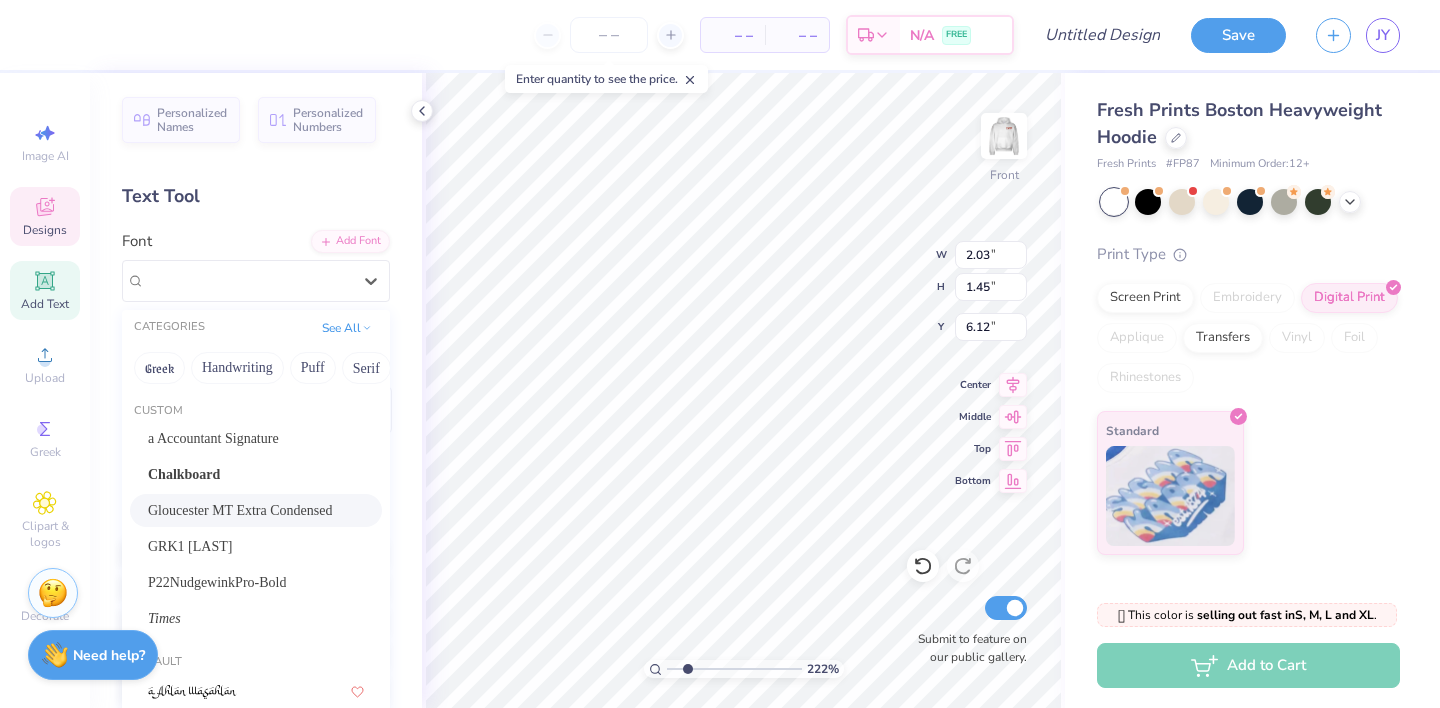 scroll, scrollTop: 0, scrollLeft: 0, axis: both 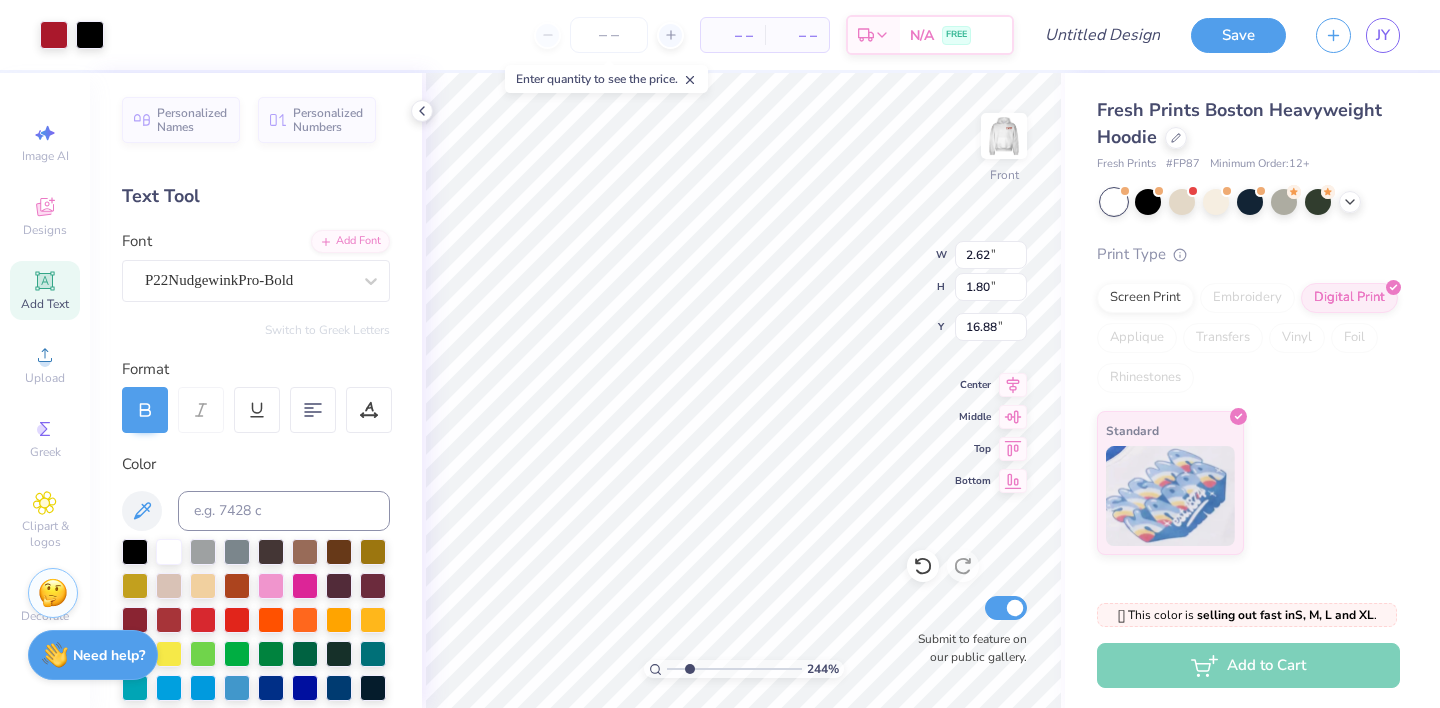 type on "2.19" 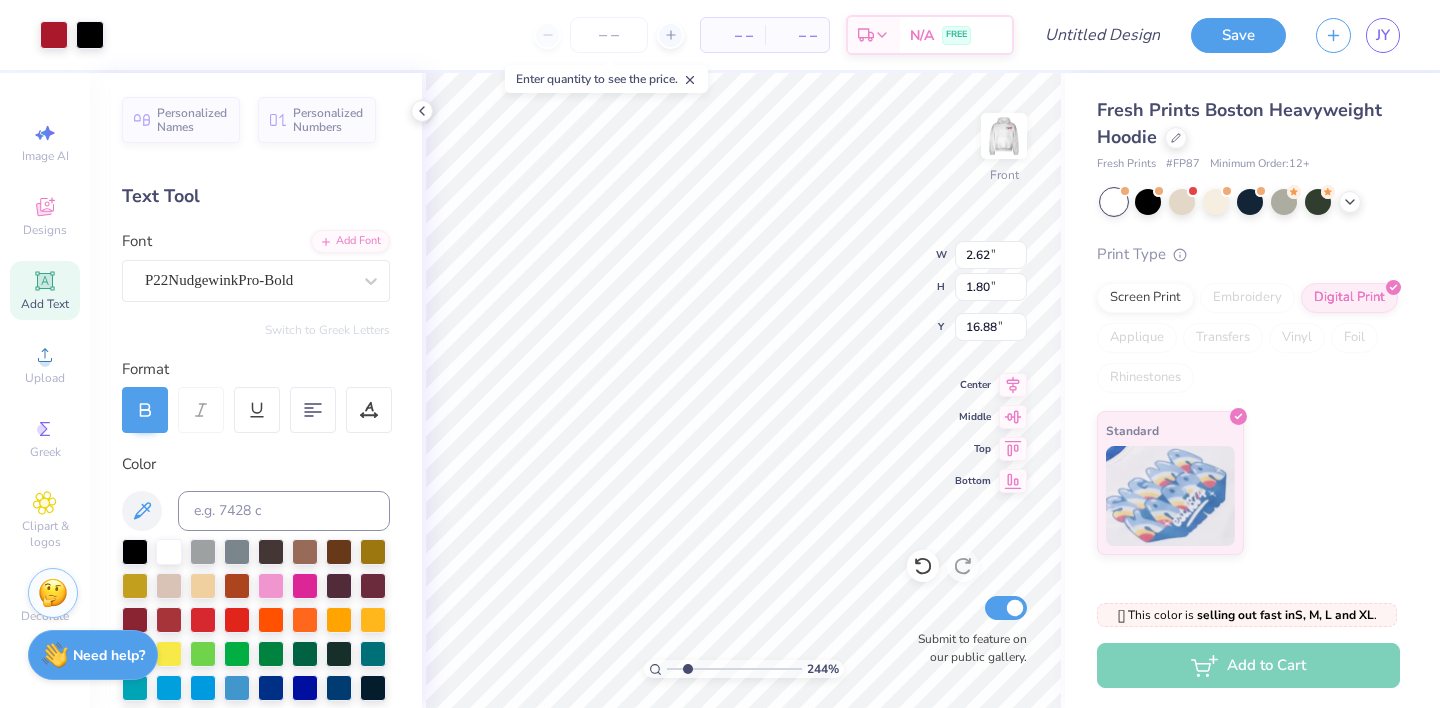 click at bounding box center [734, 669] 